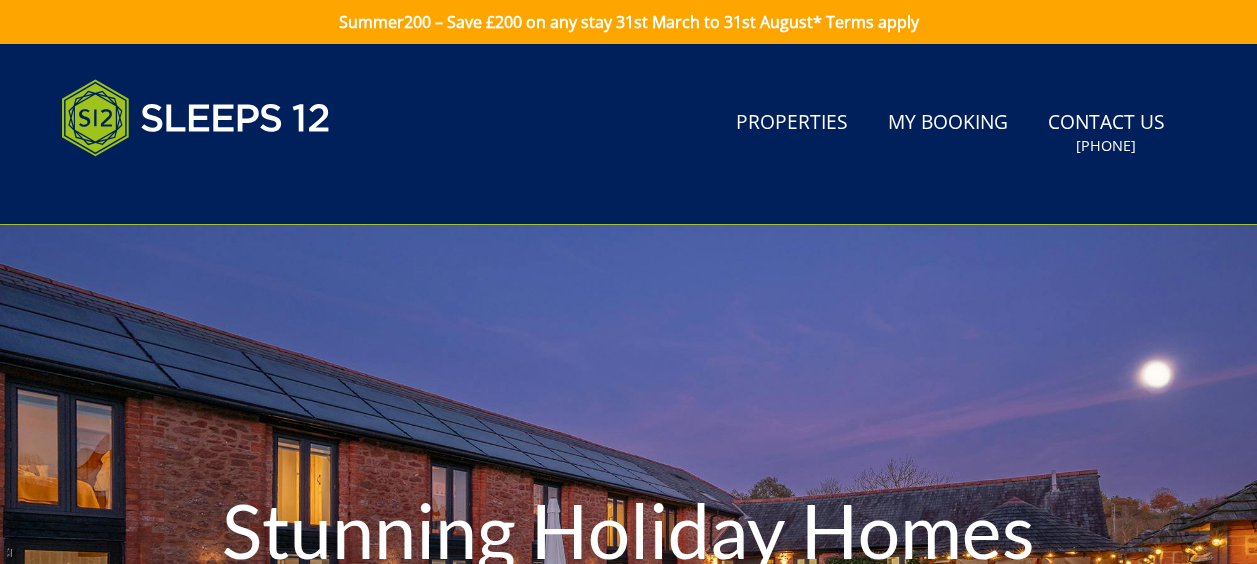 scroll, scrollTop: 0, scrollLeft: 0, axis: both 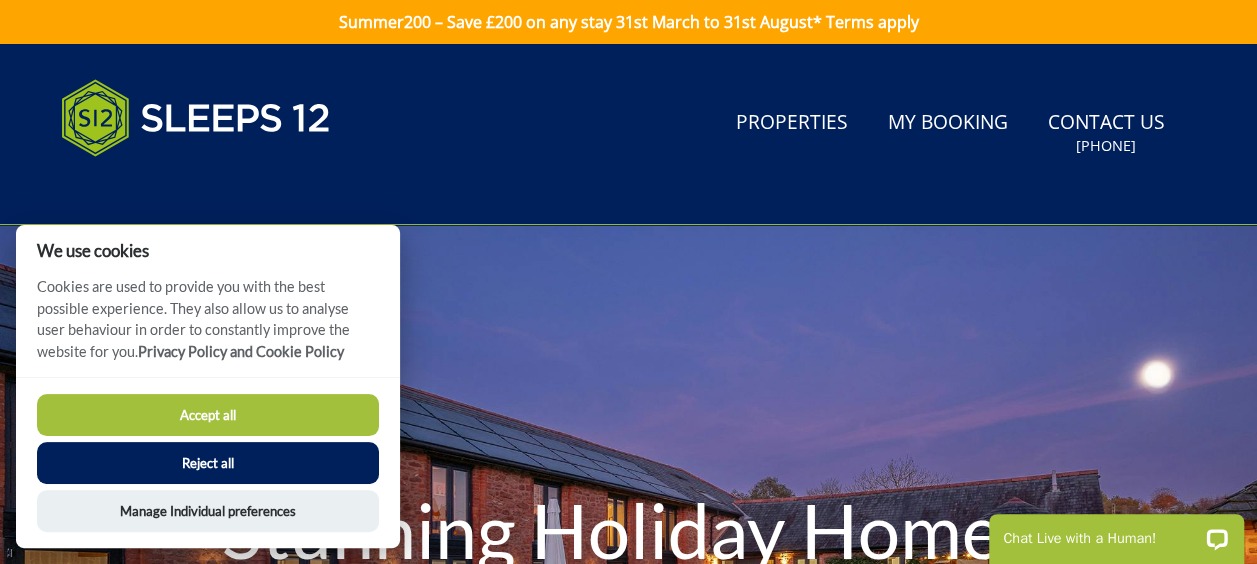 click on "Accept all" at bounding box center [208, 415] 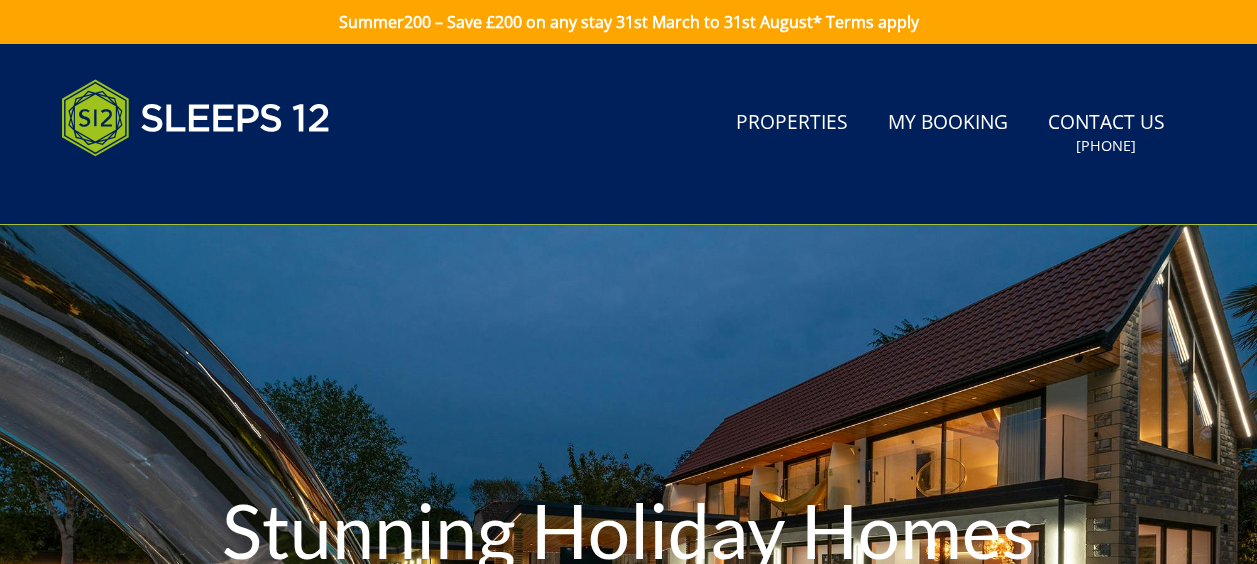 scroll, scrollTop: 0, scrollLeft: 0, axis: both 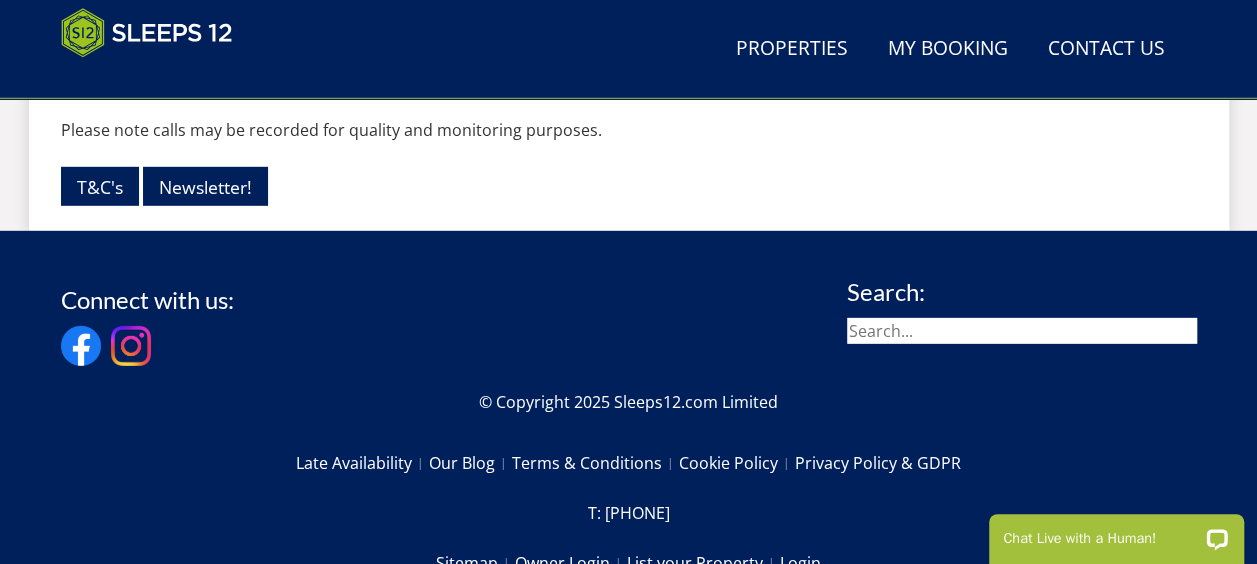 click at bounding box center (1022, 331) 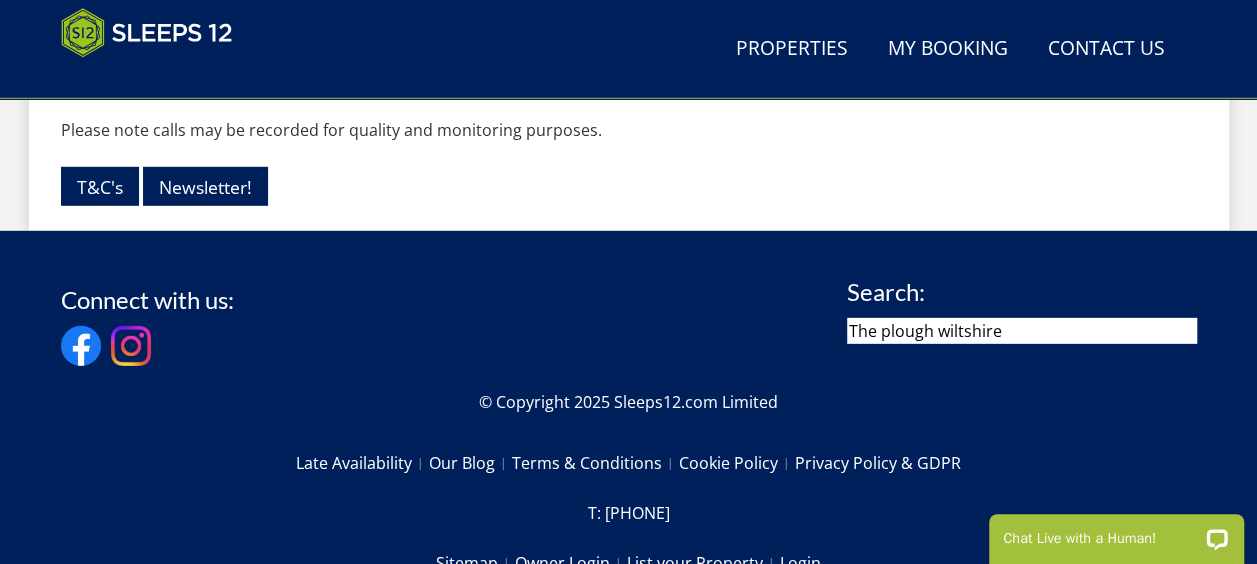 type on "The plough wiltshire" 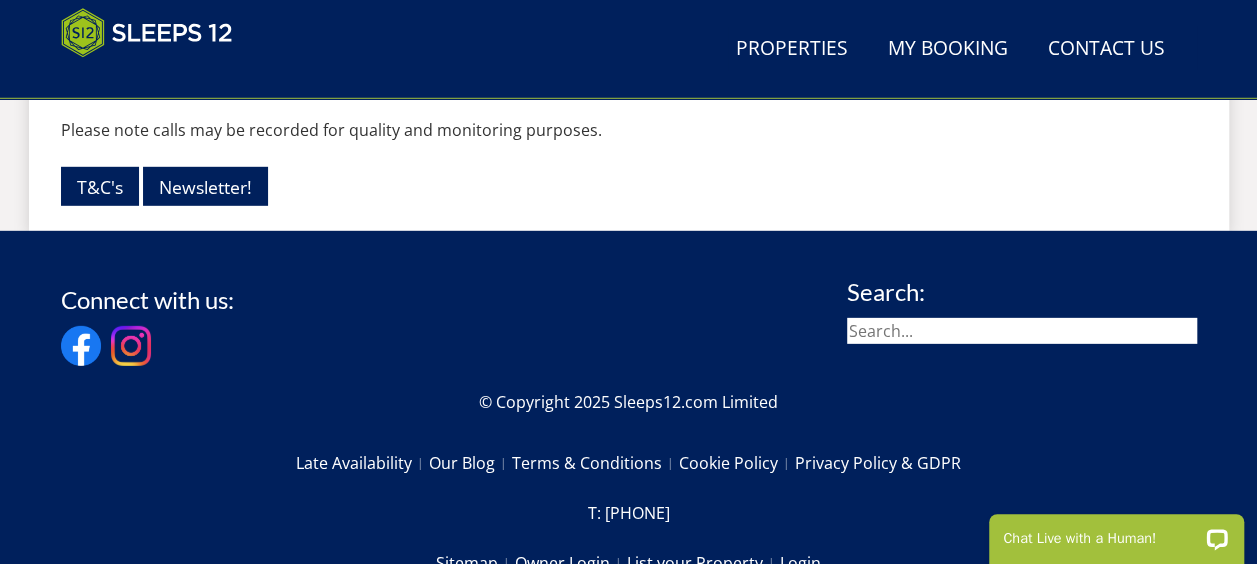 click at bounding box center (1022, 331) 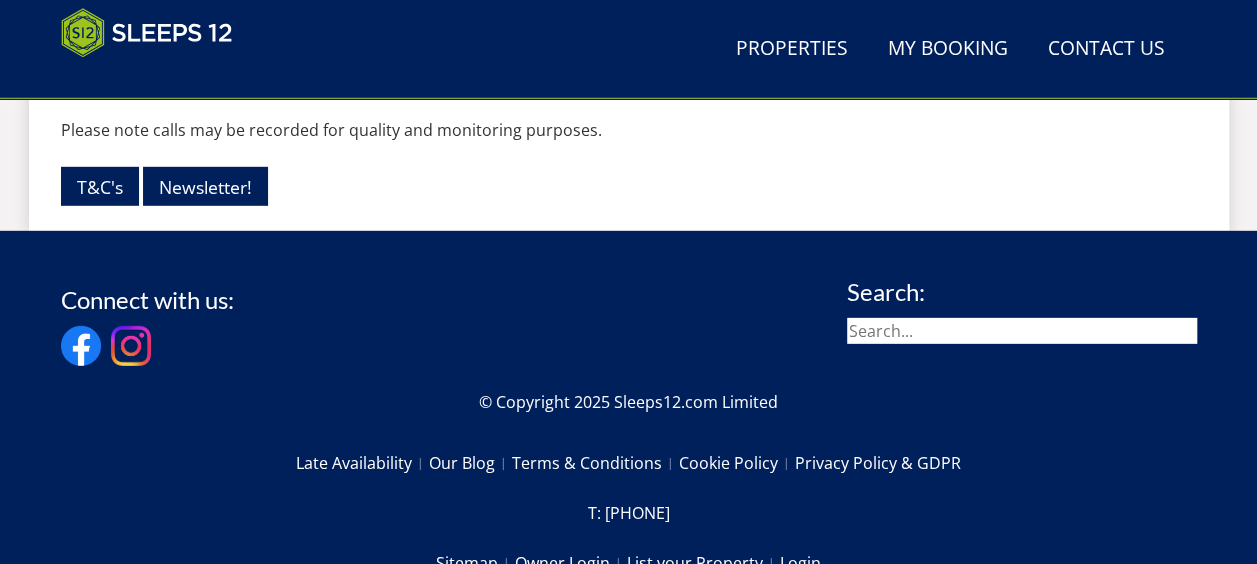type 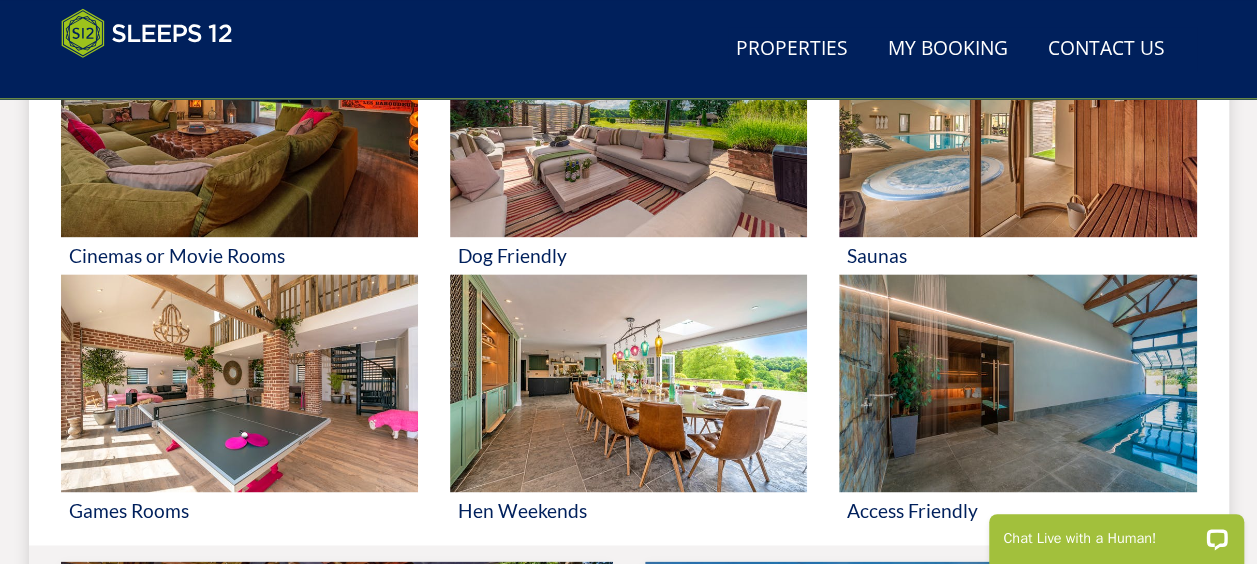 scroll, scrollTop: 1171, scrollLeft: 0, axis: vertical 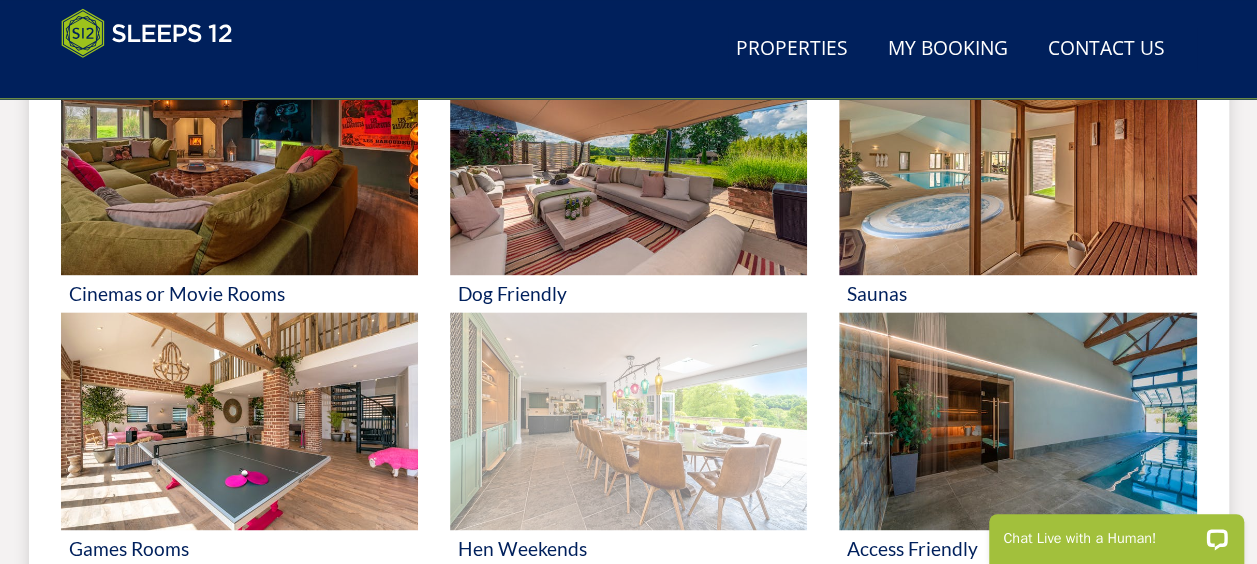 click at bounding box center [628, 421] 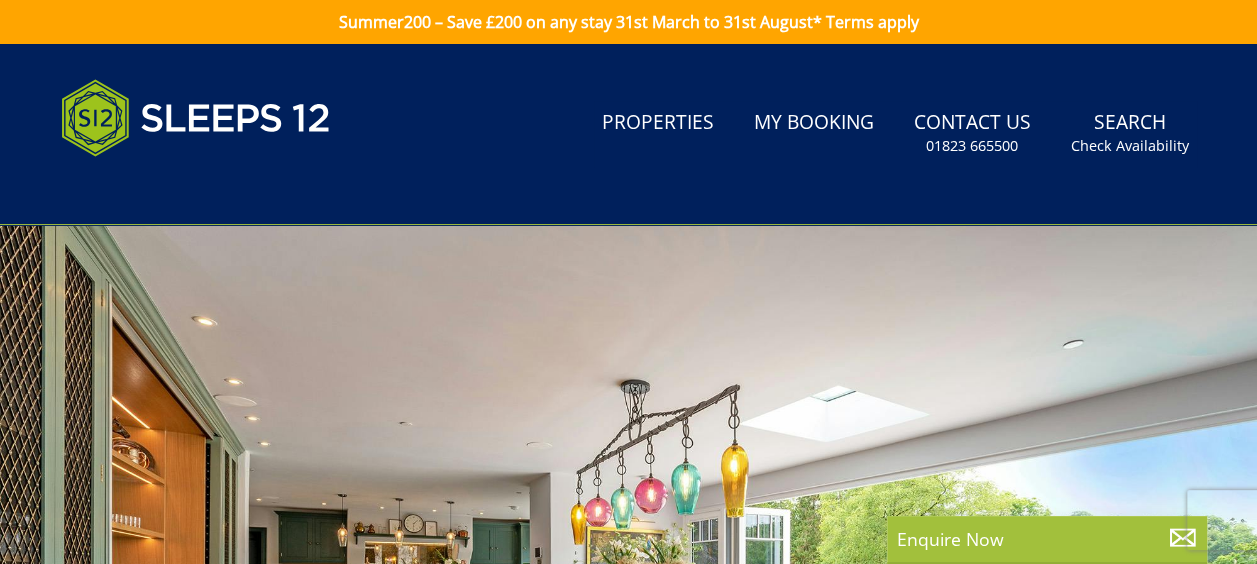 scroll, scrollTop: 100, scrollLeft: 0, axis: vertical 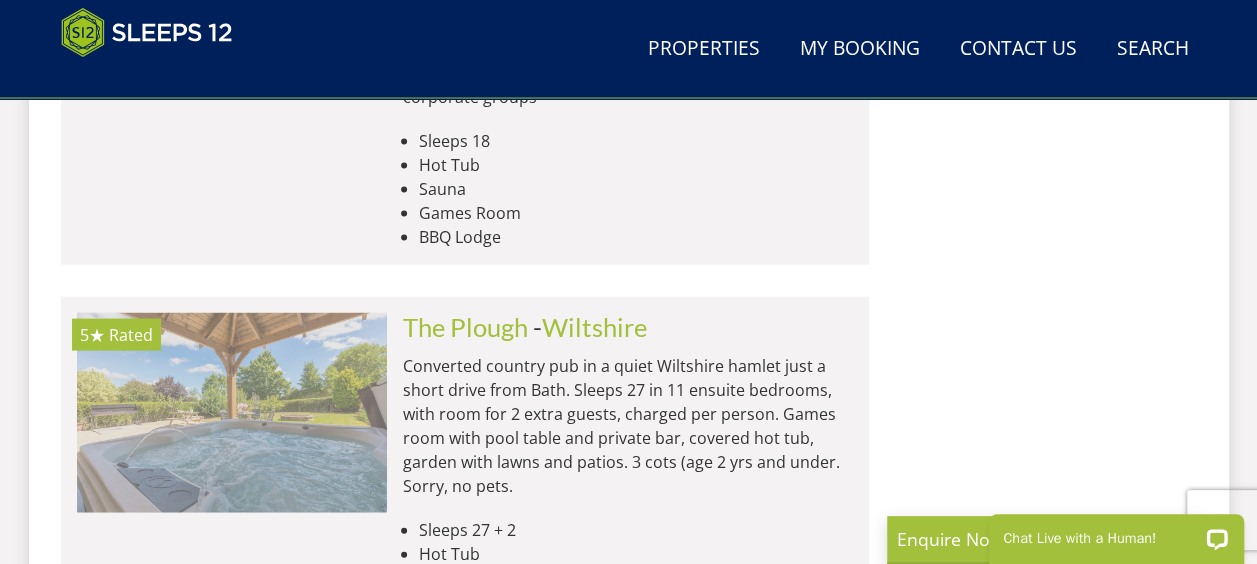click at bounding box center [232, 413] 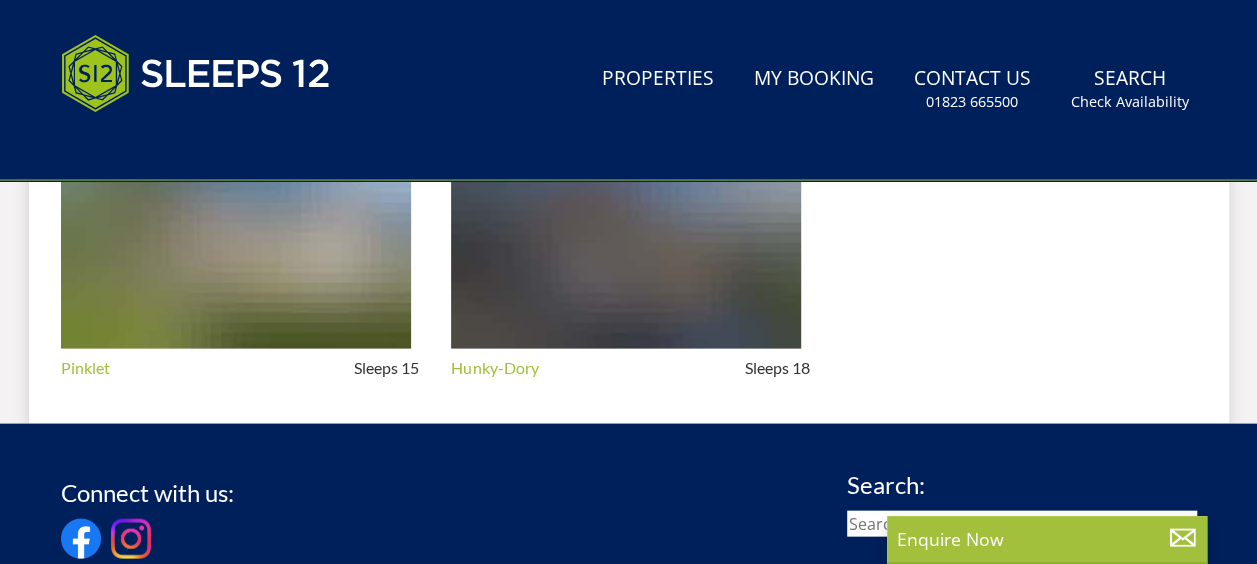 scroll, scrollTop: 0, scrollLeft: 0, axis: both 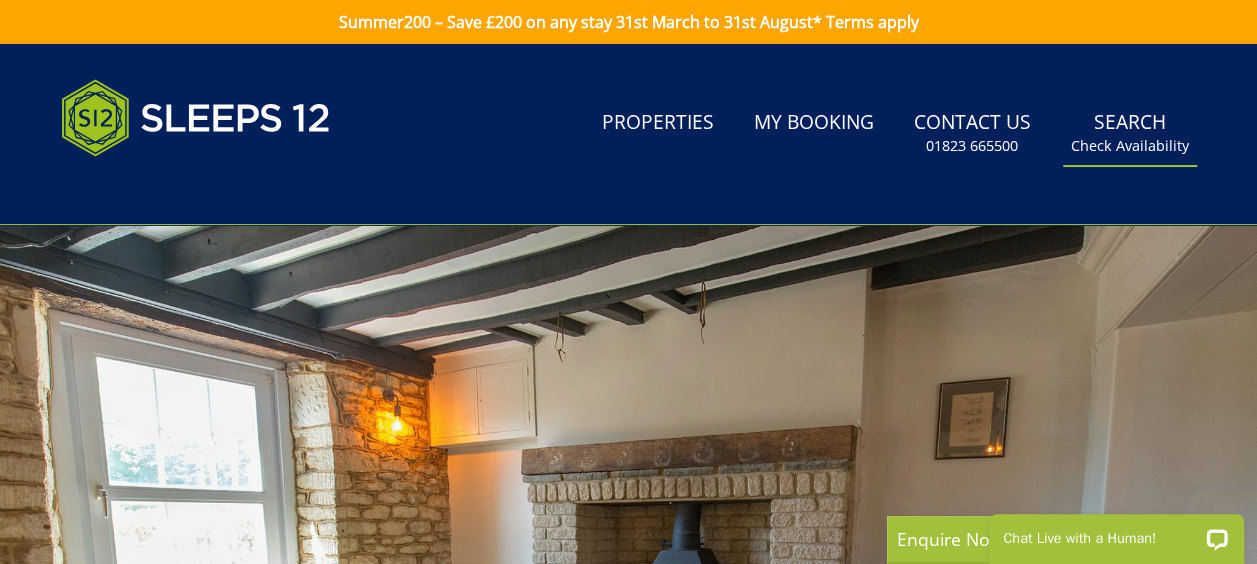 click on "Check Availability" at bounding box center [1130, 146] 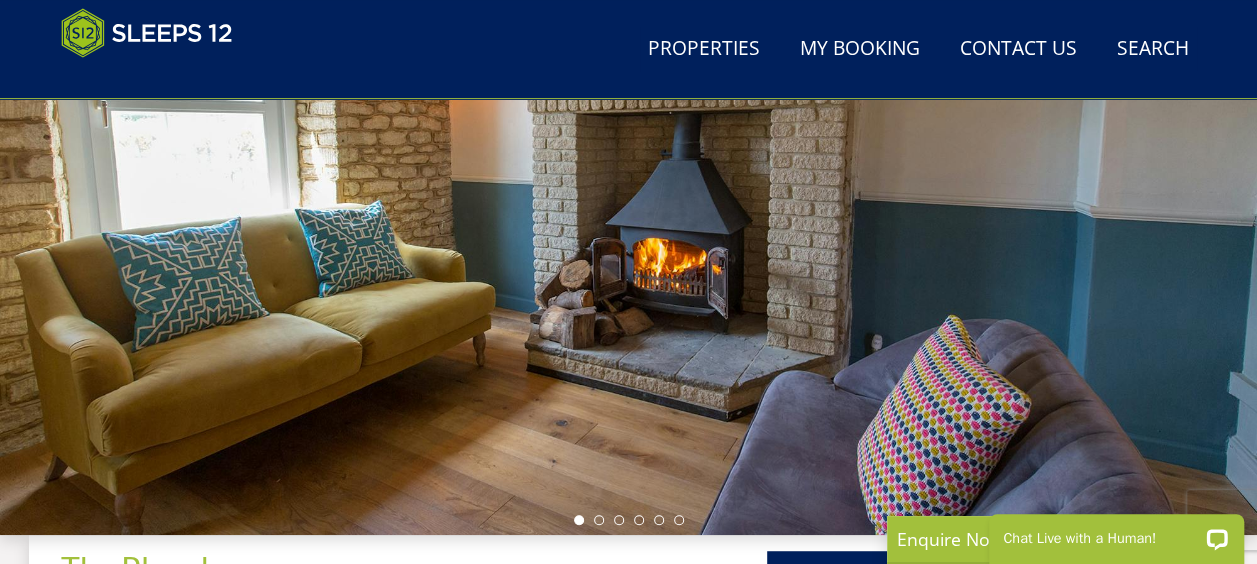 scroll, scrollTop: 200, scrollLeft: 0, axis: vertical 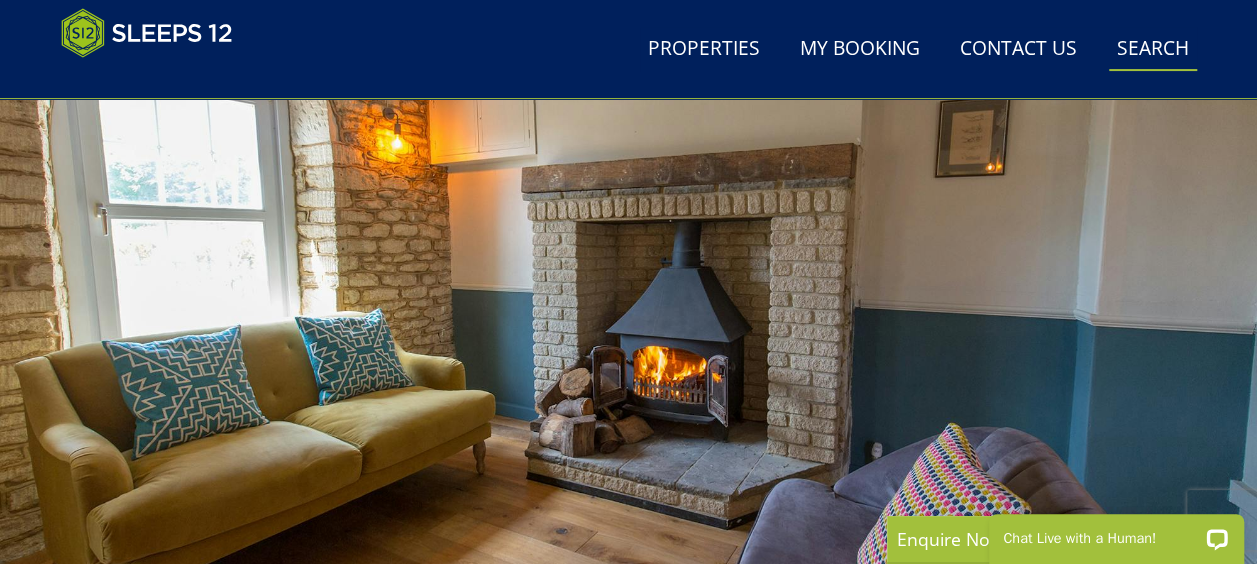 click on "Search  Check Availability" at bounding box center (1153, 49) 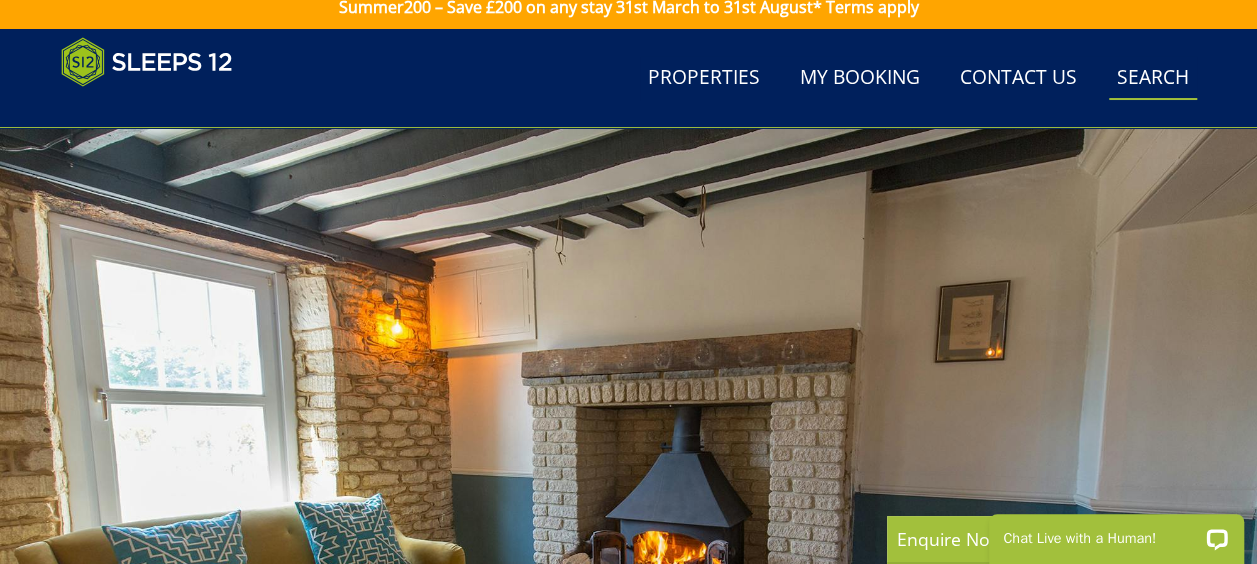 scroll, scrollTop: 0, scrollLeft: 0, axis: both 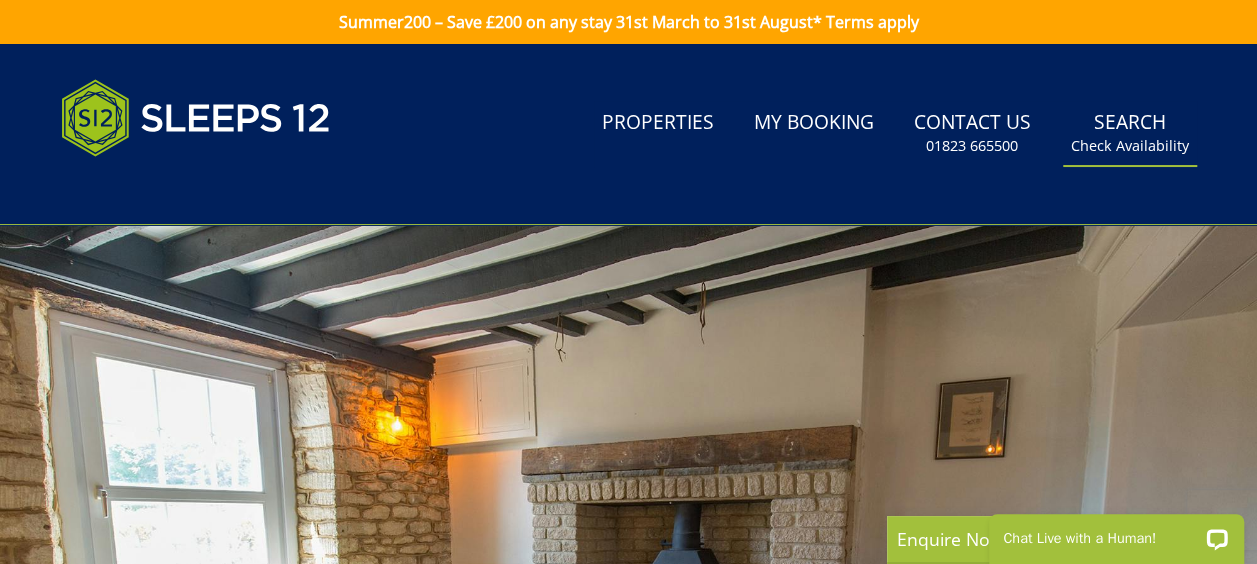 click on "Check Availability" at bounding box center (1130, 146) 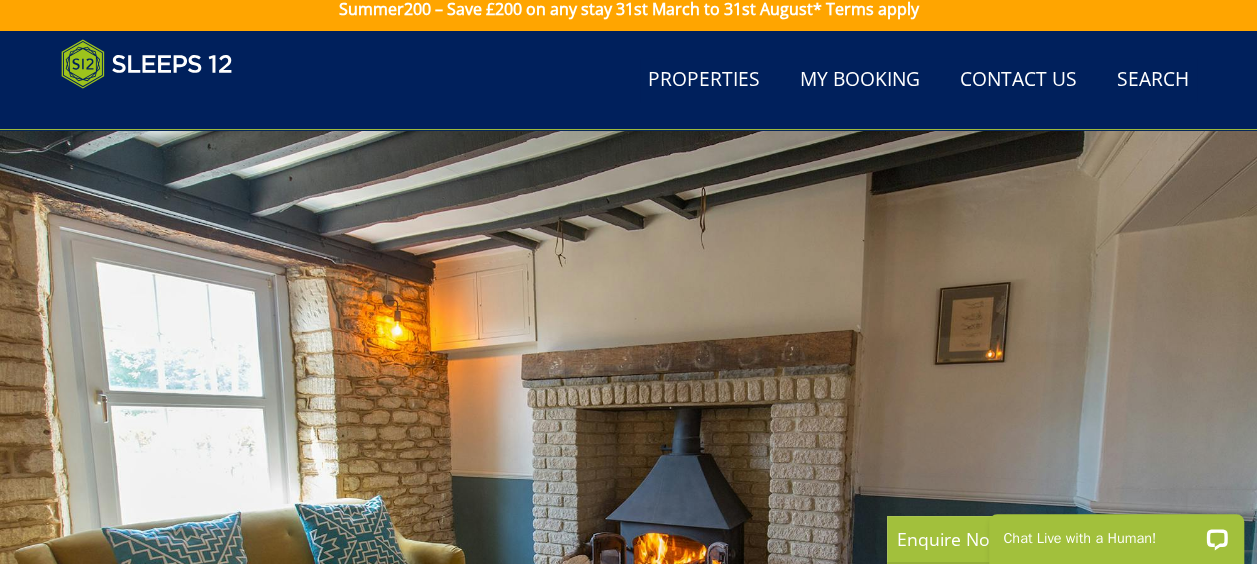scroll, scrollTop: 0, scrollLeft: 0, axis: both 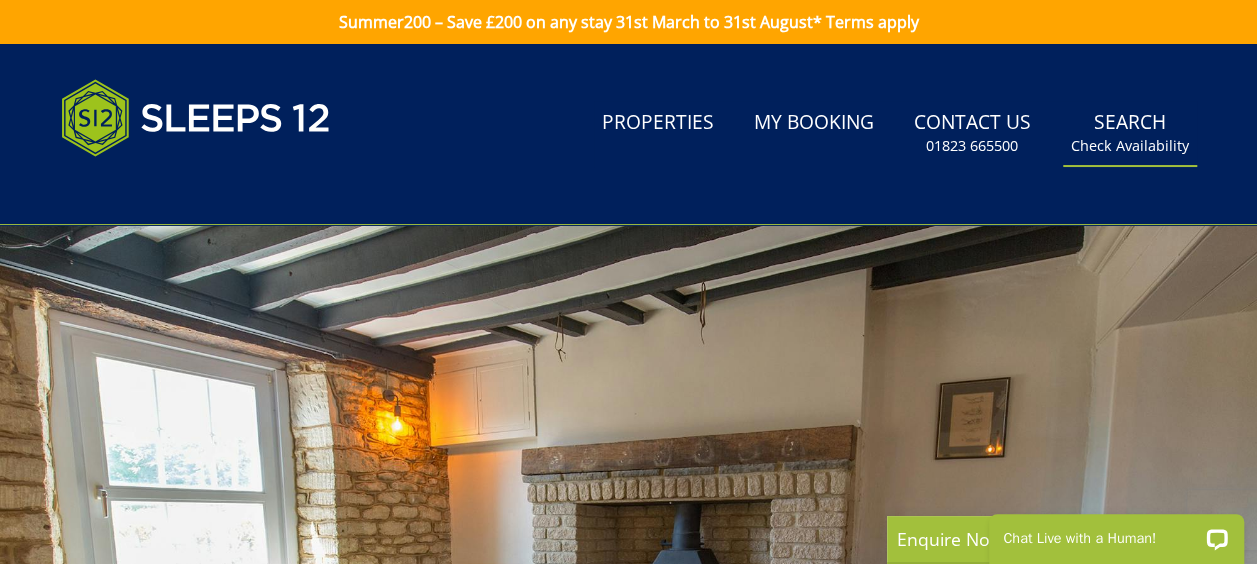 click on "Check Availability" at bounding box center (1130, 146) 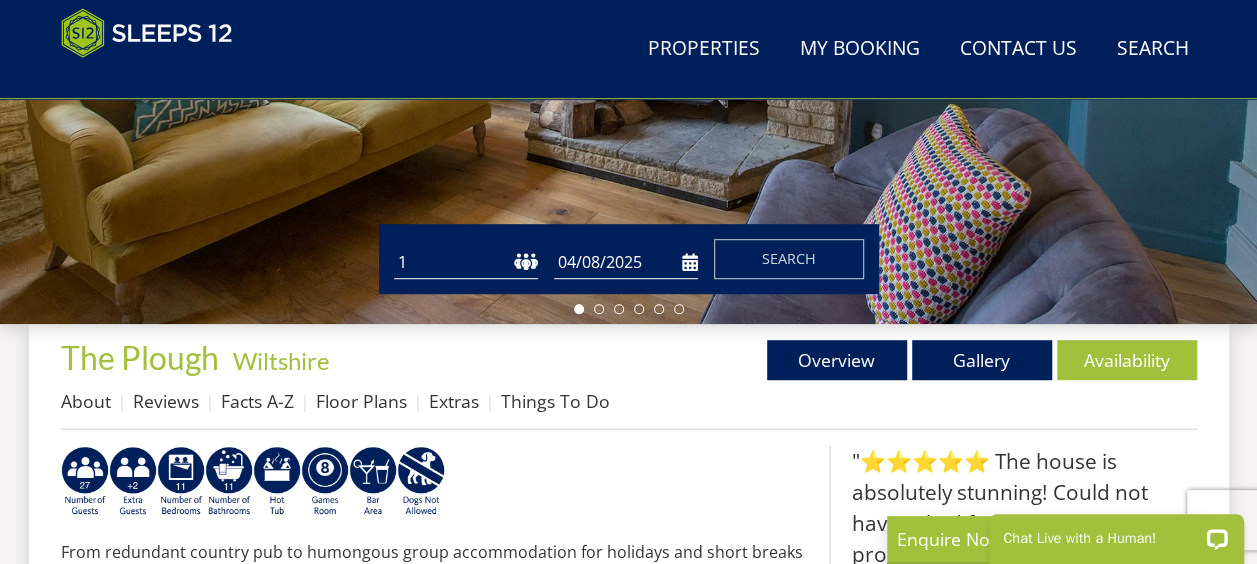 scroll, scrollTop: 572, scrollLeft: 0, axis: vertical 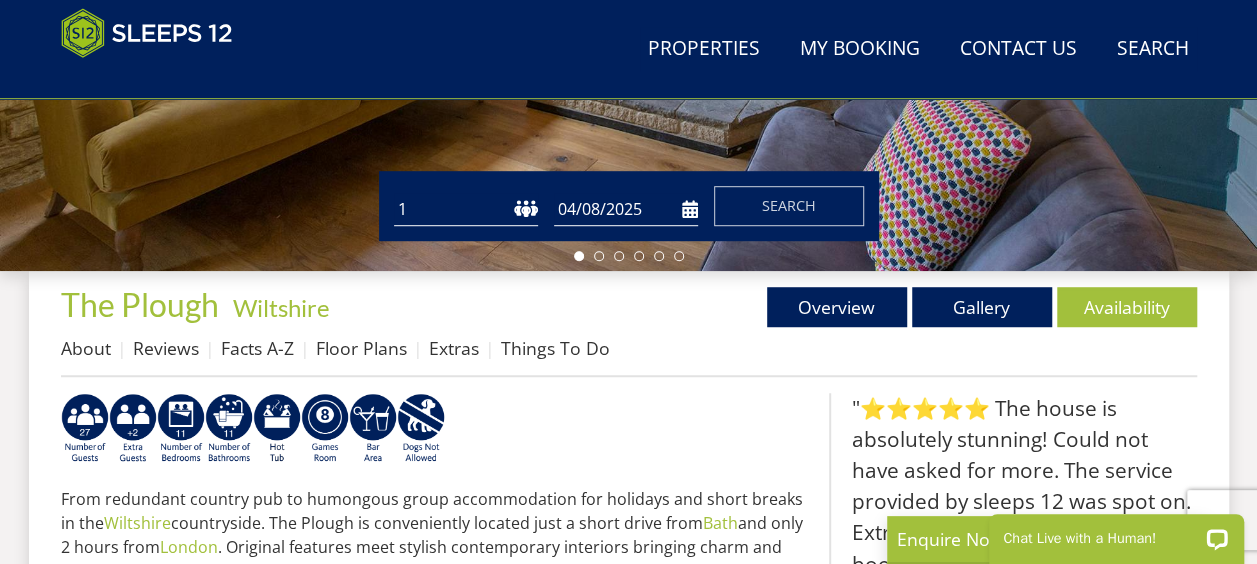 click on "04/08/2025" at bounding box center [626, 209] 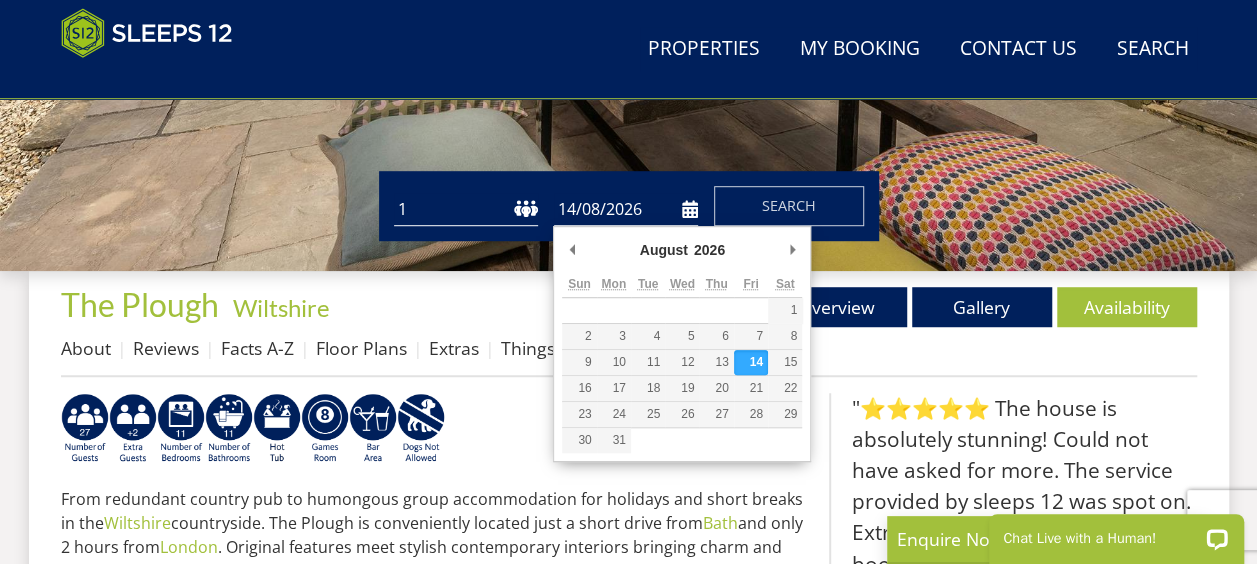 click on "14/08/2026" at bounding box center [626, 209] 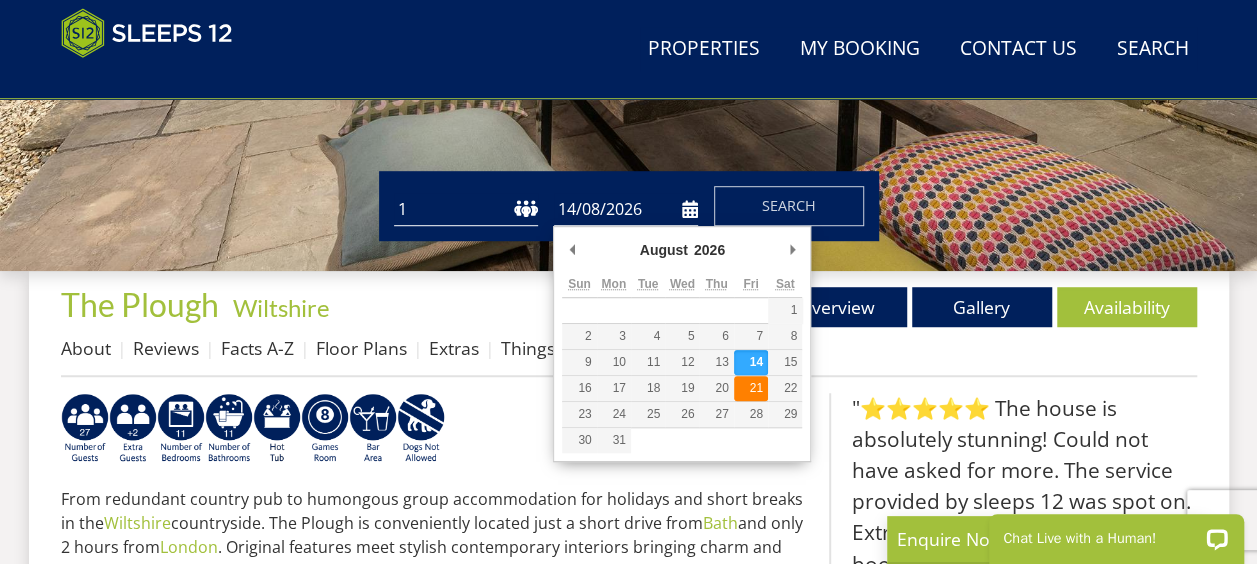 type on "21/08/2026" 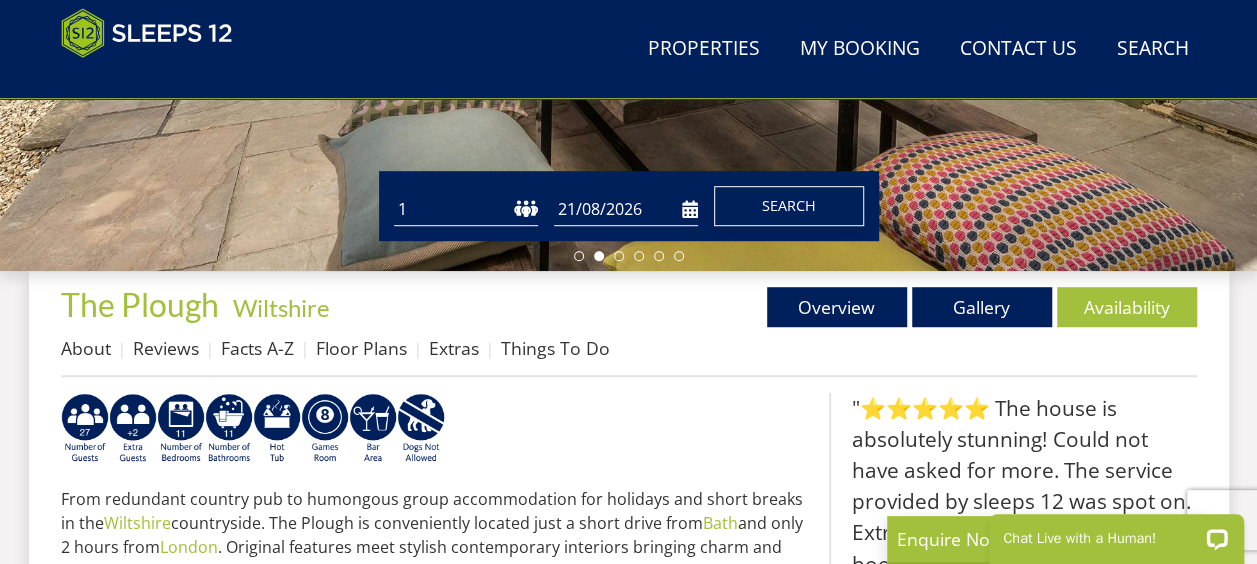 click on "Search" at bounding box center [789, 206] 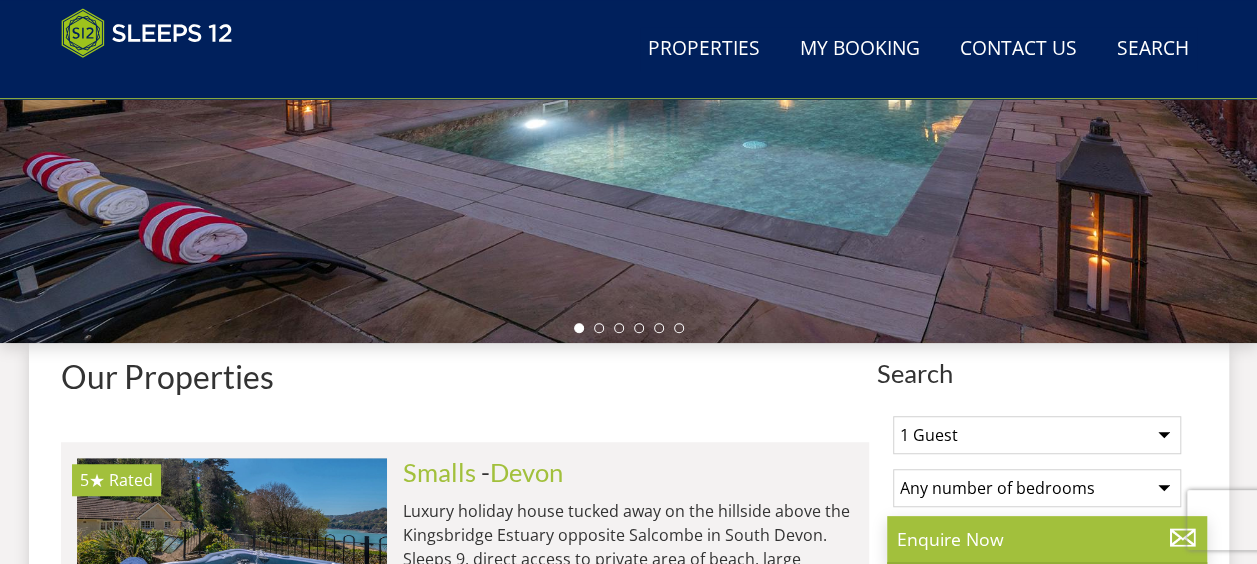 scroll, scrollTop: 700, scrollLeft: 0, axis: vertical 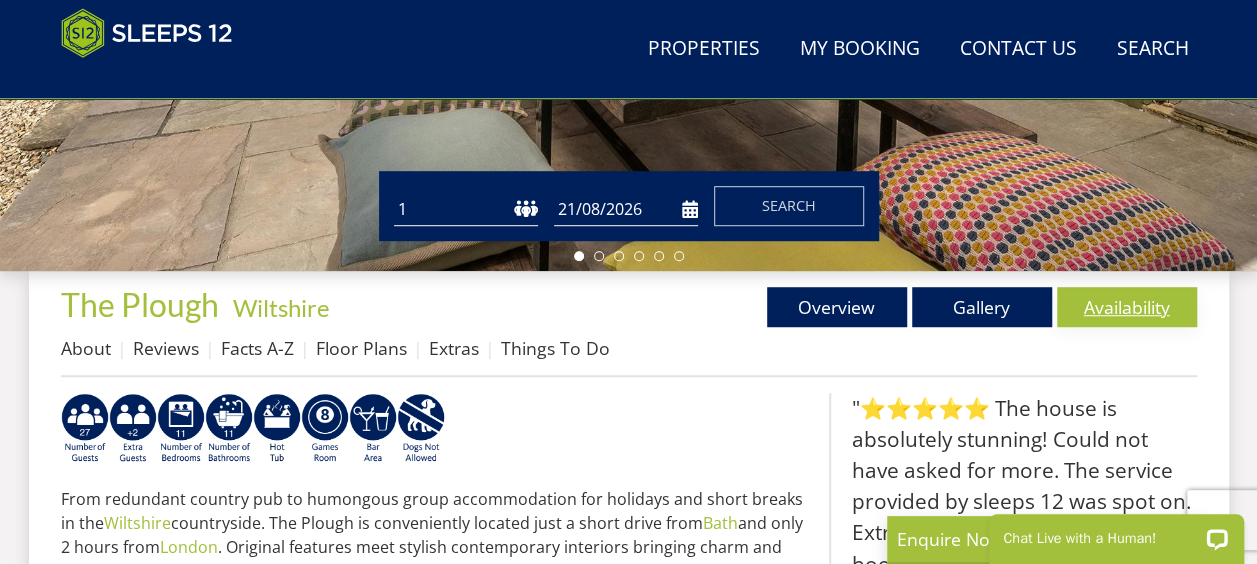 click on "Availability" at bounding box center [1127, 307] 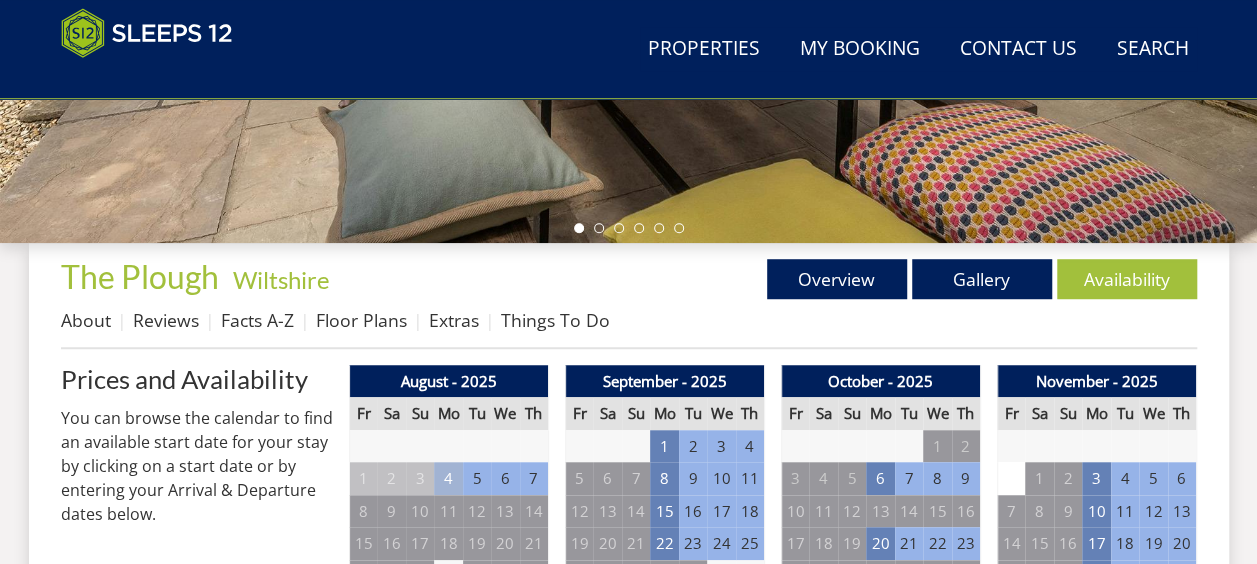 scroll, scrollTop: 780, scrollLeft: 0, axis: vertical 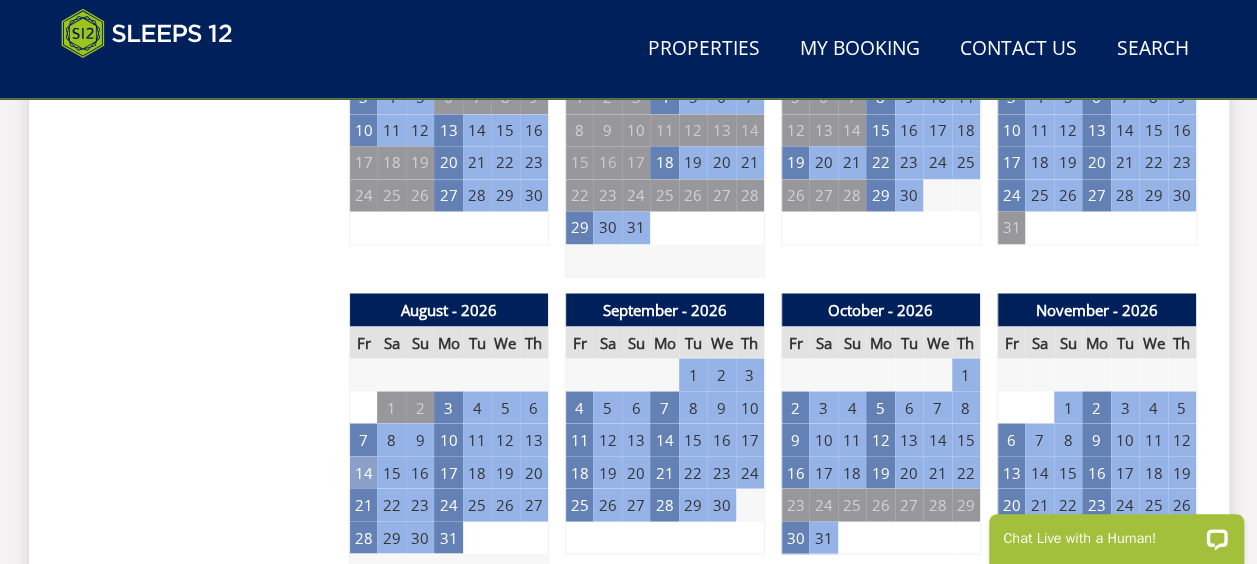 click on "14" at bounding box center (363, 472) 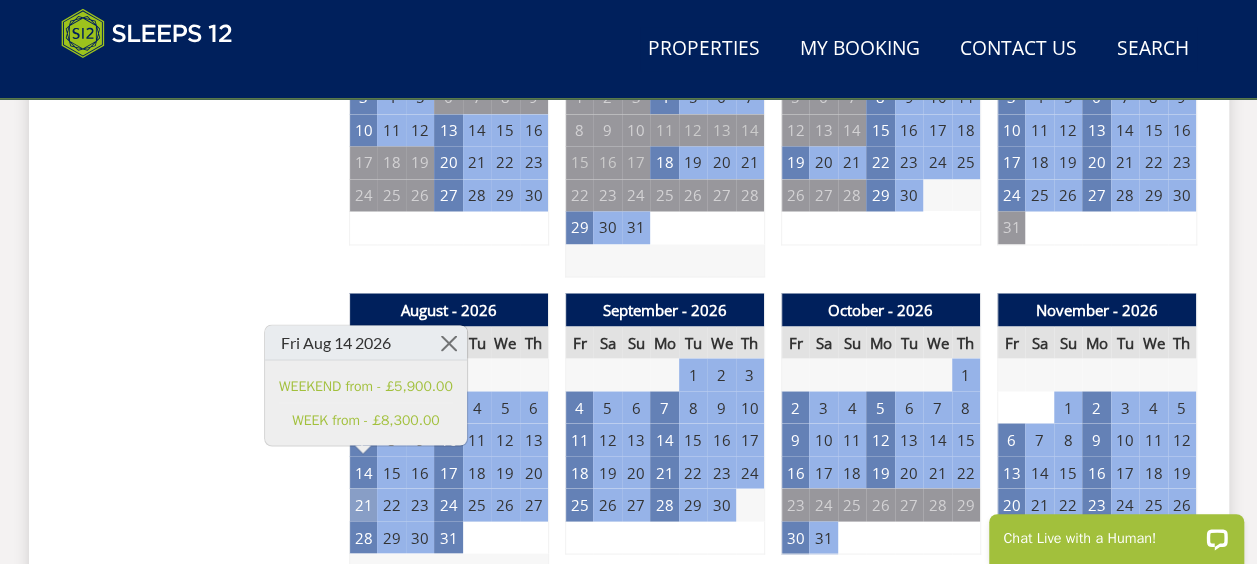 click on "21" at bounding box center (363, 504) 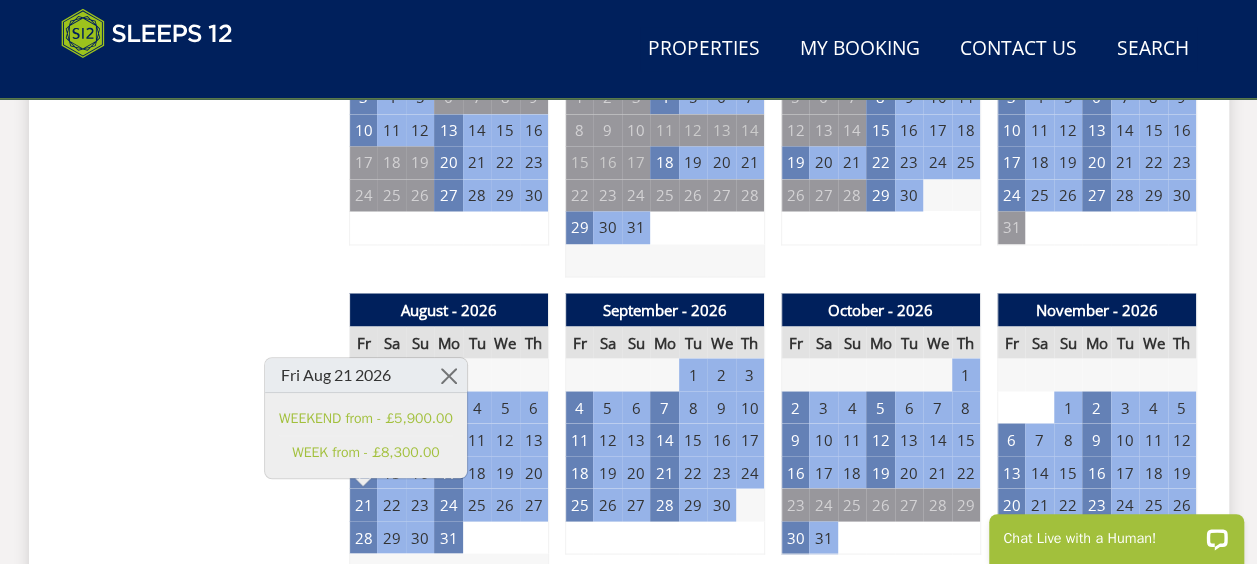 click on "Prices and Availability
You can browse the calendar to find an available start date for your stay by clicking on a start date or by entering your Arrival & Departure dates below.
Search for a Stay
21/08/2026
Search
Check-In / Check-Out
16:00 / 10:00
Key
Available Start Date
Available
Booked" at bounding box center (197, 888) 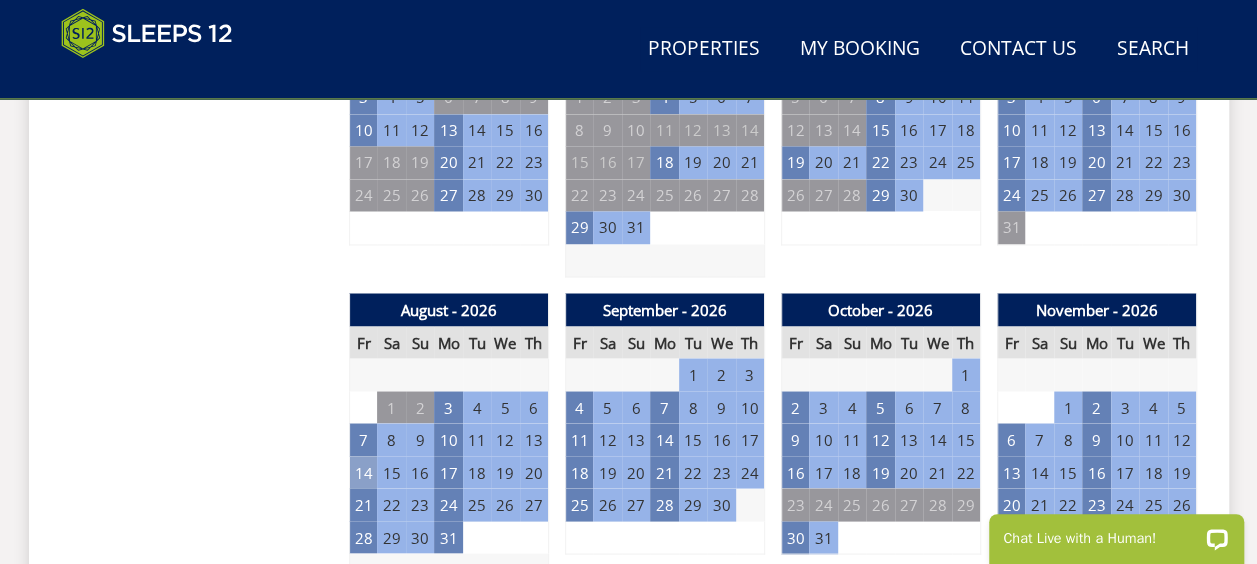 click on "14" at bounding box center (363, 472) 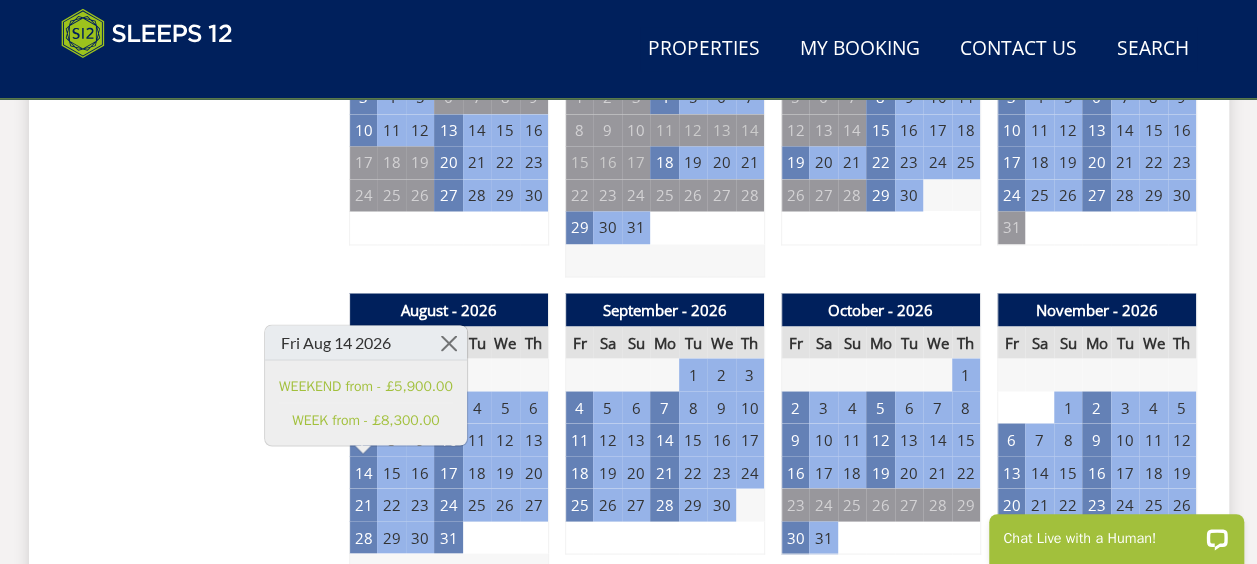 click on "Prices and Availability
You can browse the calendar to find an available start date for your stay by clicking on a start date or by entering your Arrival & Departure dates below.
Search for a Stay
21/08/2026
Search
Check-In / Check-Out
16:00 / 10:00
Key
Available Start Date
Available
Booked" at bounding box center (197, 888) 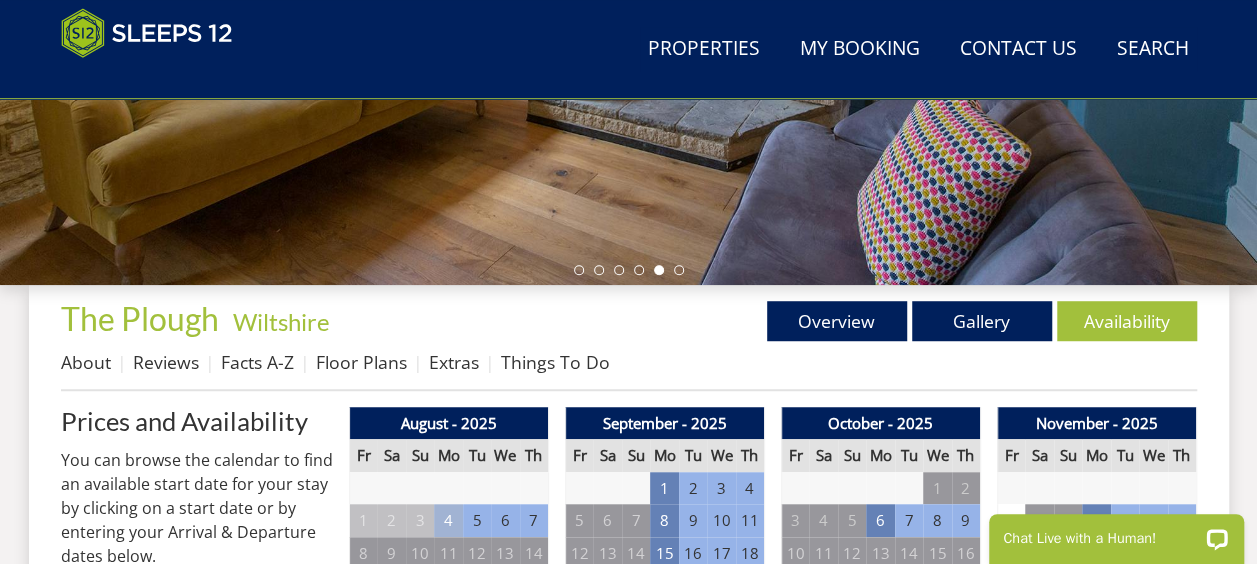 scroll, scrollTop: 600, scrollLeft: 0, axis: vertical 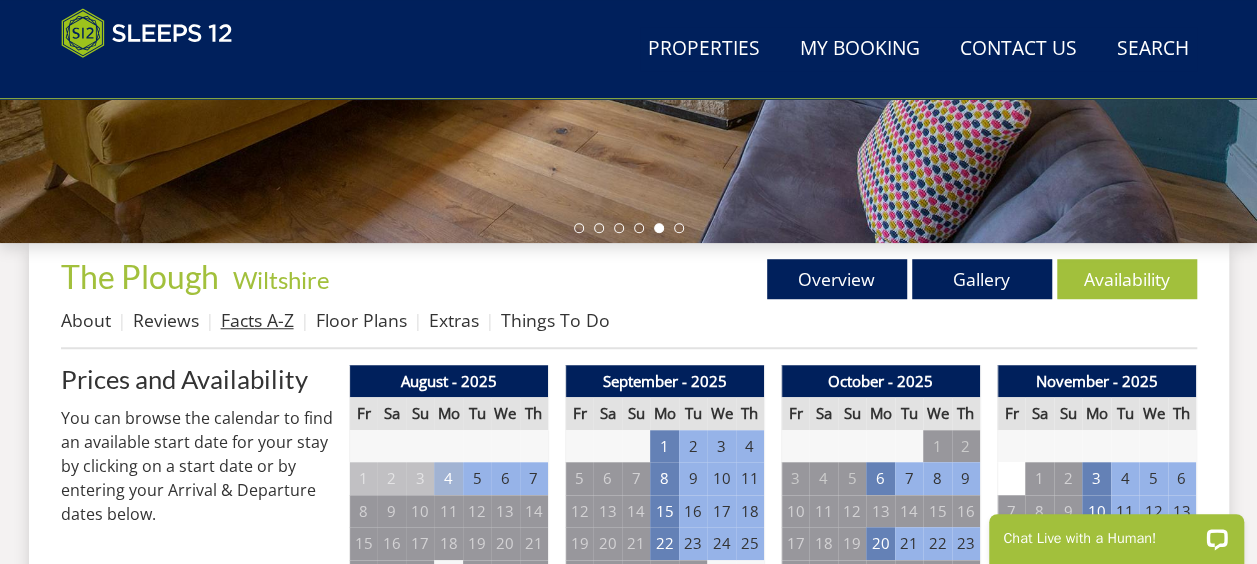 click on "Facts A-Z" at bounding box center (257, 320) 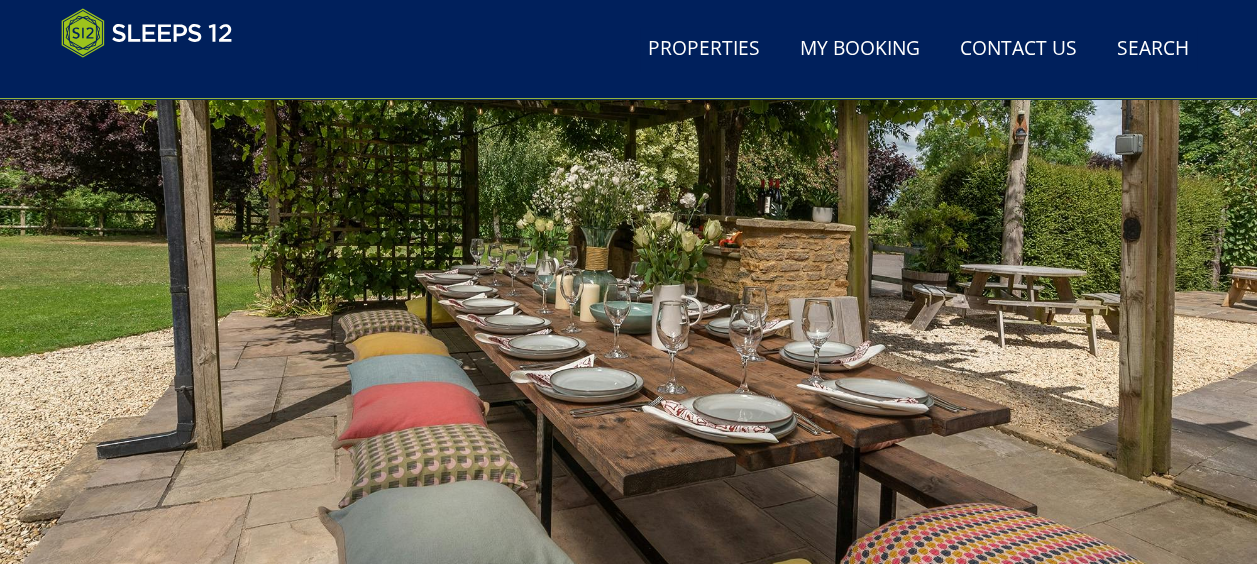 scroll, scrollTop: 270, scrollLeft: 0, axis: vertical 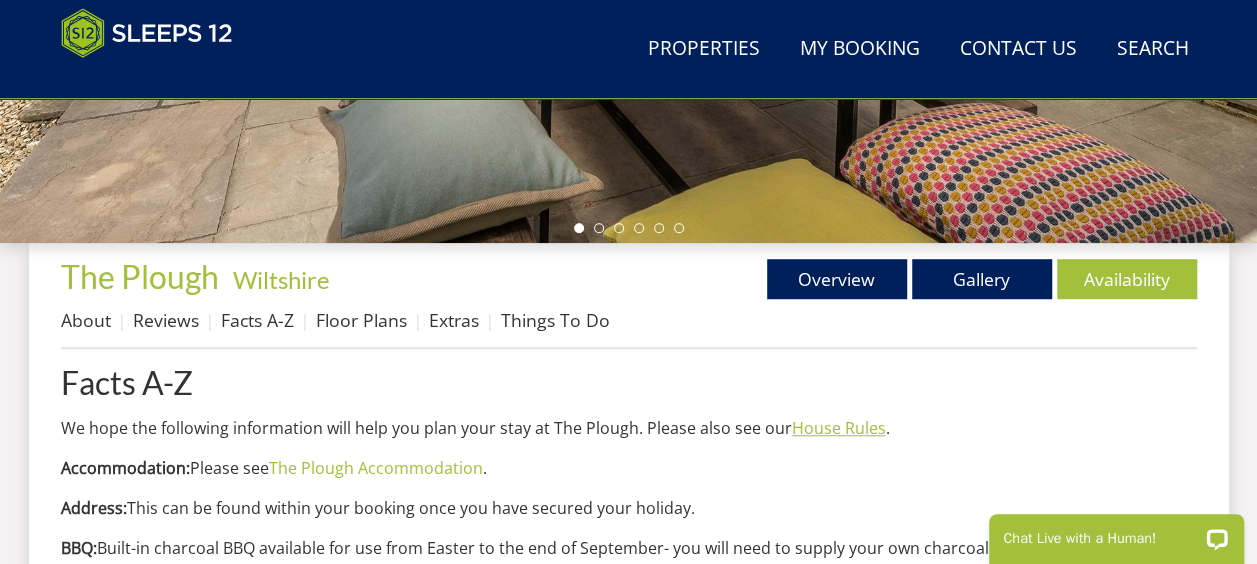 click on "House Rules" at bounding box center (839, 428) 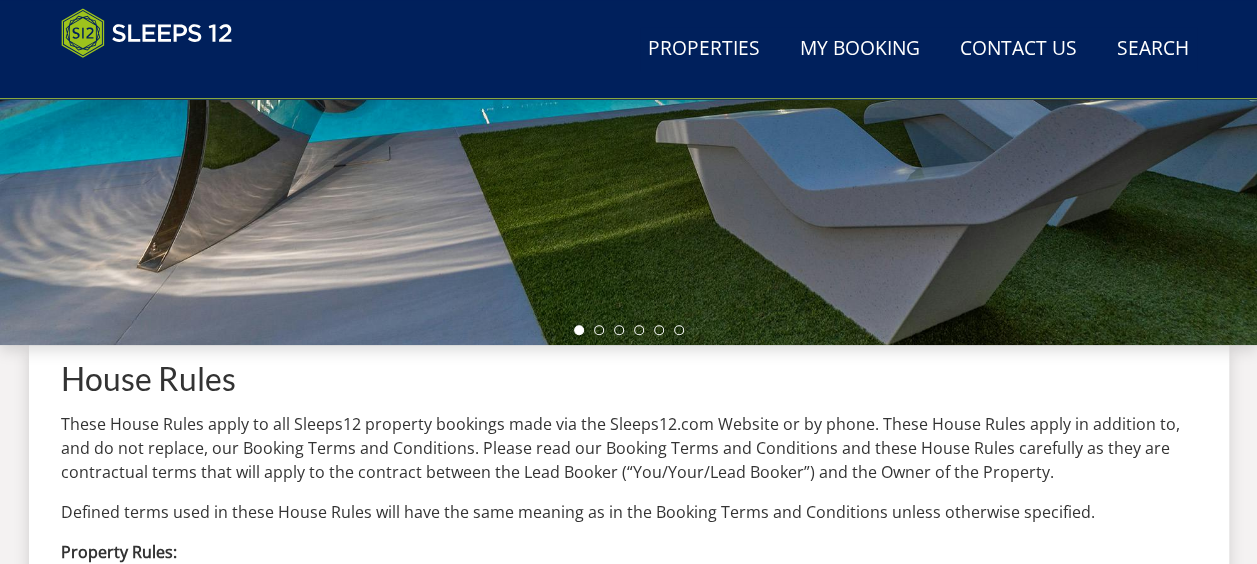 scroll, scrollTop: 500, scrollLeft: 0, axis: vertical 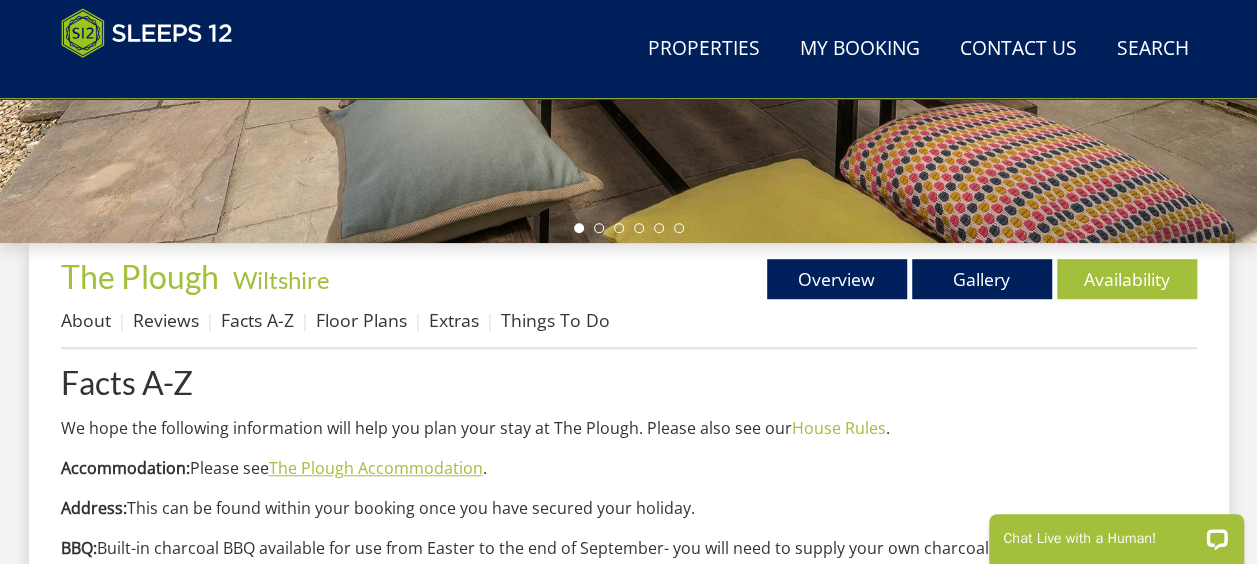 click on "The Plough Accommodation" at bounding box center (376, 468) 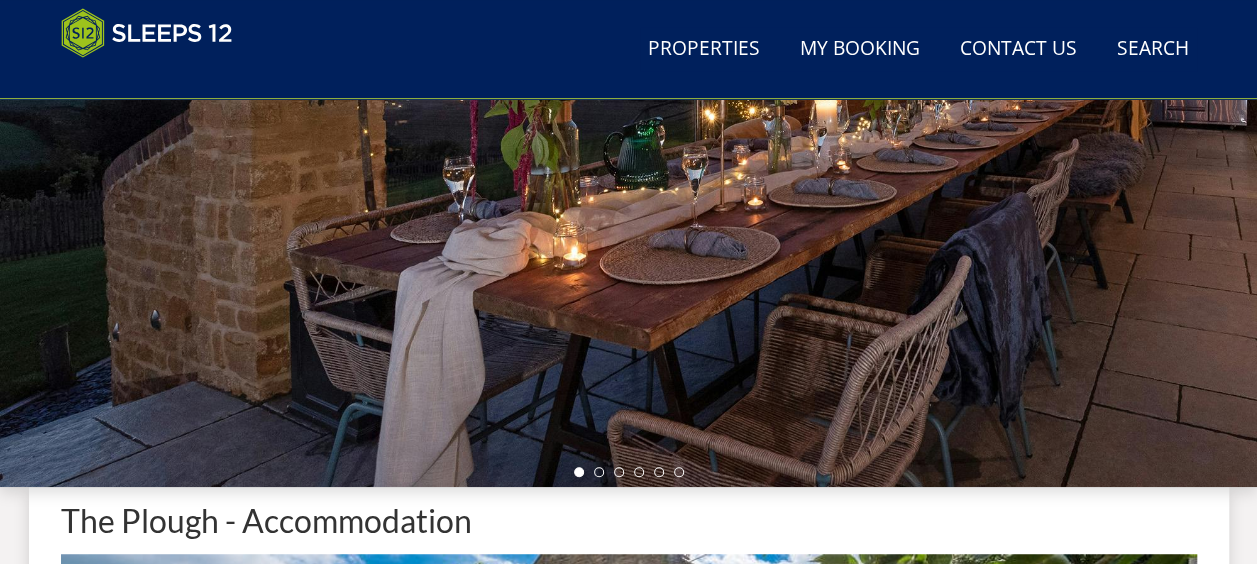 scroll, scrollTop: 400, scrollLeft: 0, axis: vertical 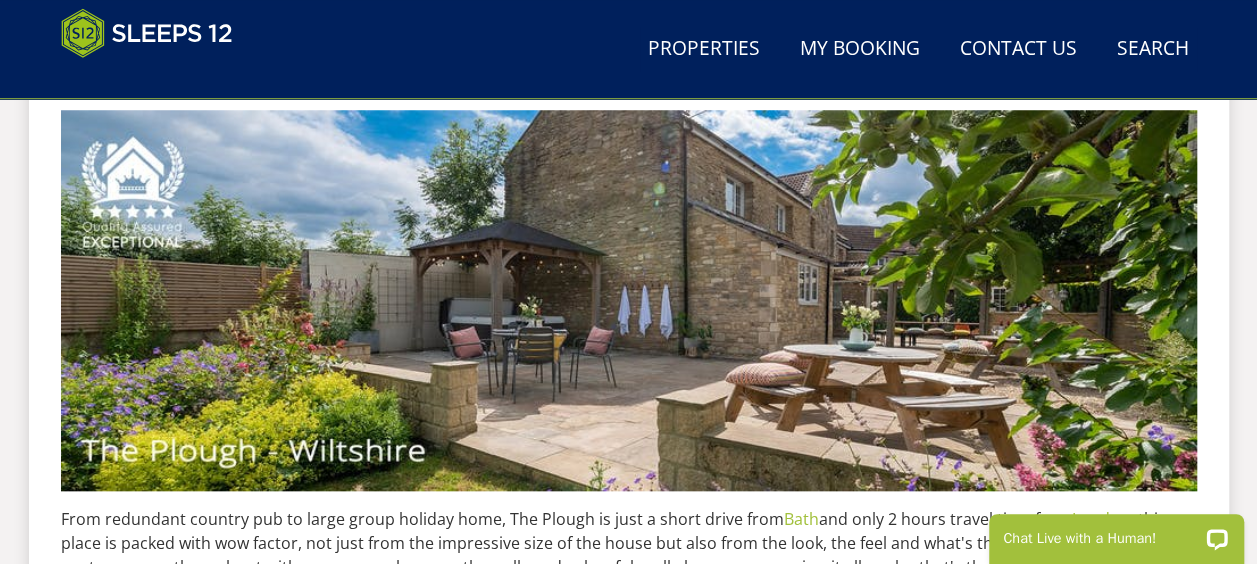 click at bounding box center (629, 300) 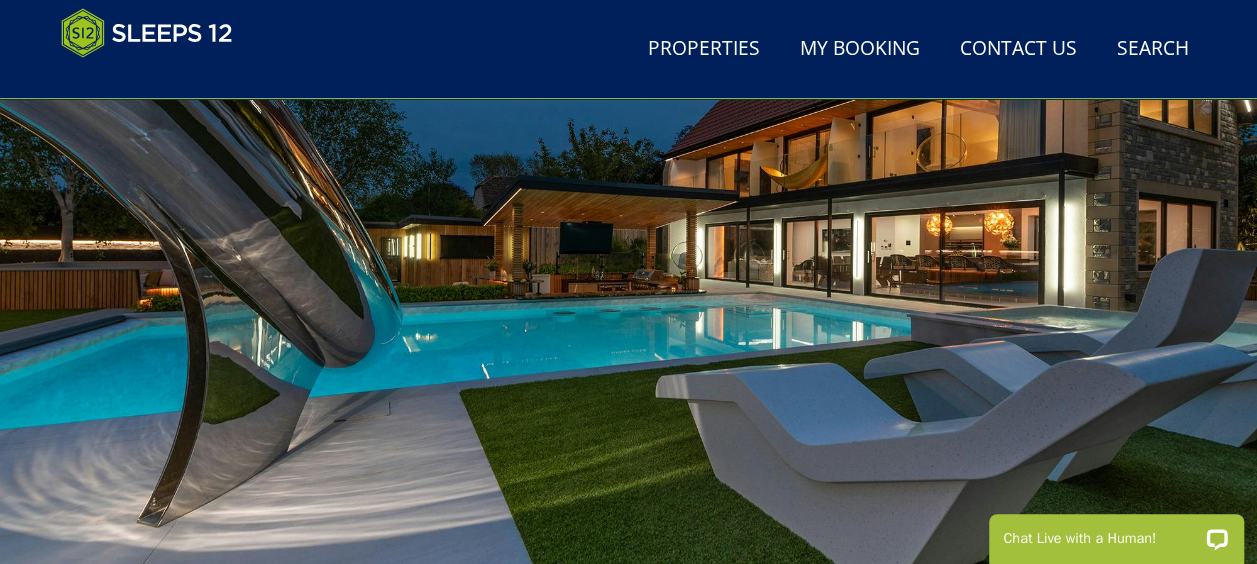 scroll, scrollTop: 200, scrollLeft: 0, axis: vertical 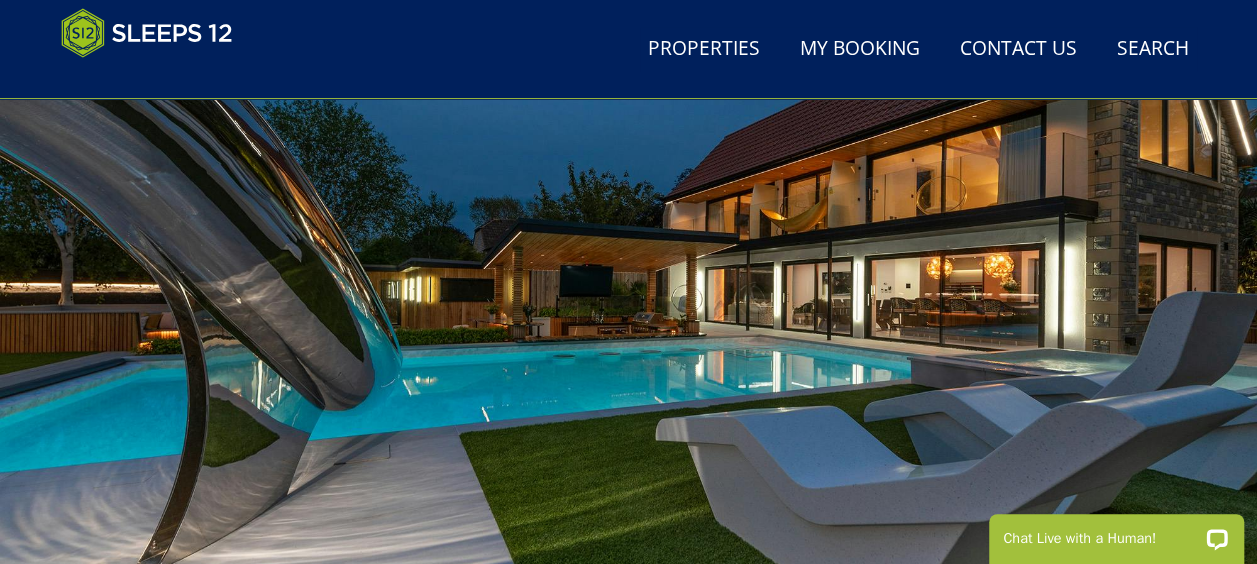 click at bounding box center (628, 293) 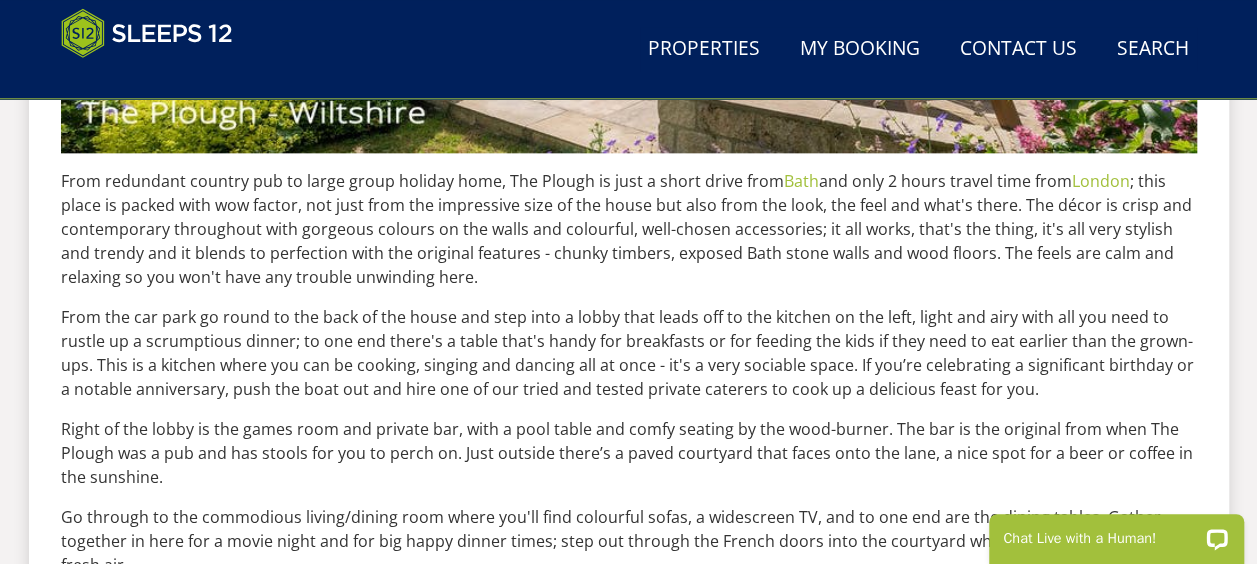 scroll, scrollTop: 800, scrollLeft: 0, axis: vertical 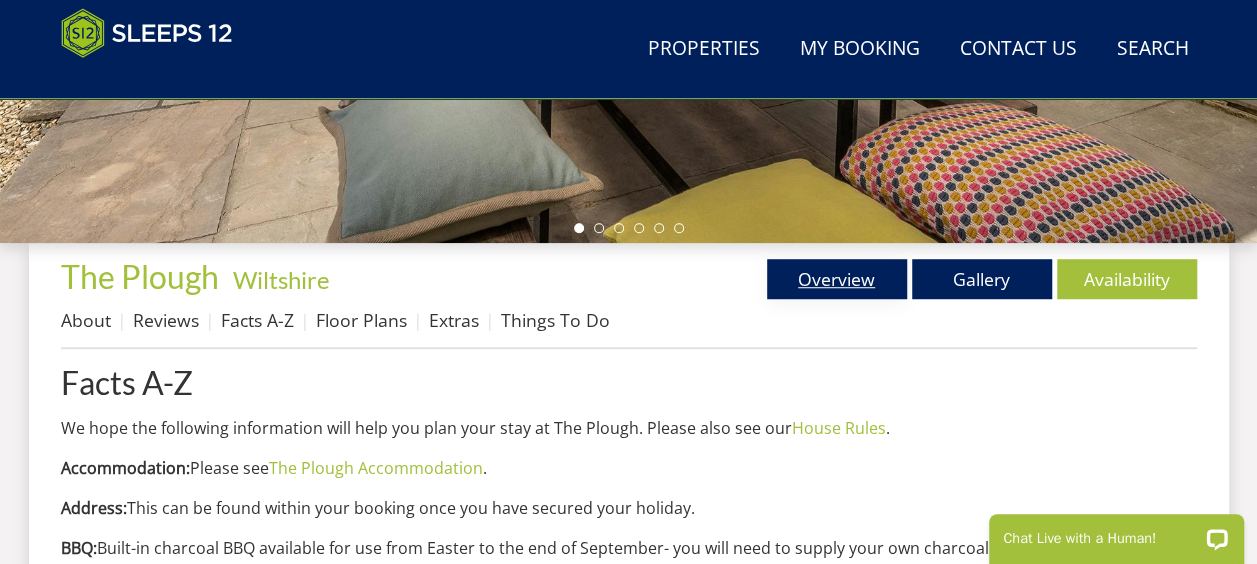 click on "Overview" at bounding box center [837, 279] 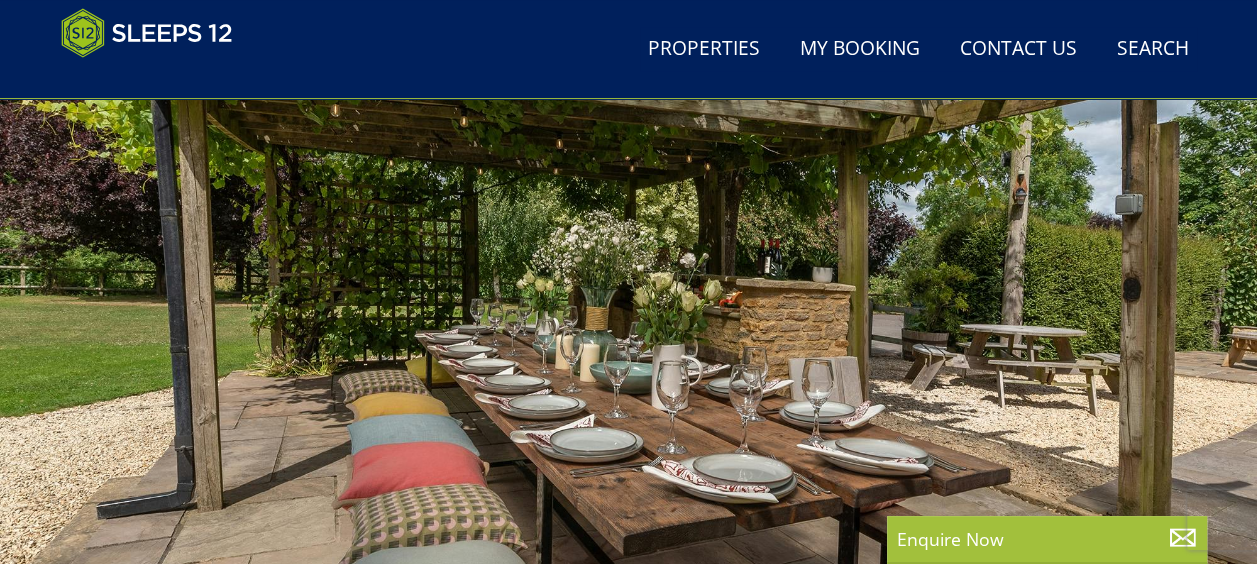 scroll, scrollTop: 200, scrollLeft: 0, axis: vertical 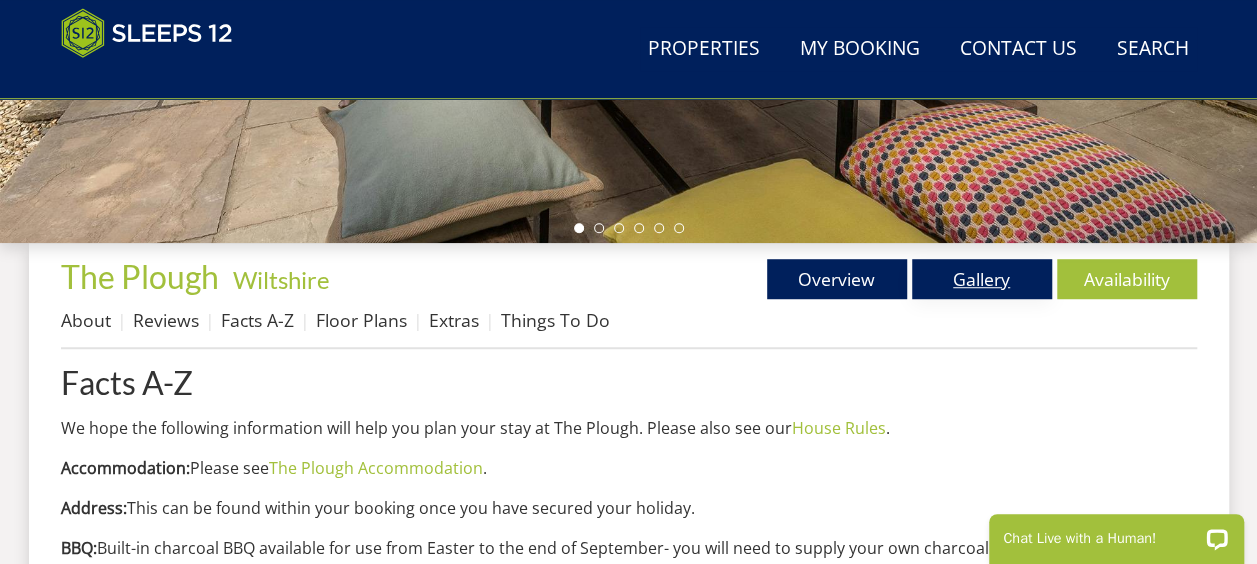 click on "Gallery" at bounding box center (982, 279) 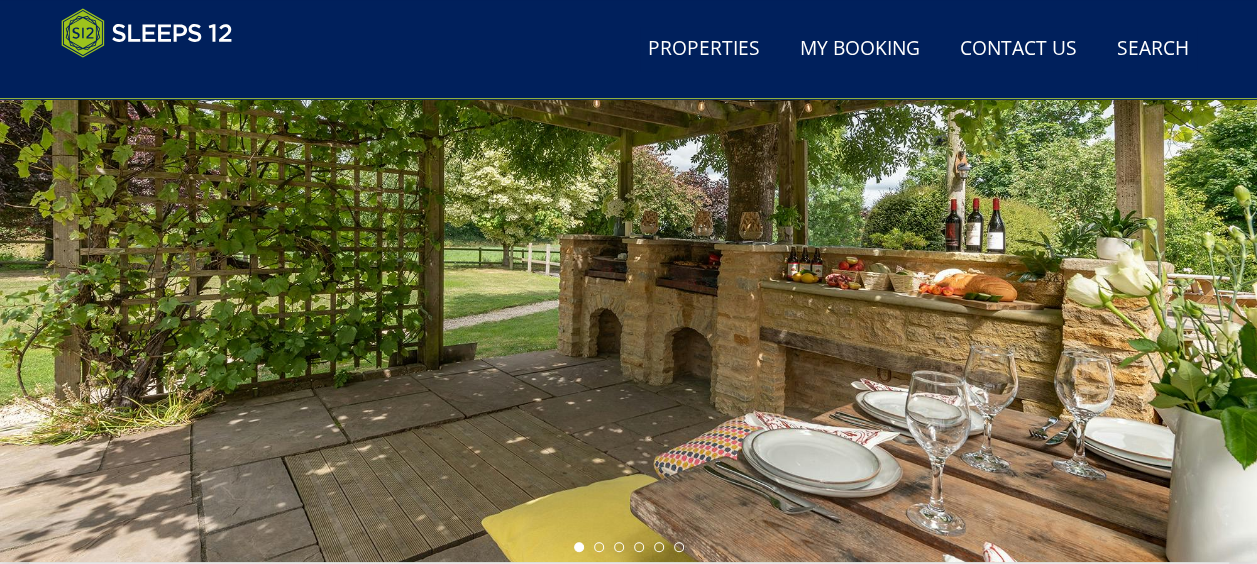 scroll, scrollTop: 300, scrollLeft: 0, axis: vertical 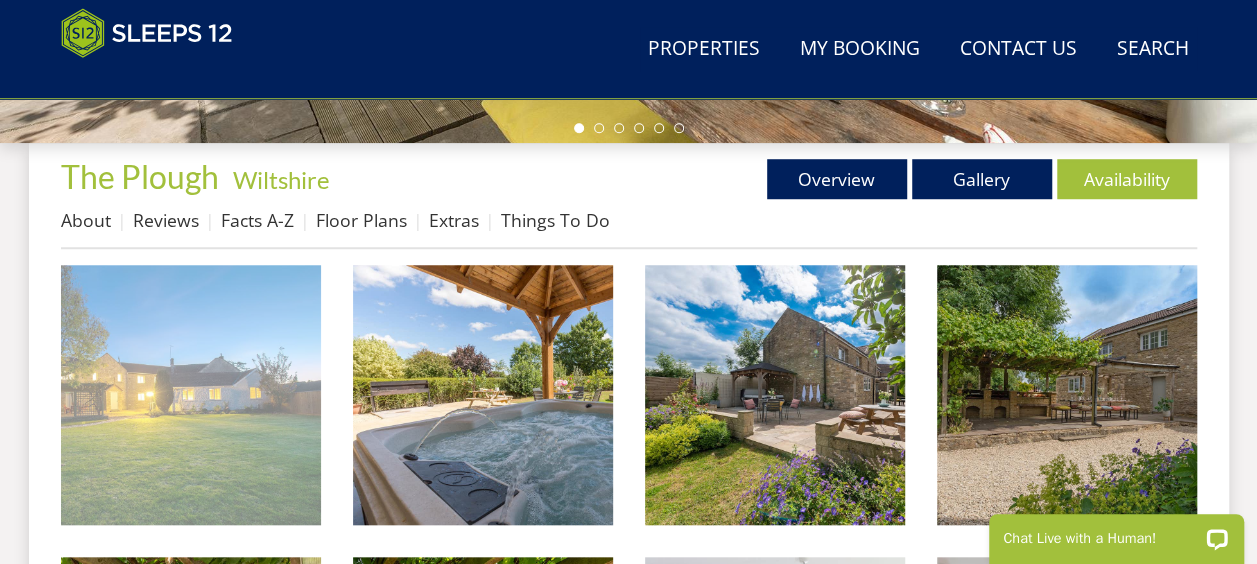 click at bounding box center [191, 395] 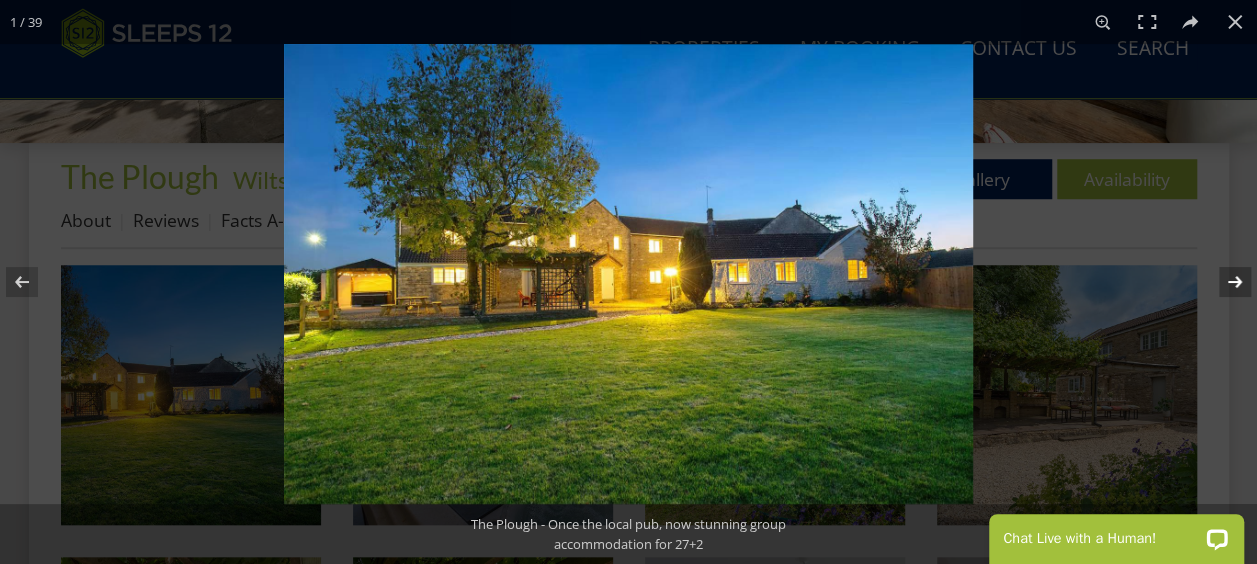click at bounding box center [1222, 282] 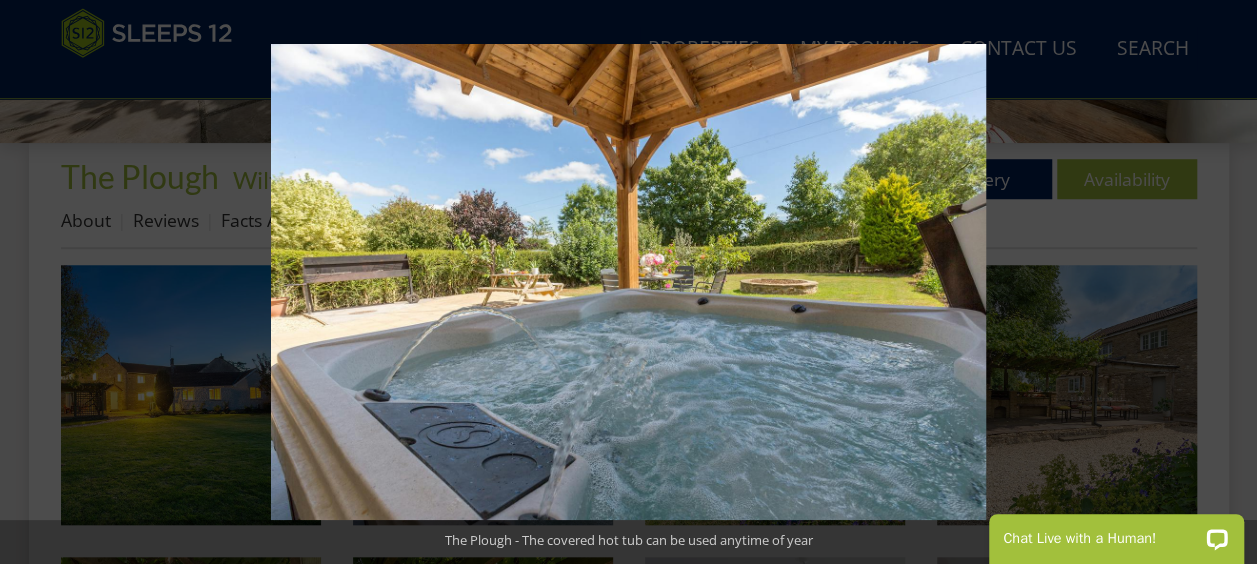 click at bounding box center [1222, 282] 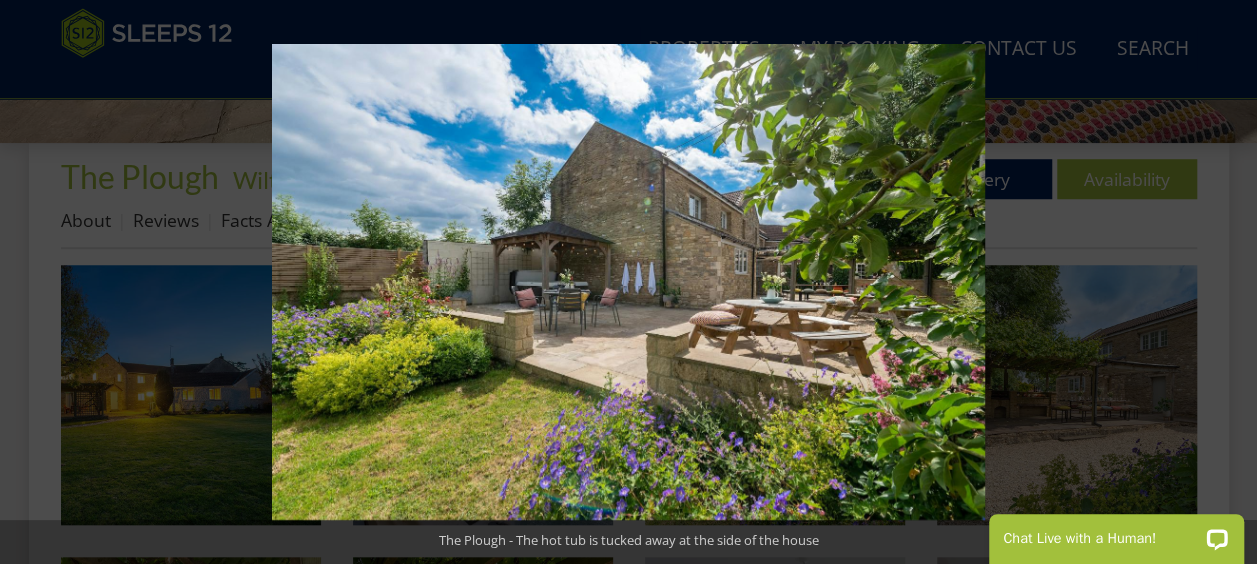 click at bounding box center [1222, 282] 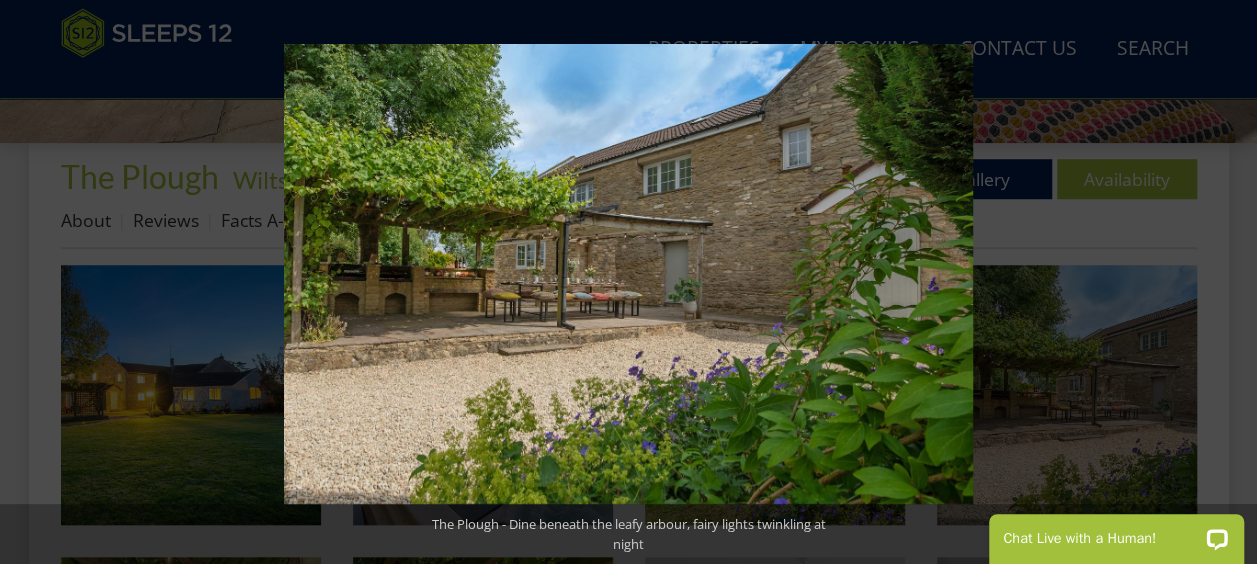 click at bounding box center (1222, 282) 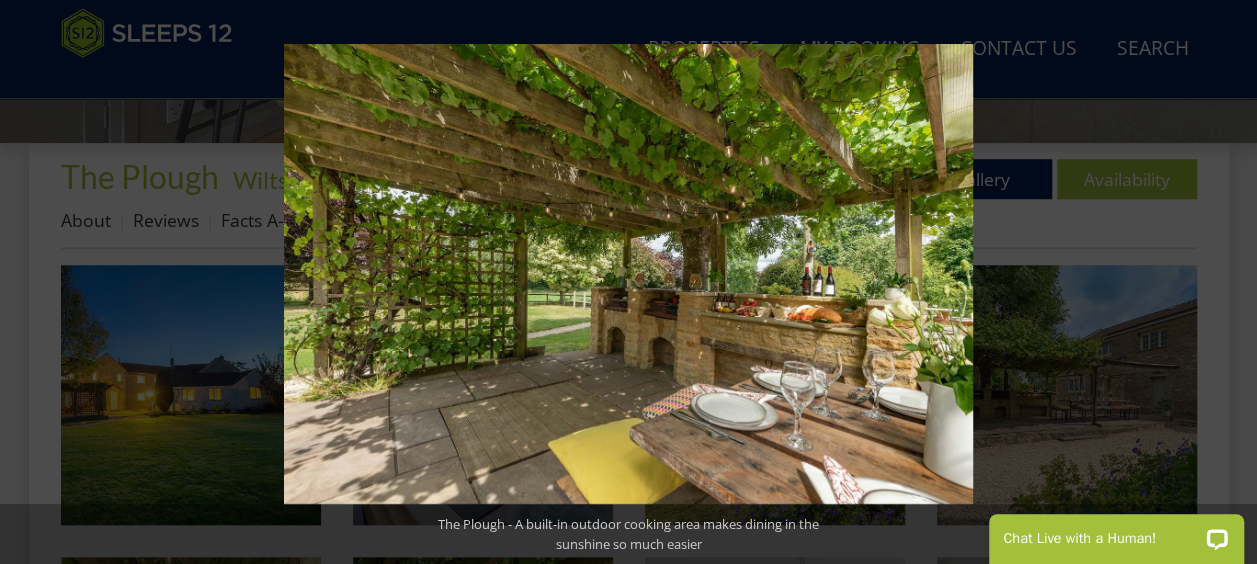 click at bounding box center [1222, 282] 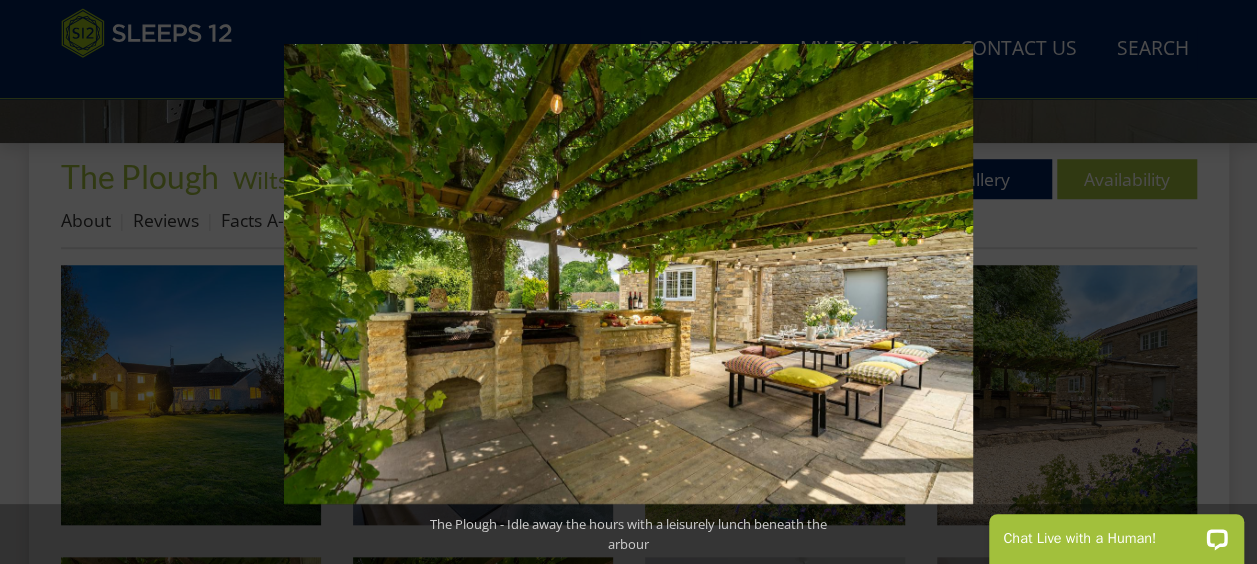 click at bounding box center [1222, 282] 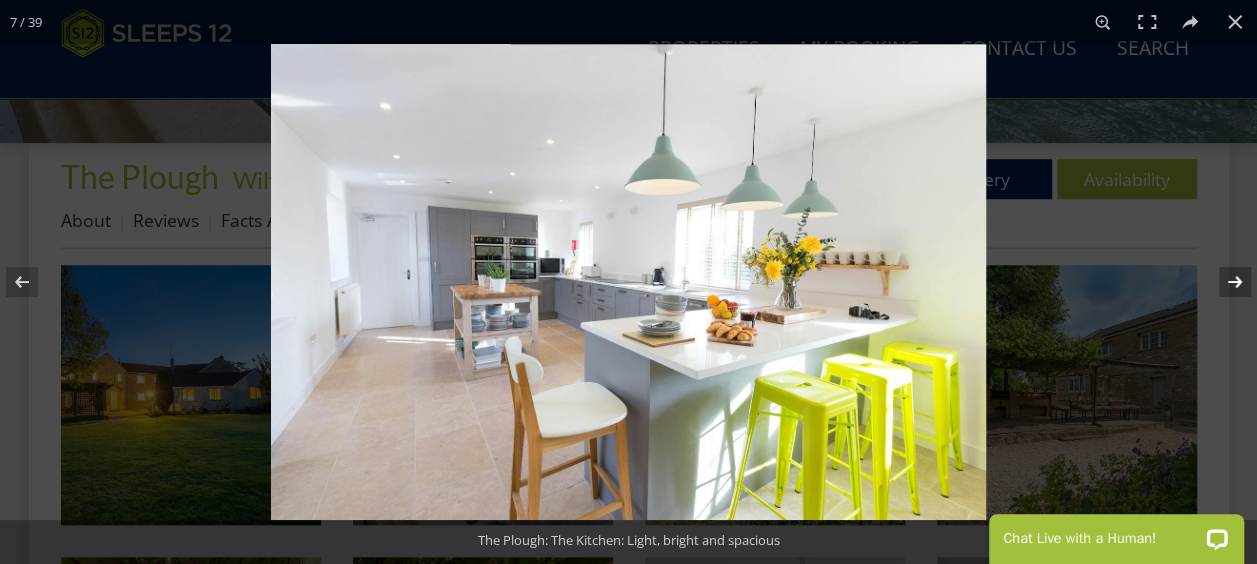 click at bounding box center [1222, 282] 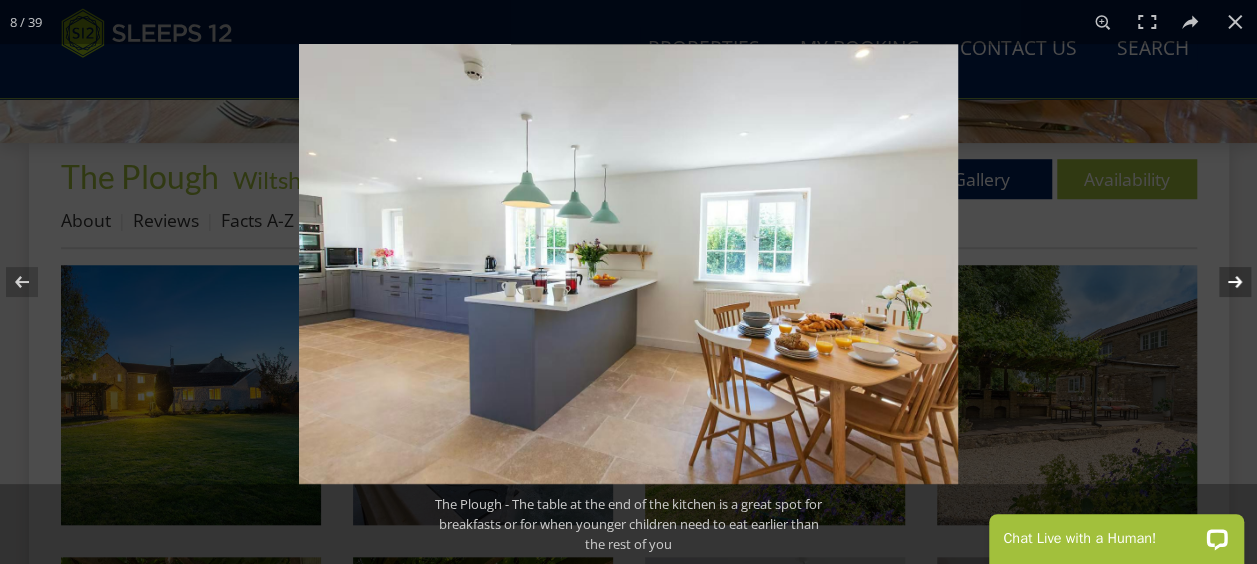 click at bounding box center (1222, 282) 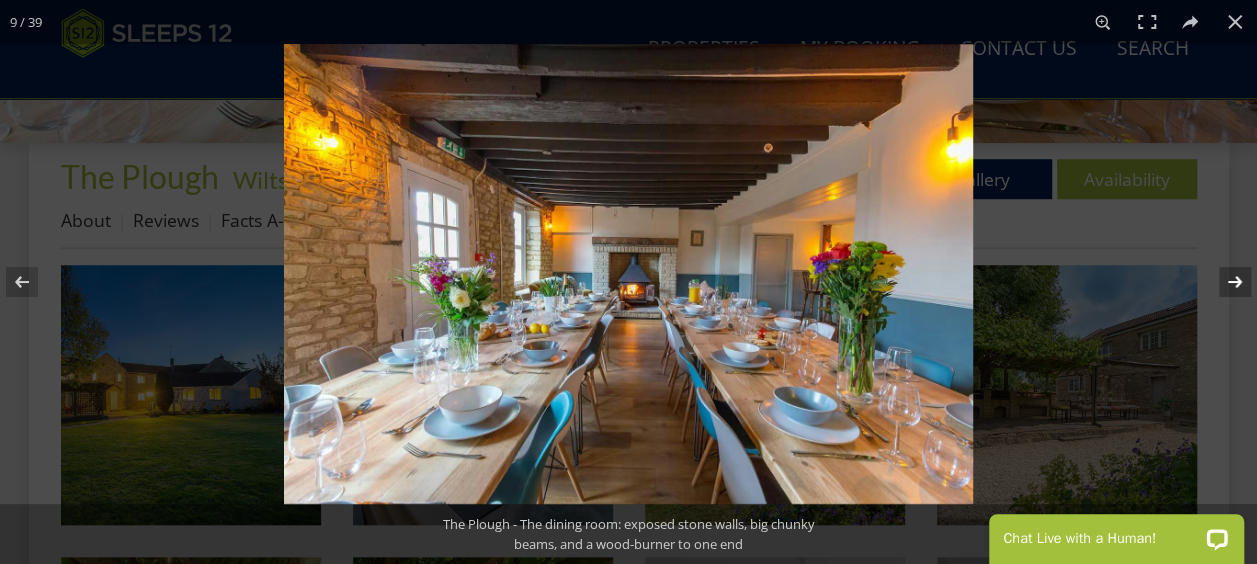 click at bounding box center (1222, 282) 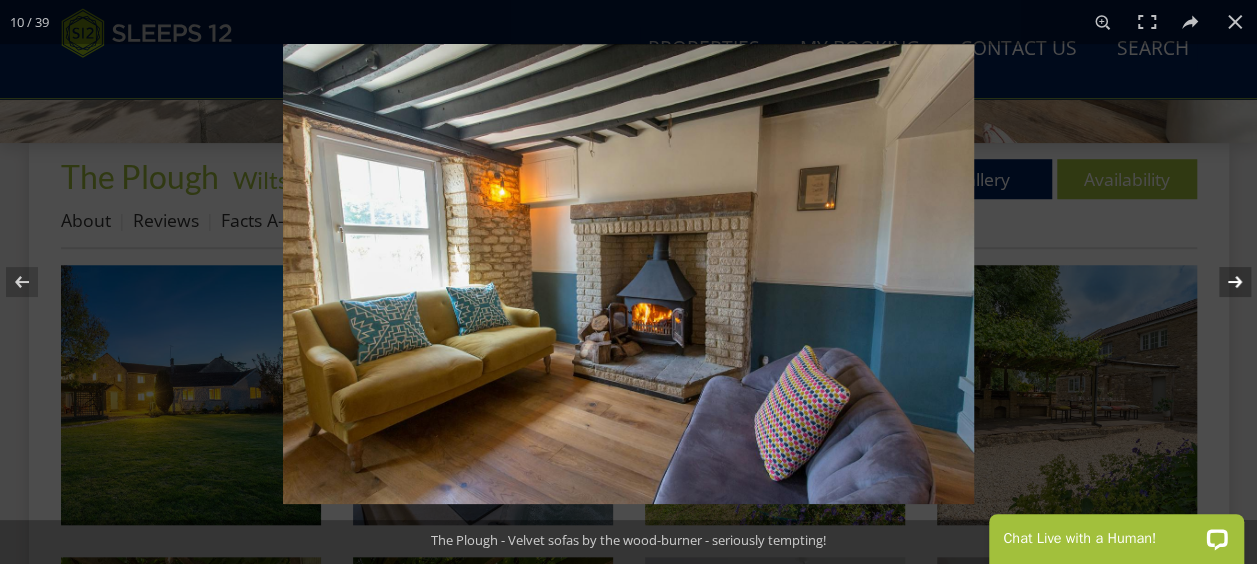 click at bounding box center (1222, 282) 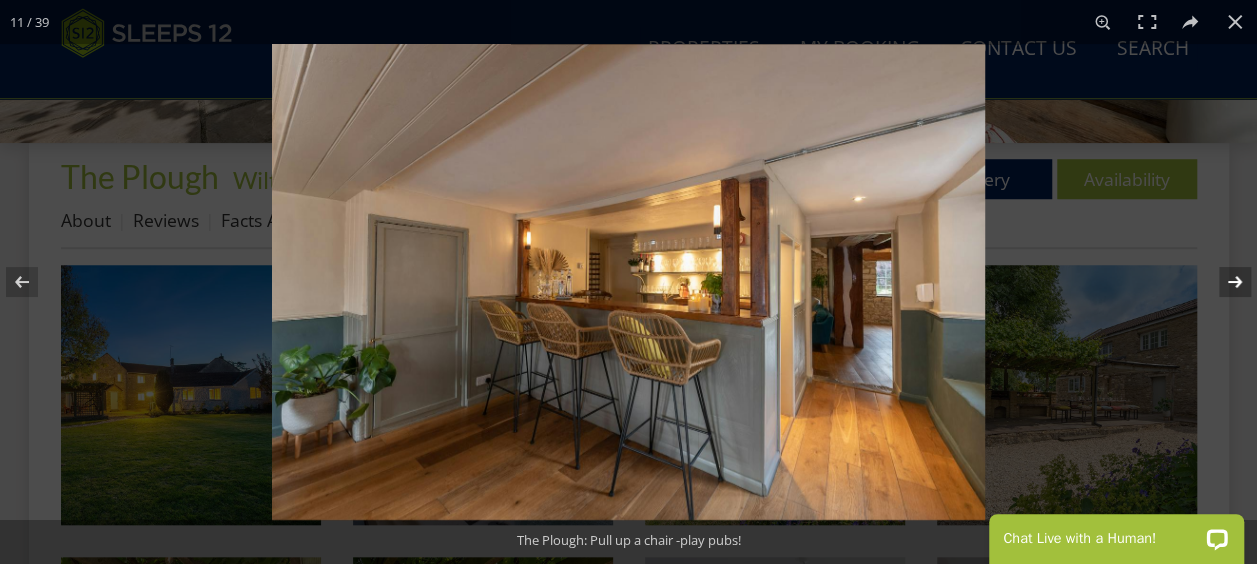 click at bounding box center (1222, 282) 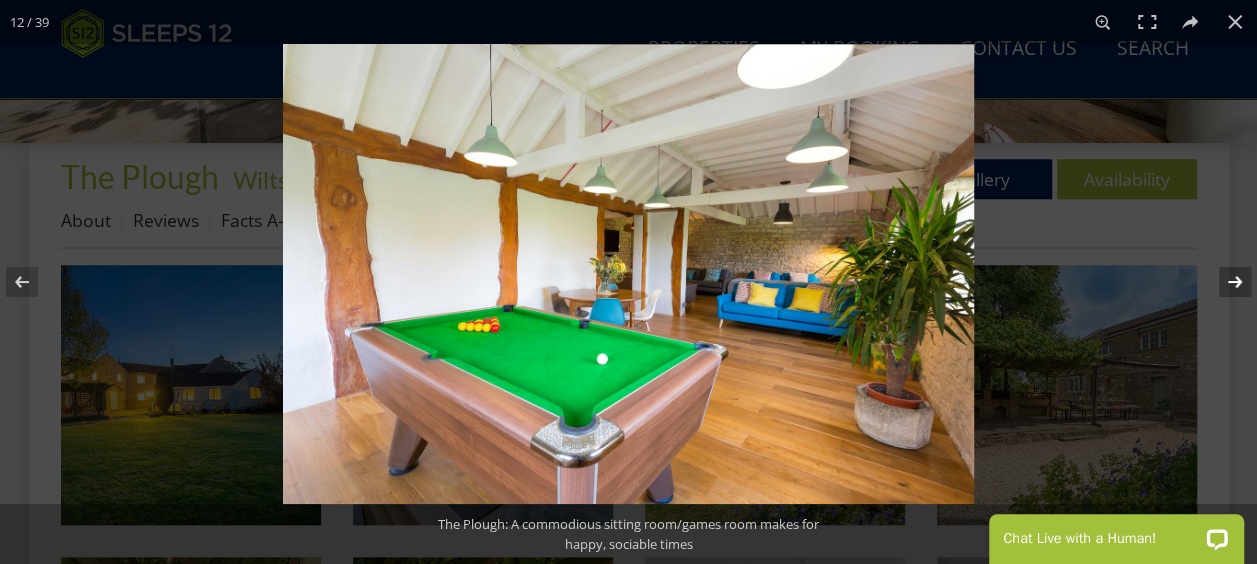 click at bounding box center [1222, 282] 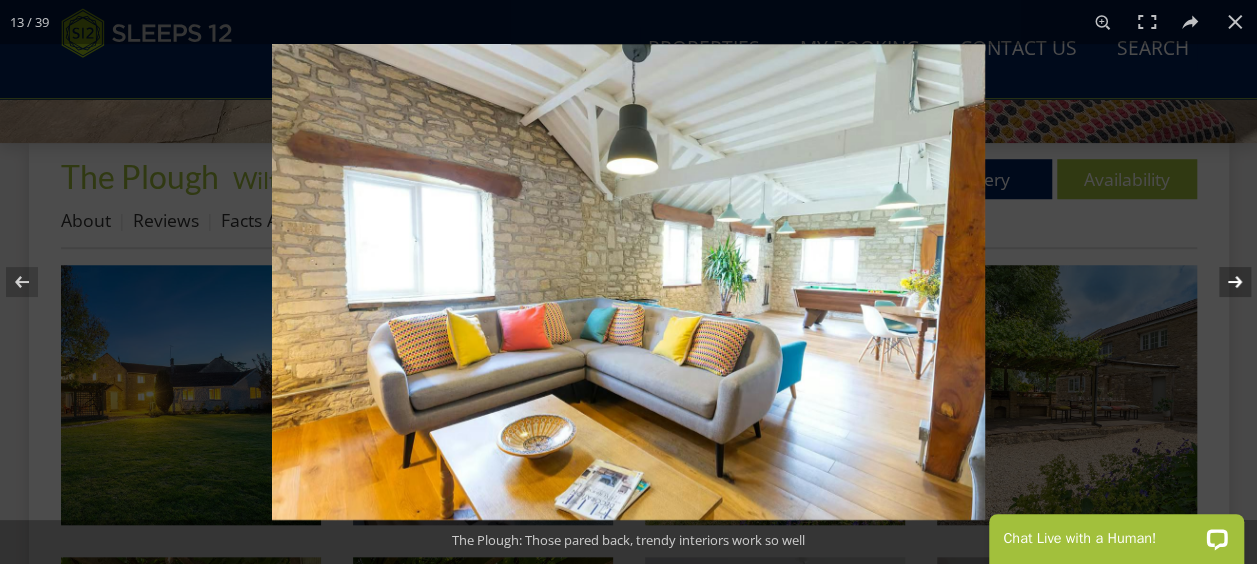 click at bounding box center [1222, 282] 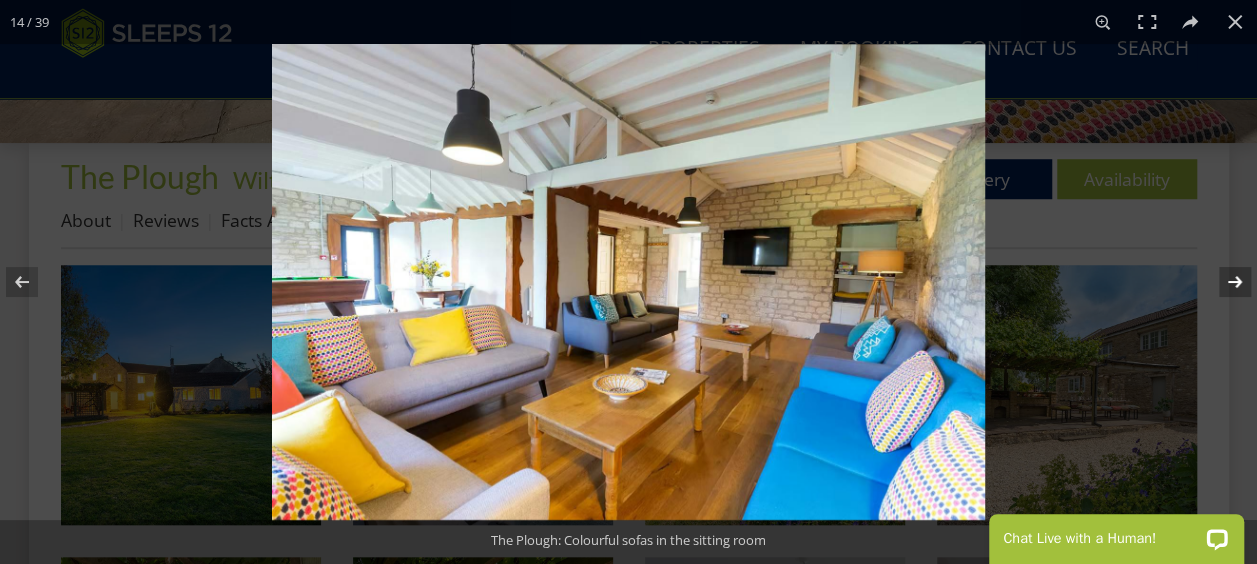 click at bounding box center (1222, 282) 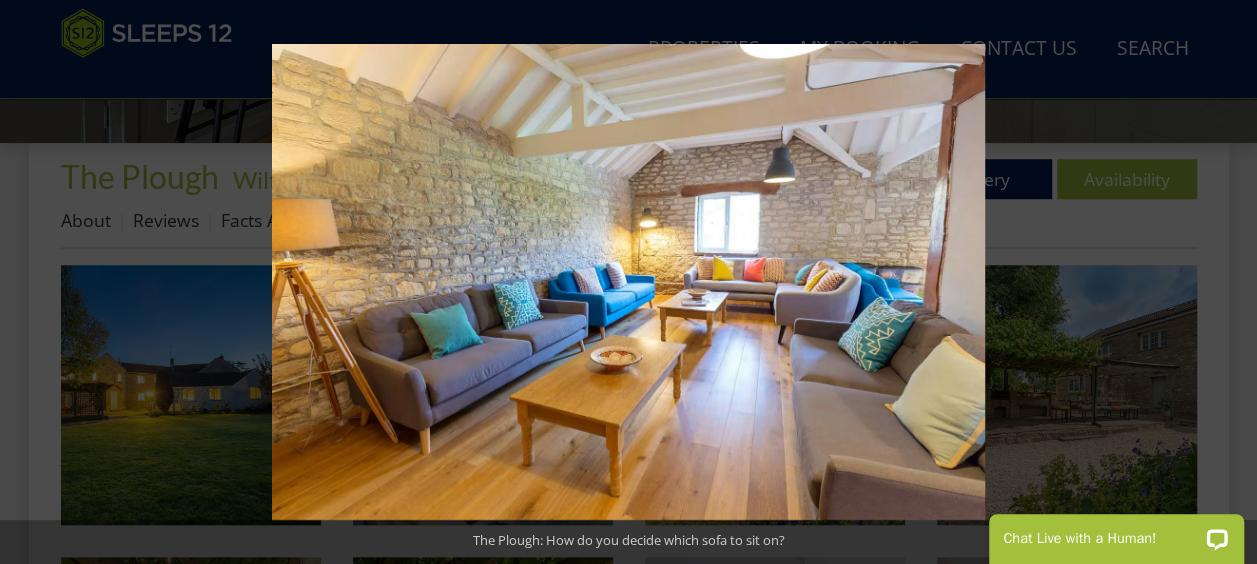 click at bounding box center (1222, 282) 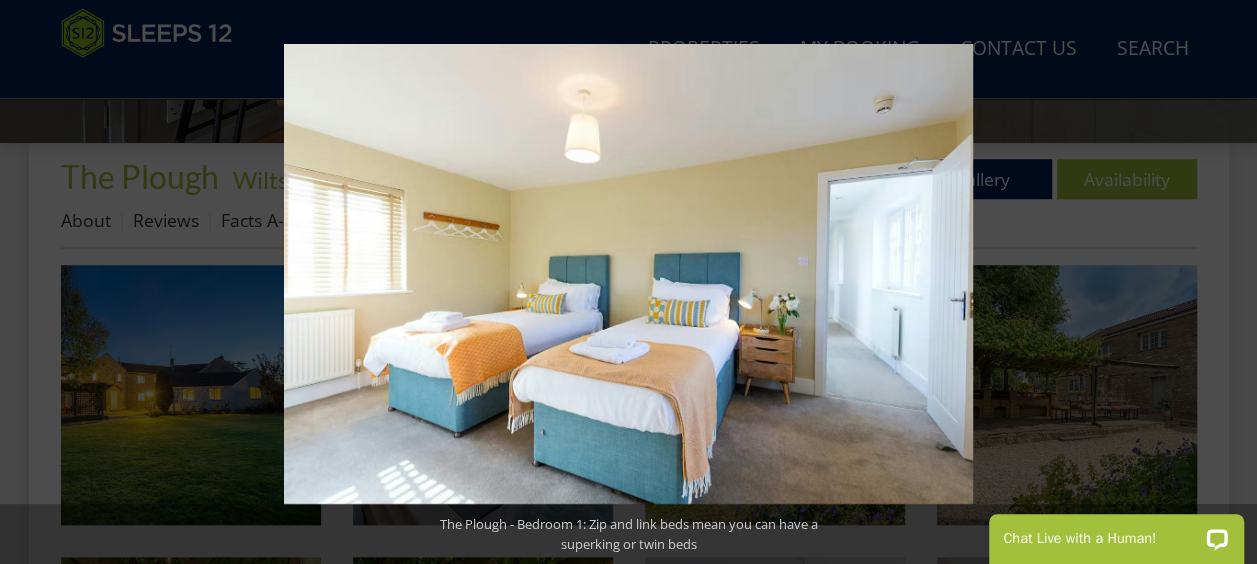 click at bounding box center (1222, 282) 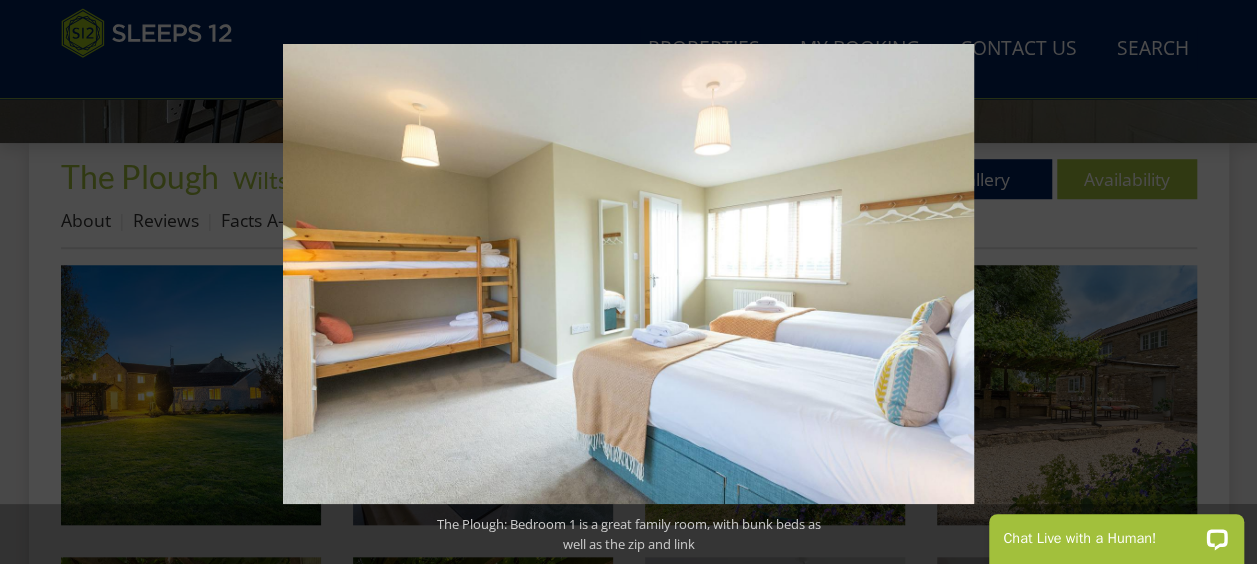 click at bounding box center (1222, 282) 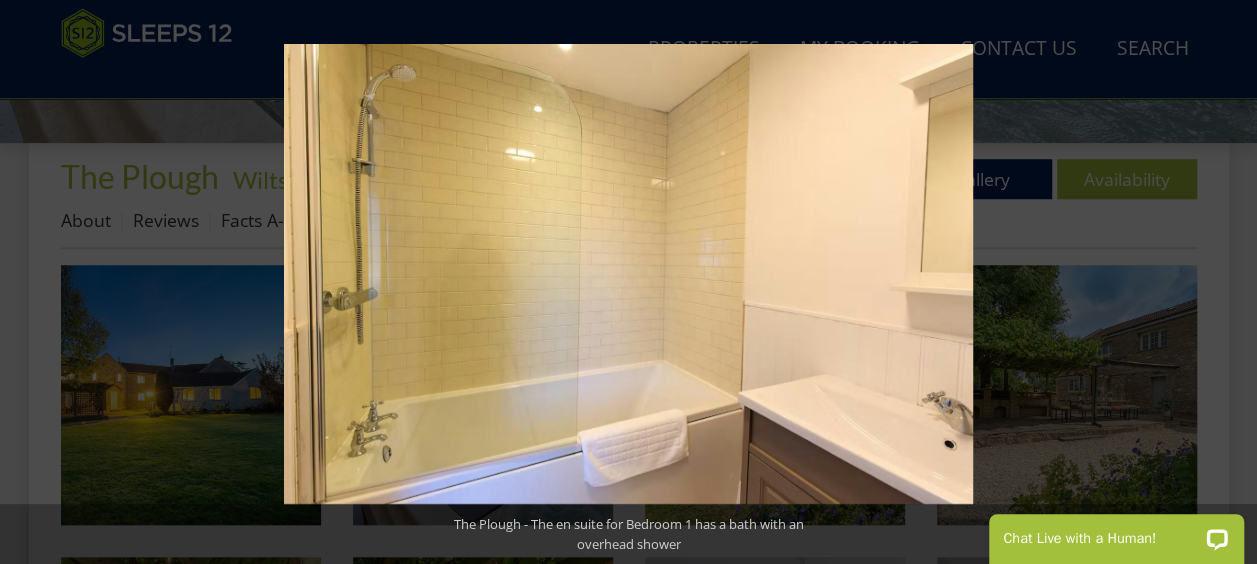 click at bounding box center [1222, 282] 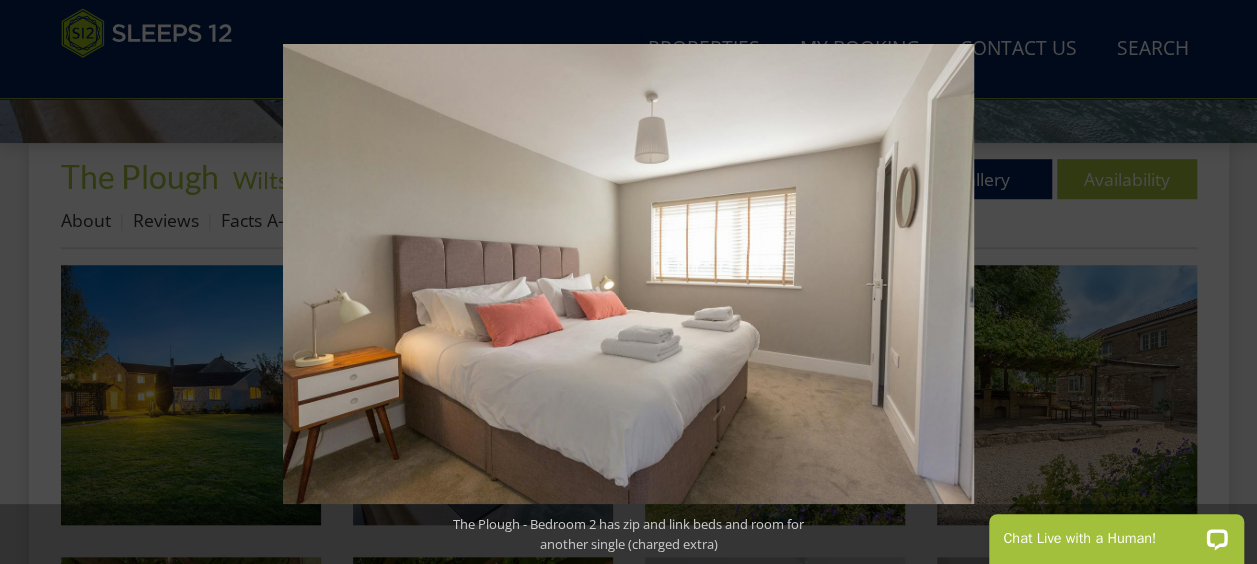 click at bounding box center [1222, 282] 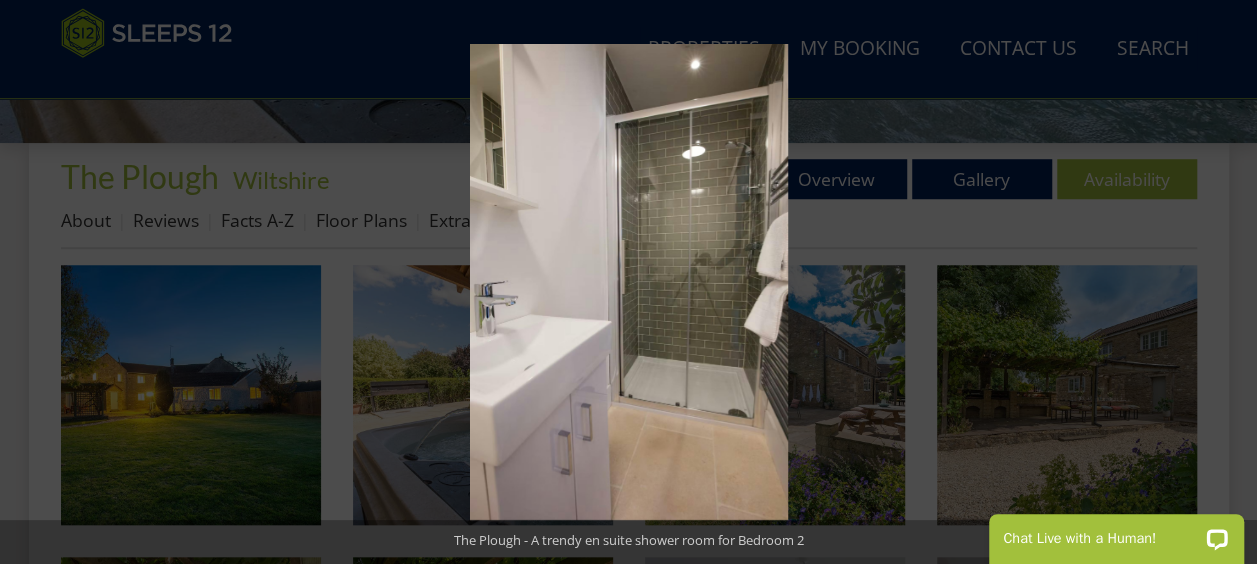 click at bounding box center (1222, 282) 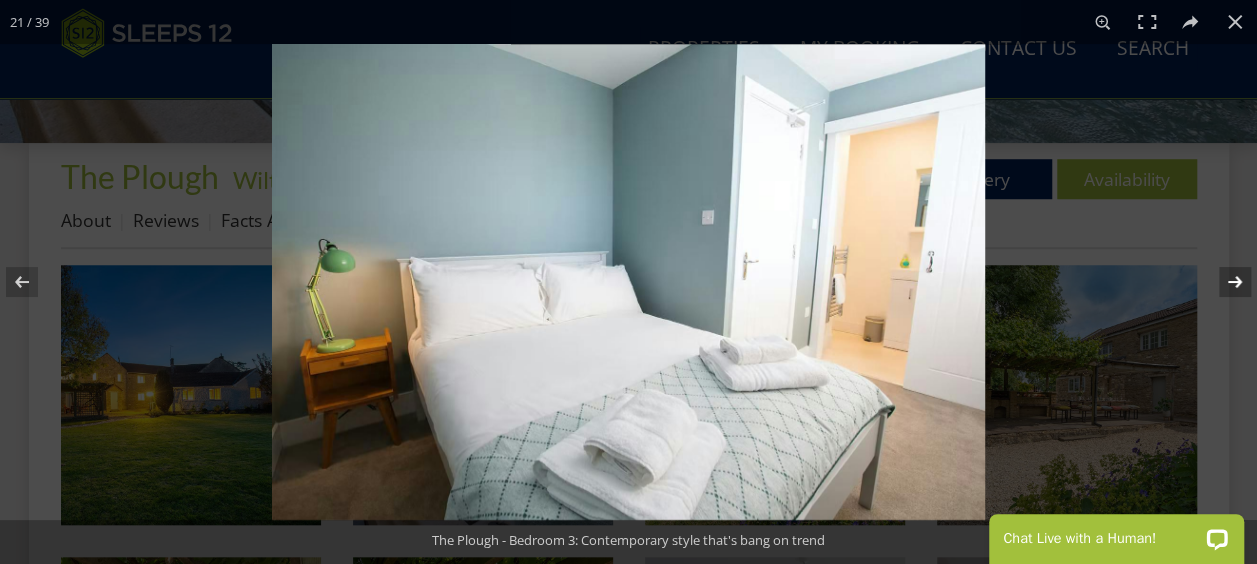 click at bounding box center (1222, 282) 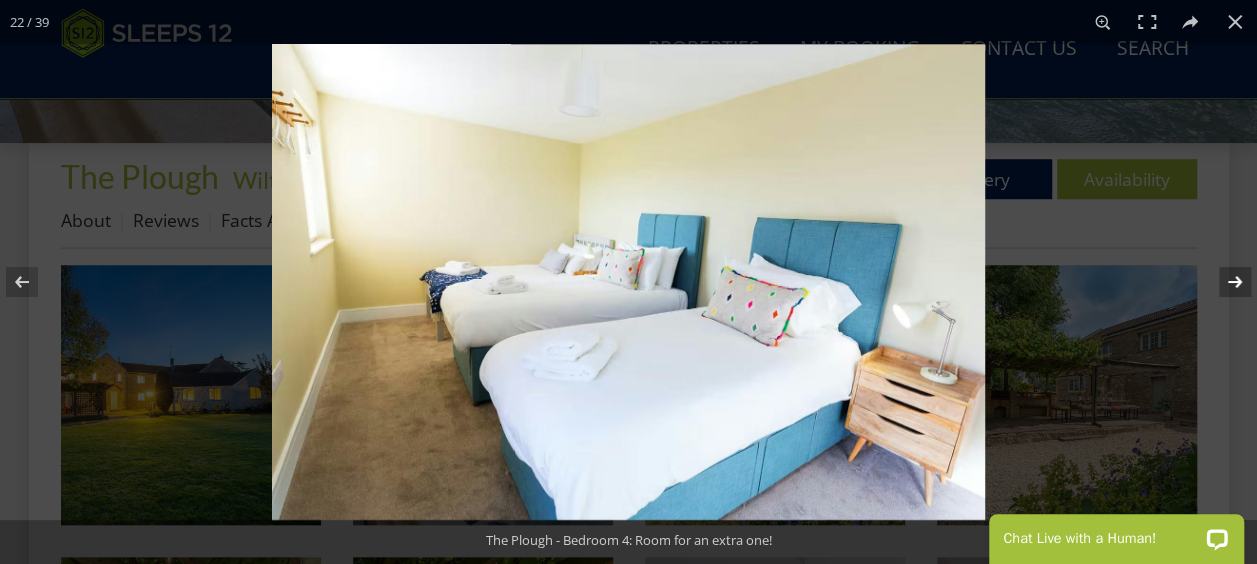 click at bounding box center (1222, 282) 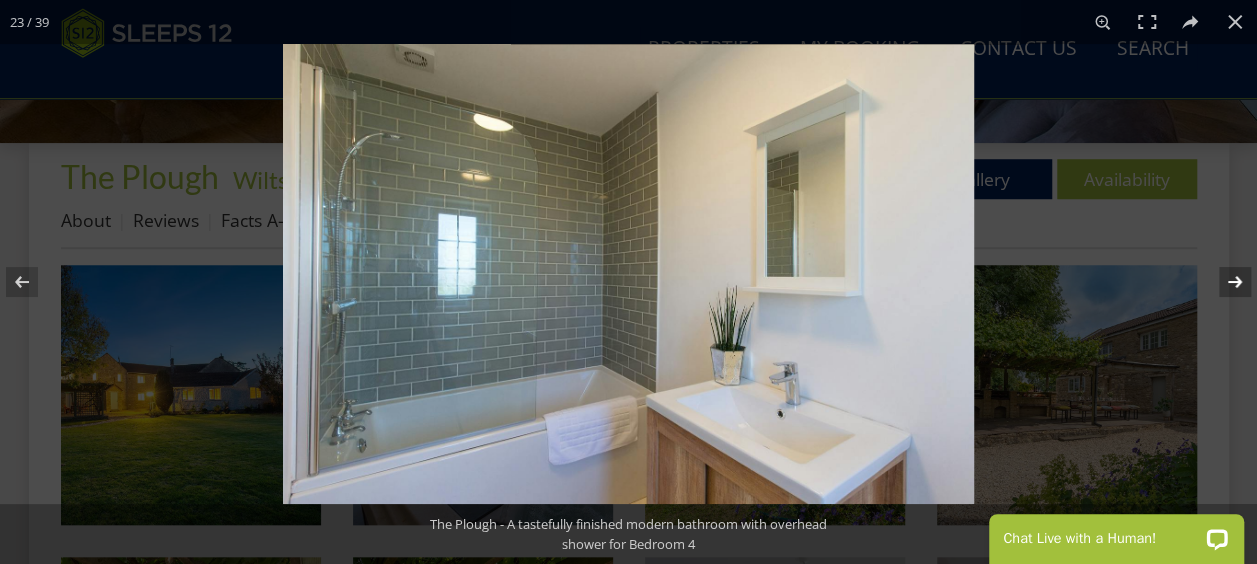 click at bounding box center (1222, 282) 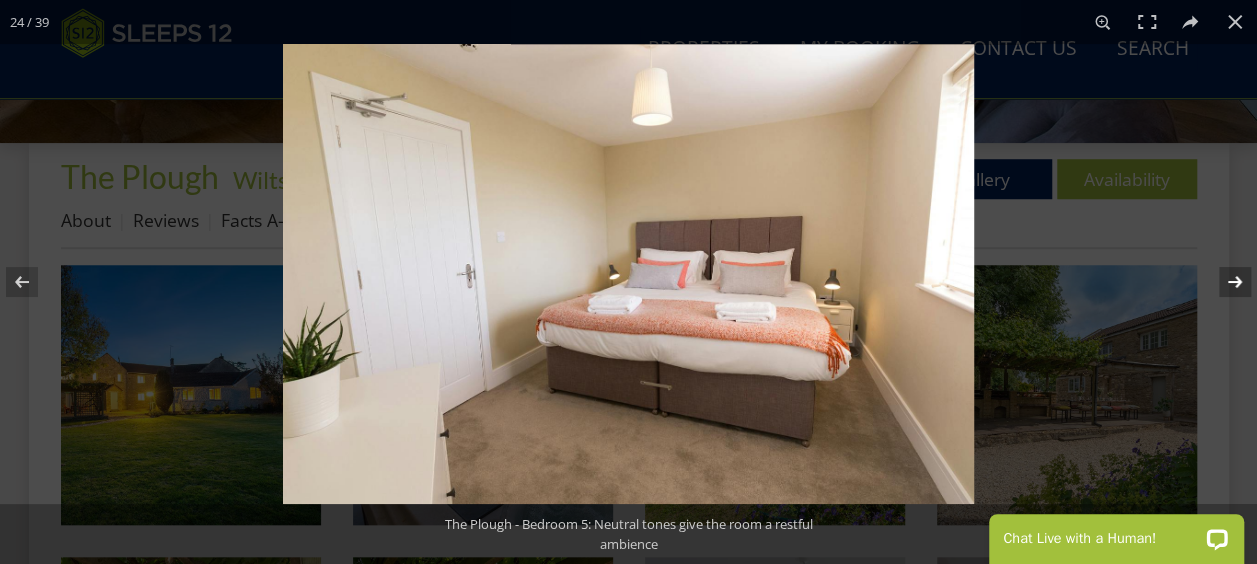 click at bounding box center (1222, 282) 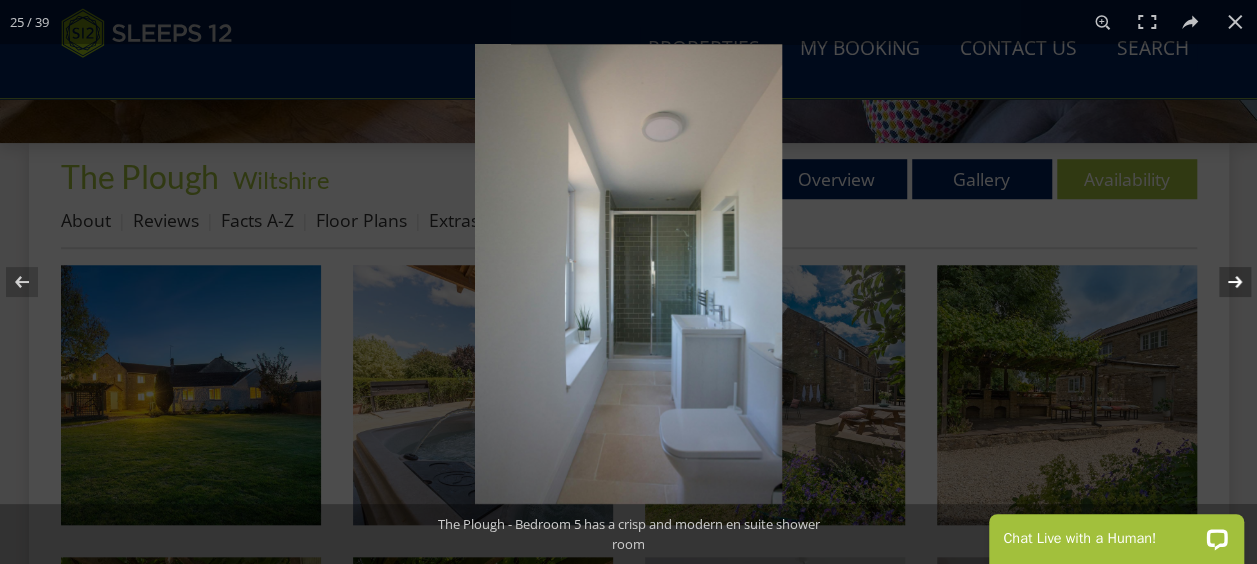 click at bounding box center (1222, 282) 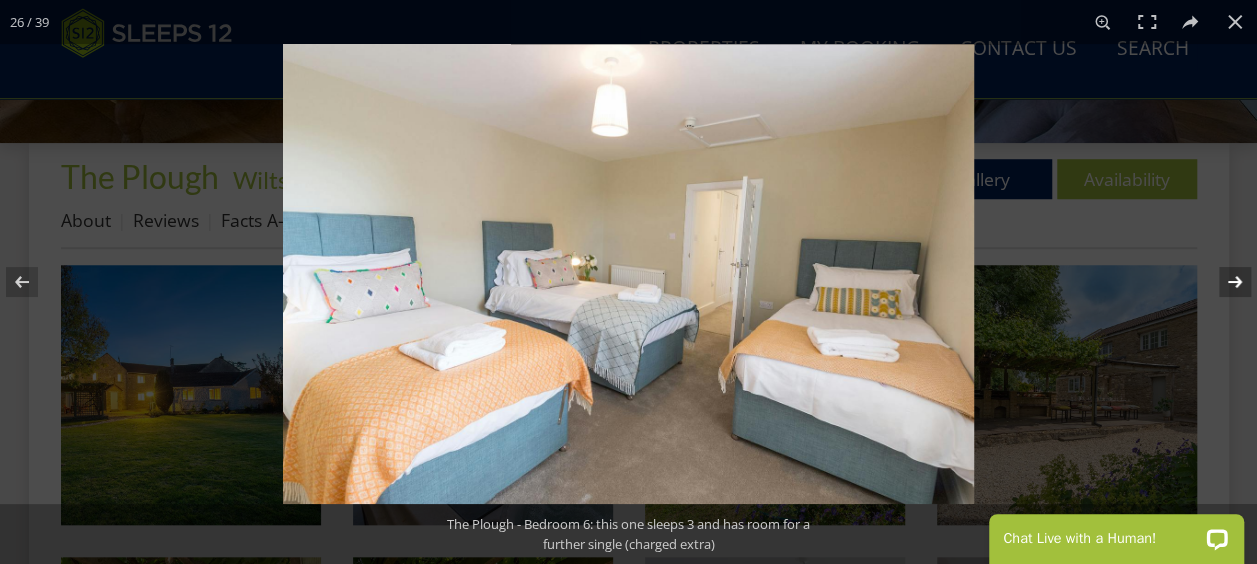 click at bounding box center [1222, 282] 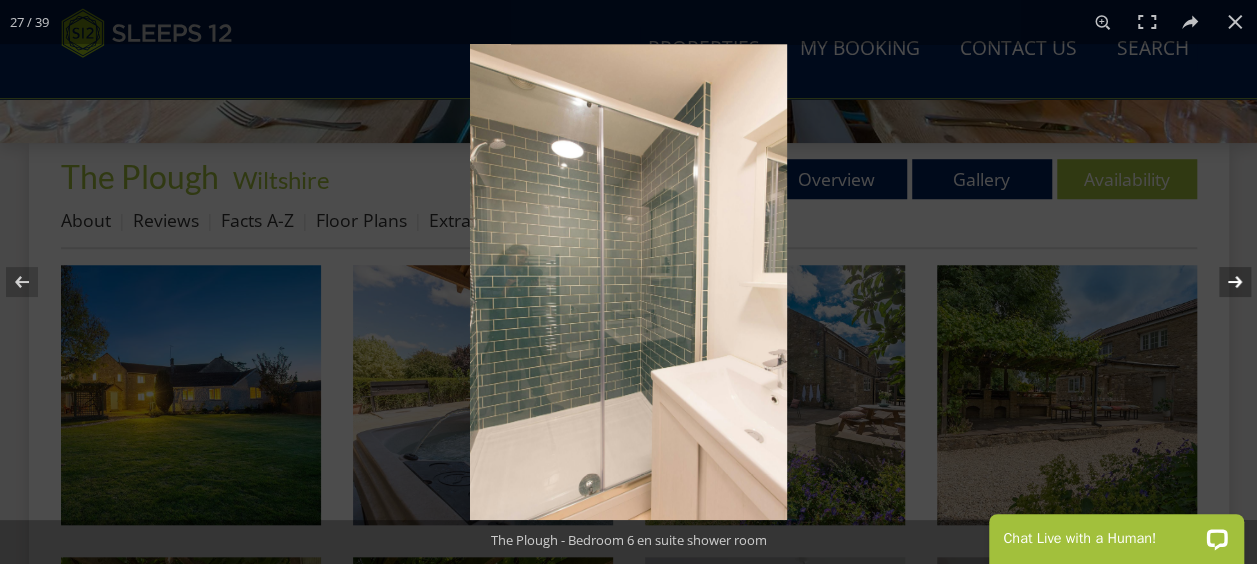 click at bounding box center (1222, 282) 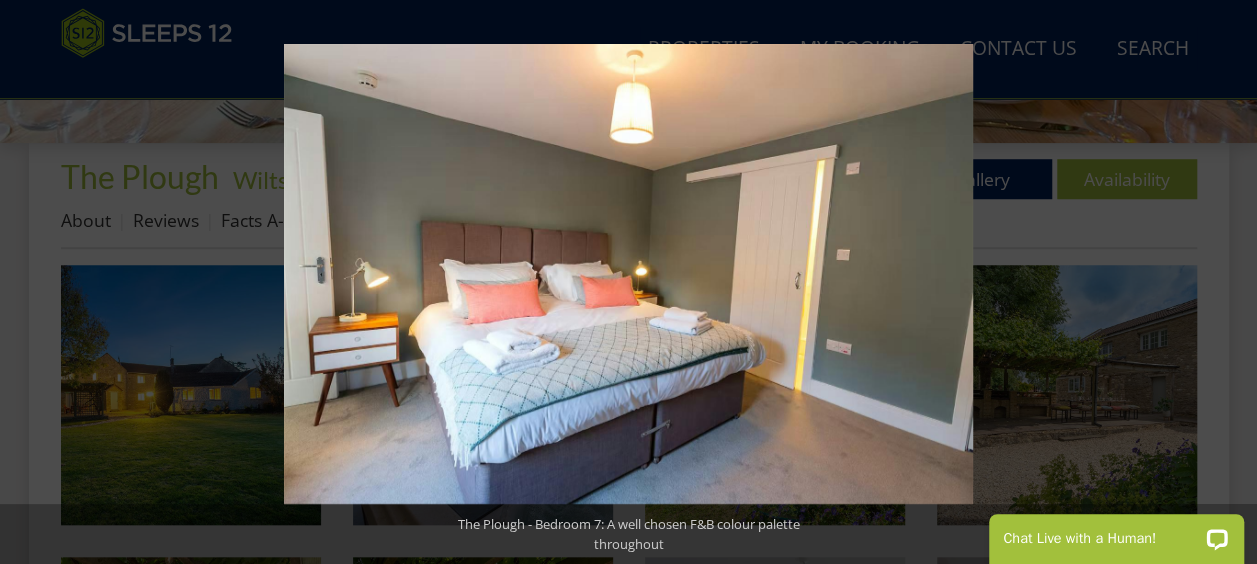 click at bounding box center [1222, 282] 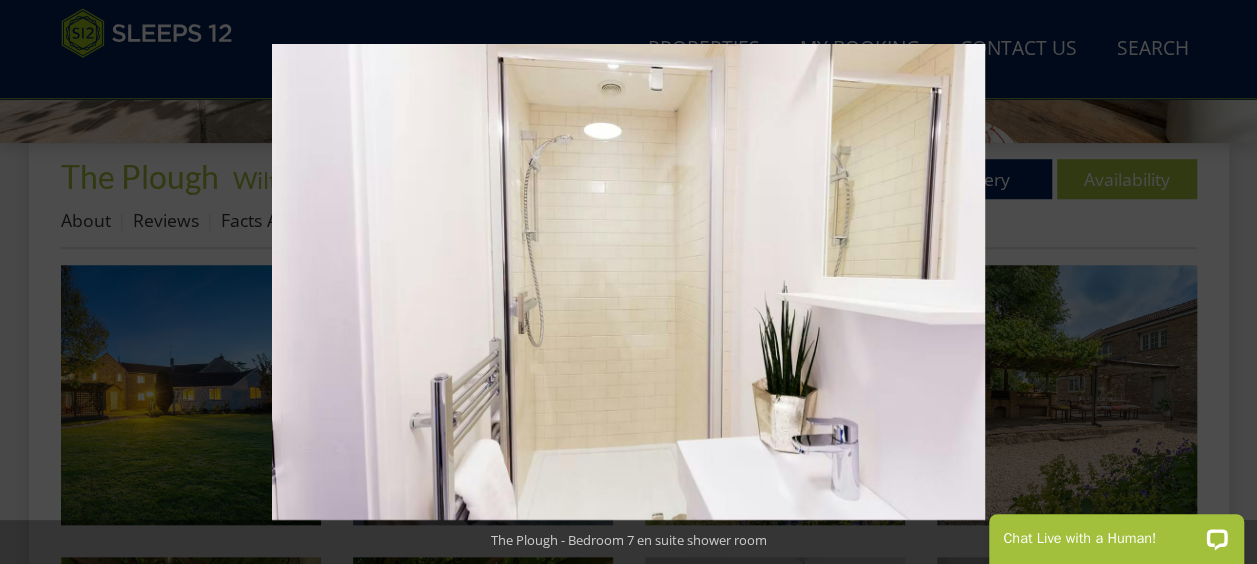 click at bounding box center [1222, 282] 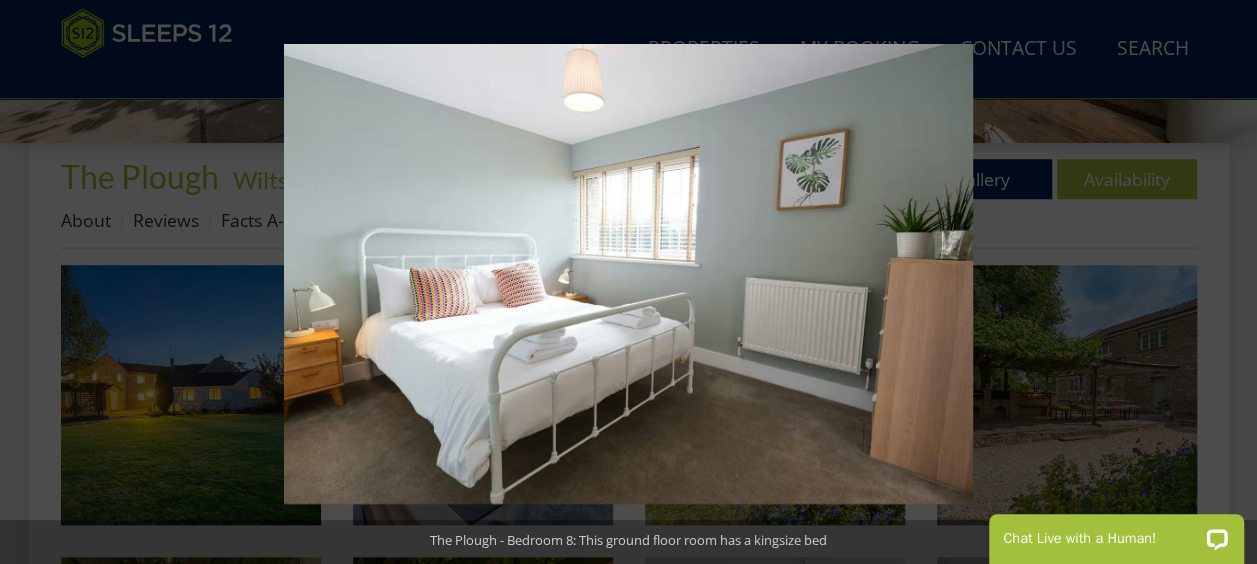 click at bounding box center (1222, 282) 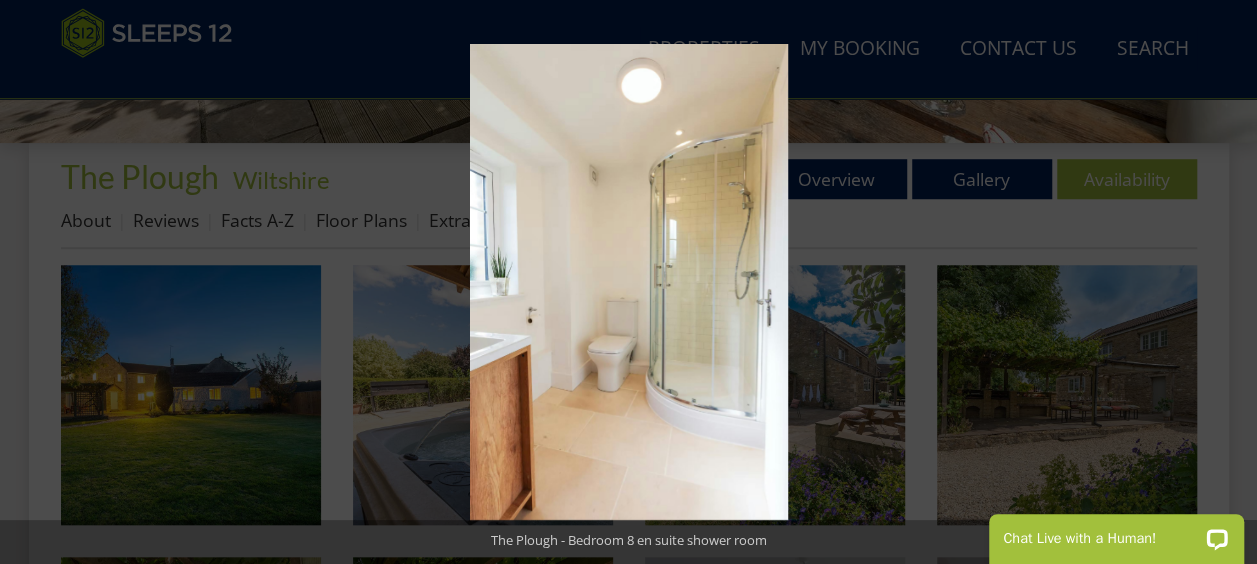 click at bounding box center (1222, 282) 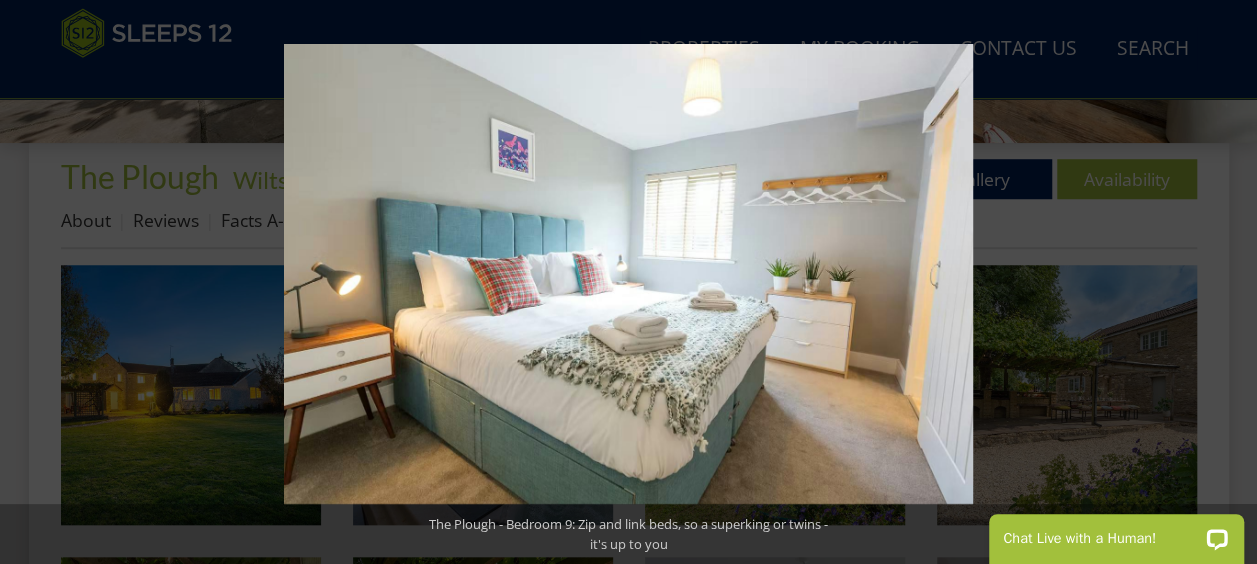 click at bounding box center [1222, 282] 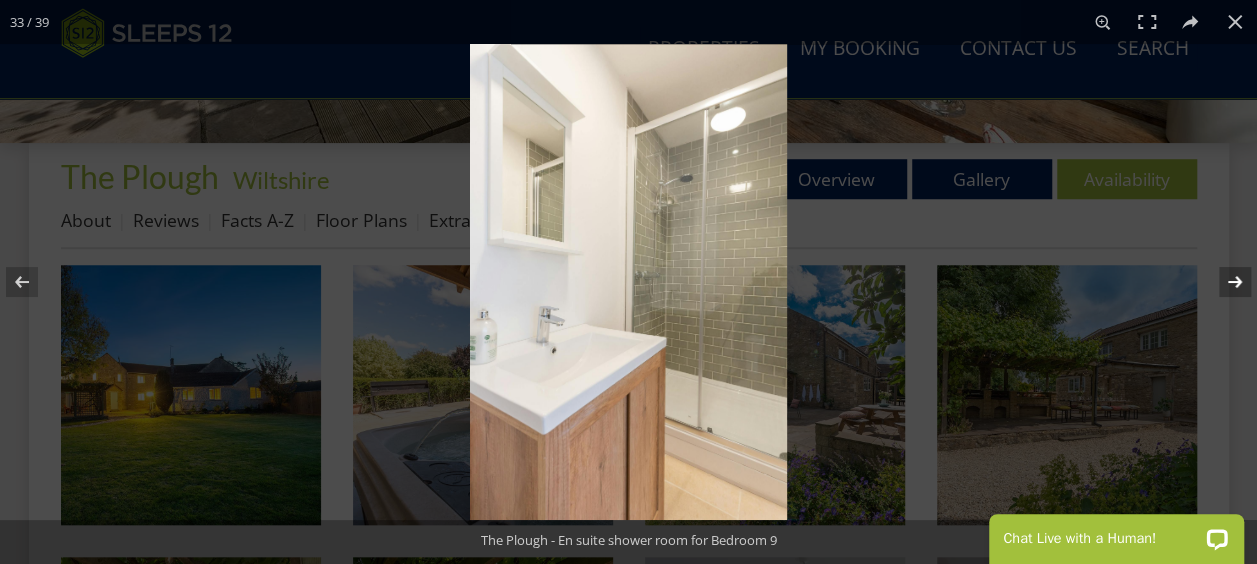 click at bounding box center [1222, 282] 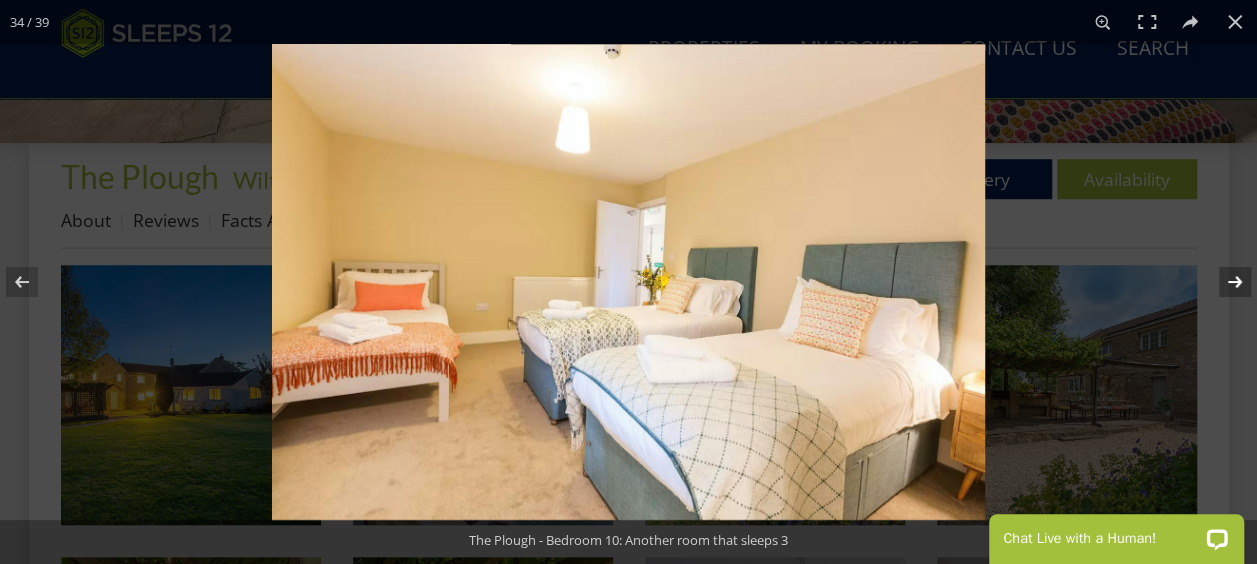 click at bounding box center (1222, 282) 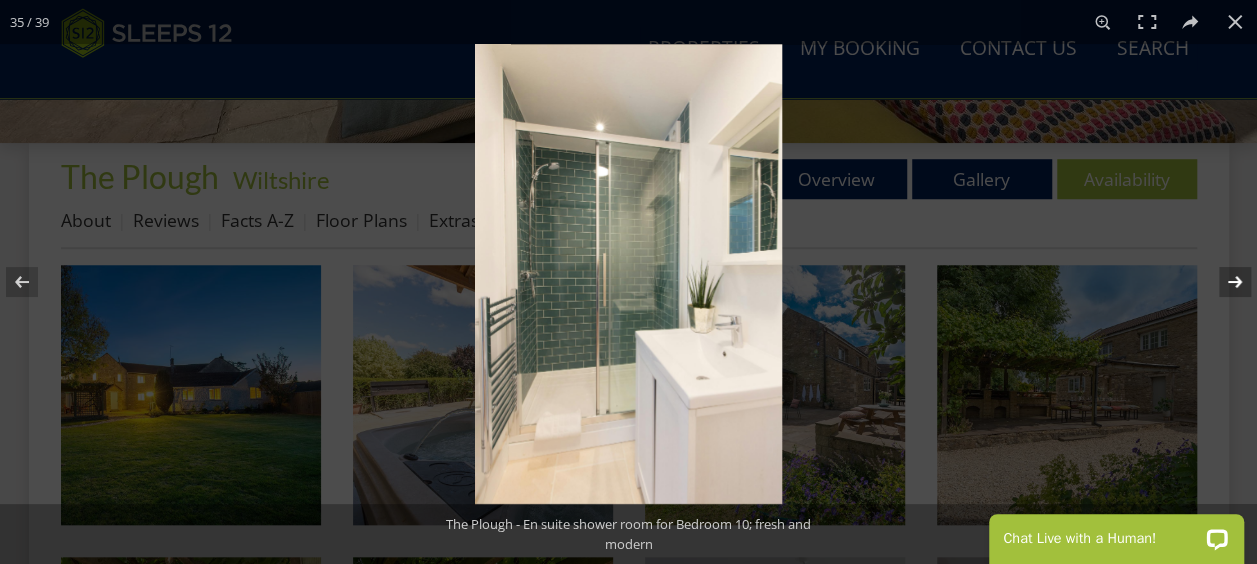 click at bounding box center [1222, 282] 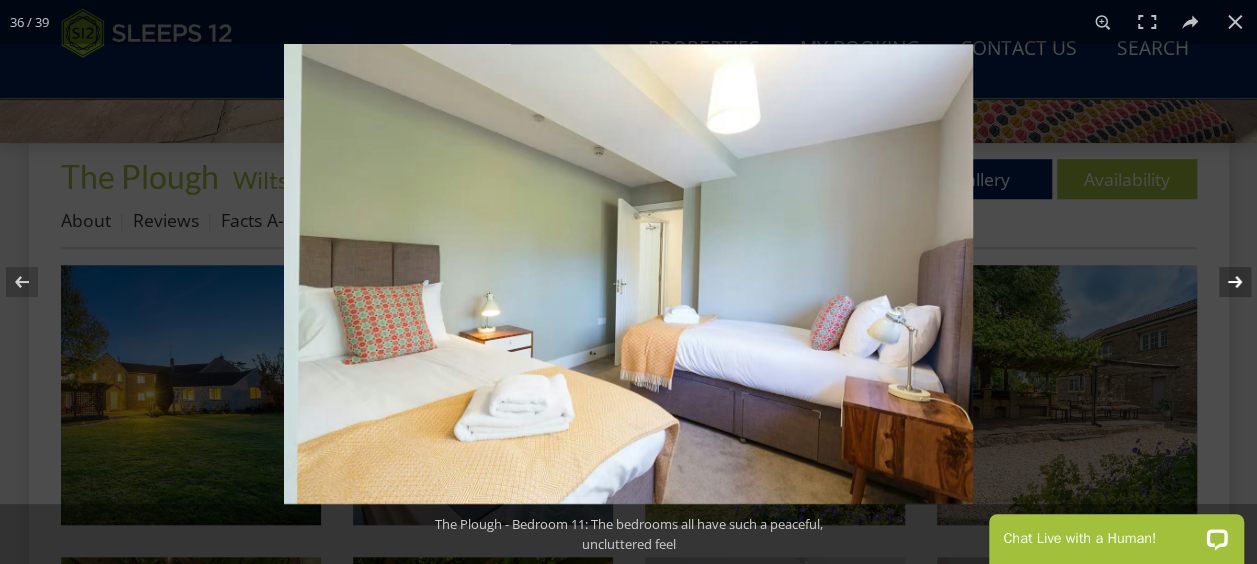 click at bounding box center (1222, 282) 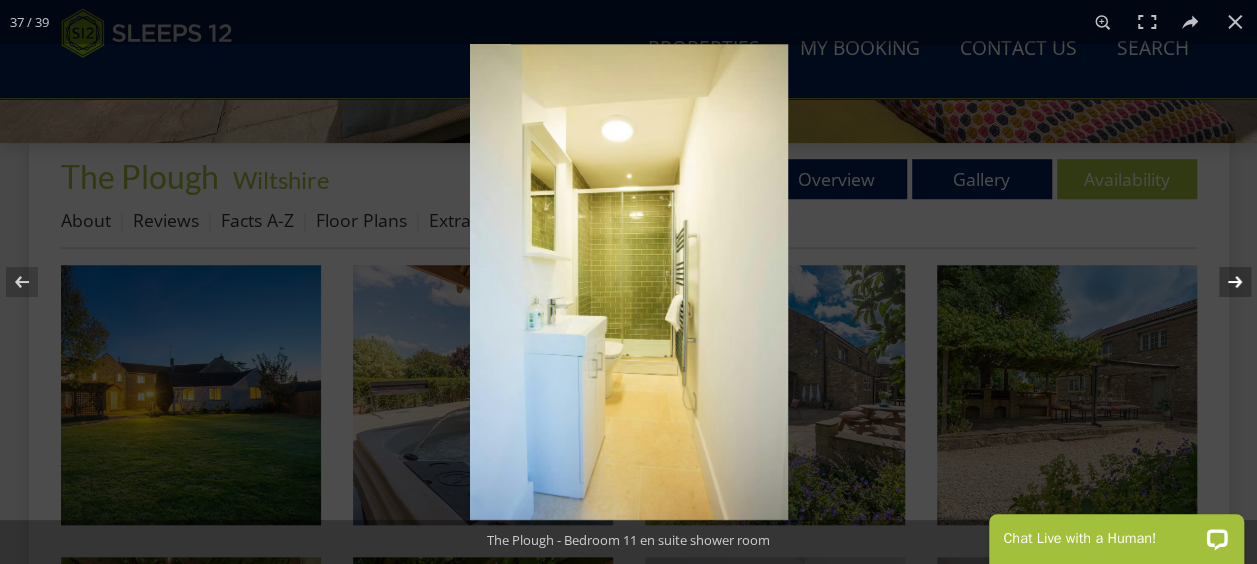 click at bounding box center (1222, 282) 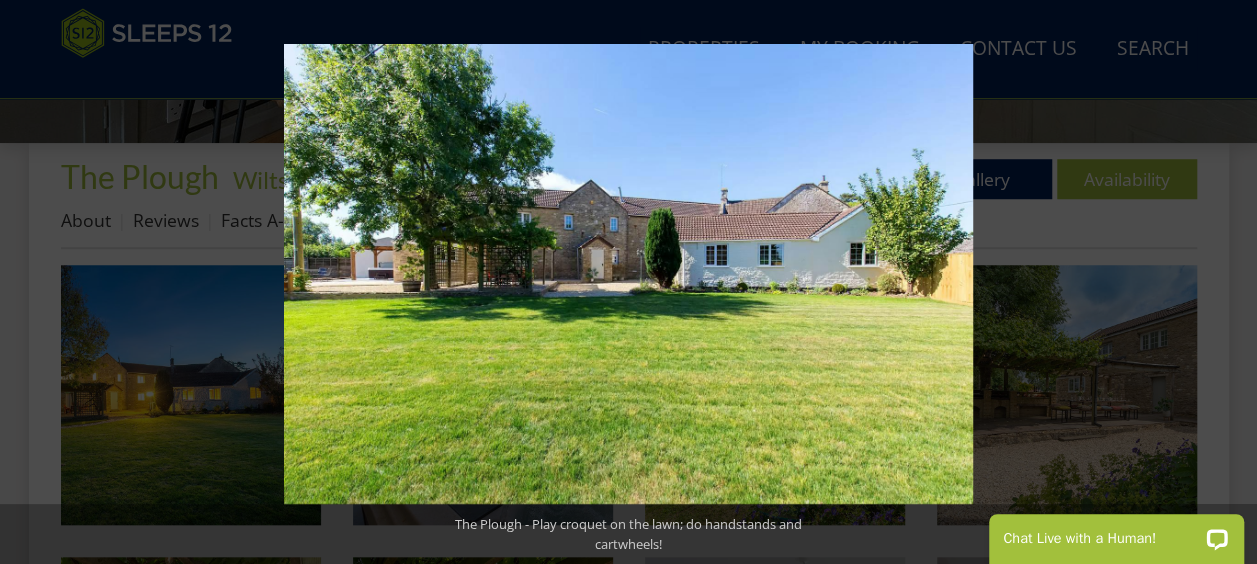 click at bounding box center (1222, 282) 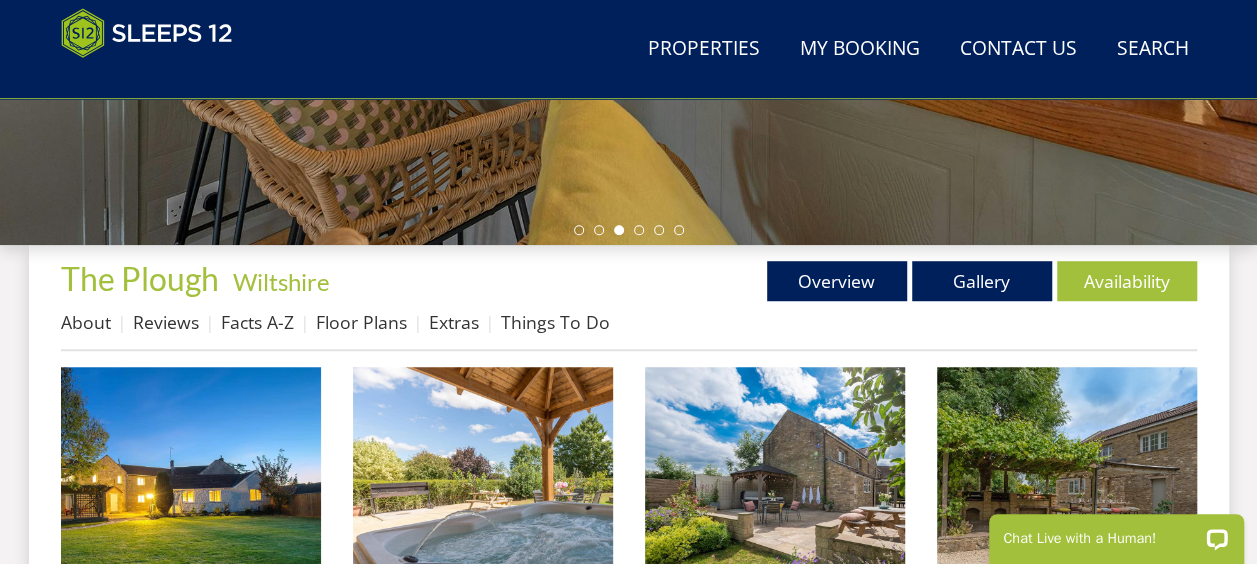 scroll, scrollTop: 600, scrollLeft: 0, axis: vertical 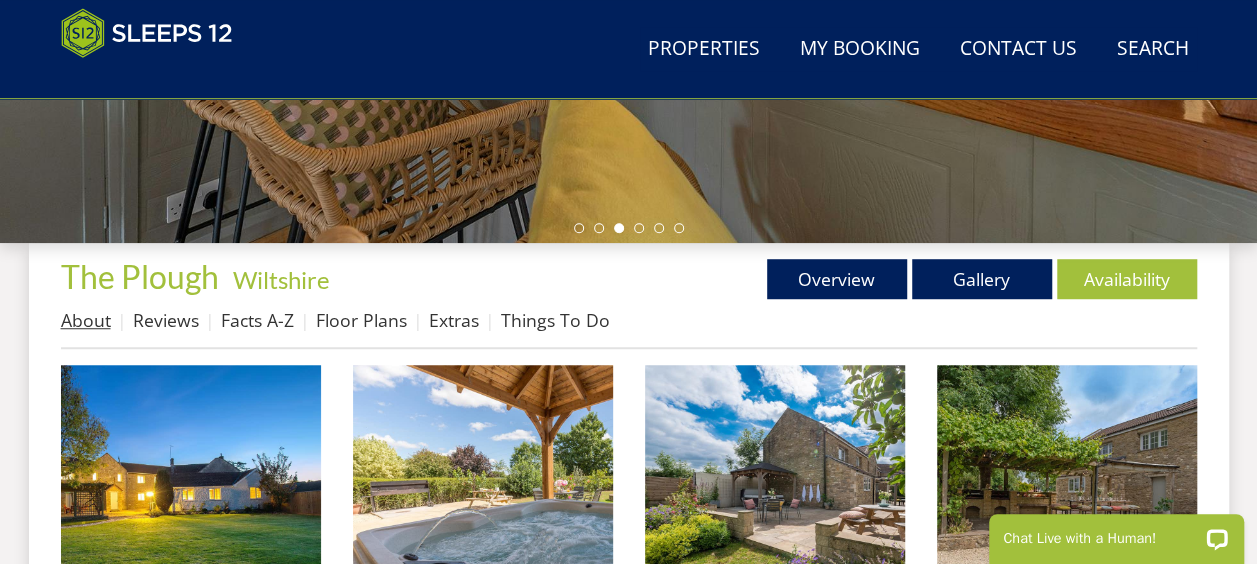 click on "About" at bounding box center (86, 320) 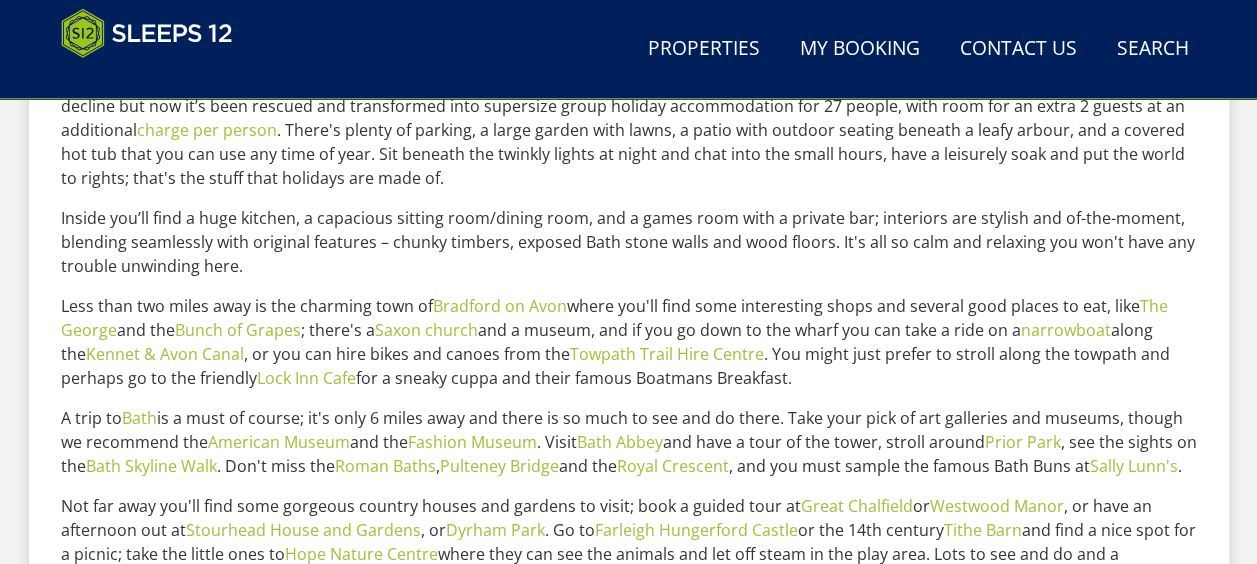 scroll, scrollTop: 1100, scrollLeft: 0, axis: vertical 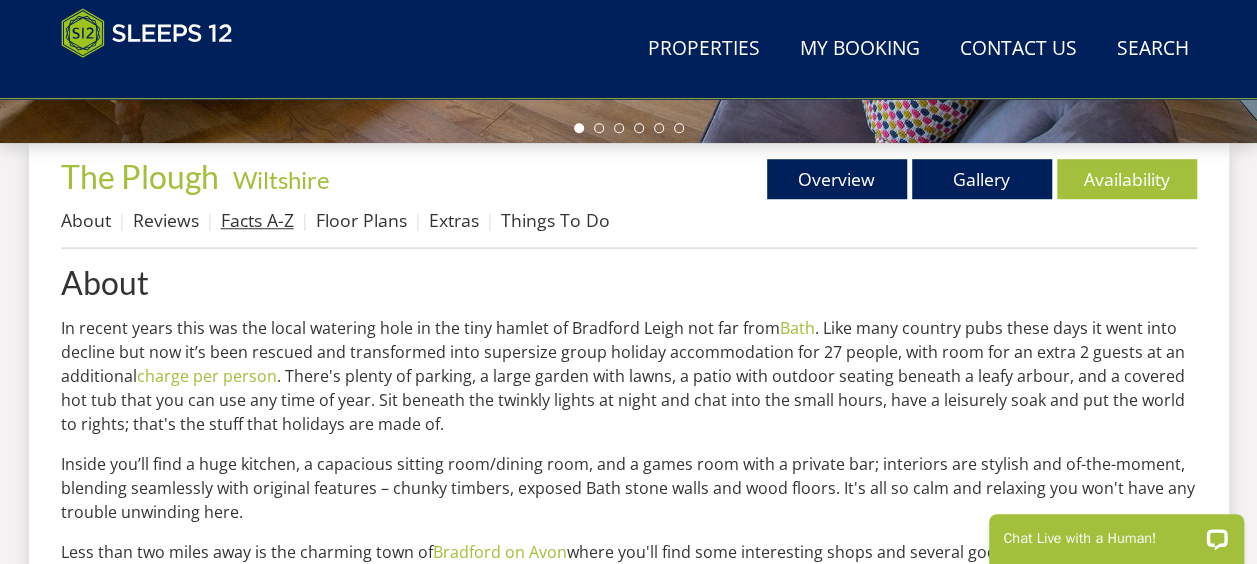 click on "Facts A-Z" at bounding box center (257, 220) 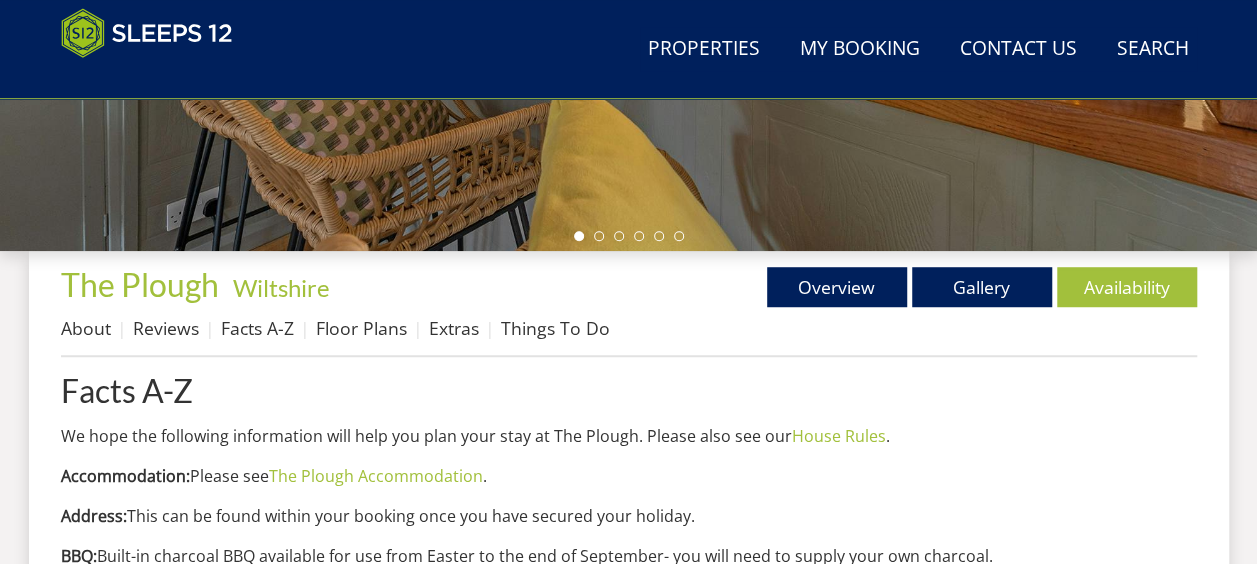 scroll, scrollTop: 600, scrollLeft: 0, axis: vertical 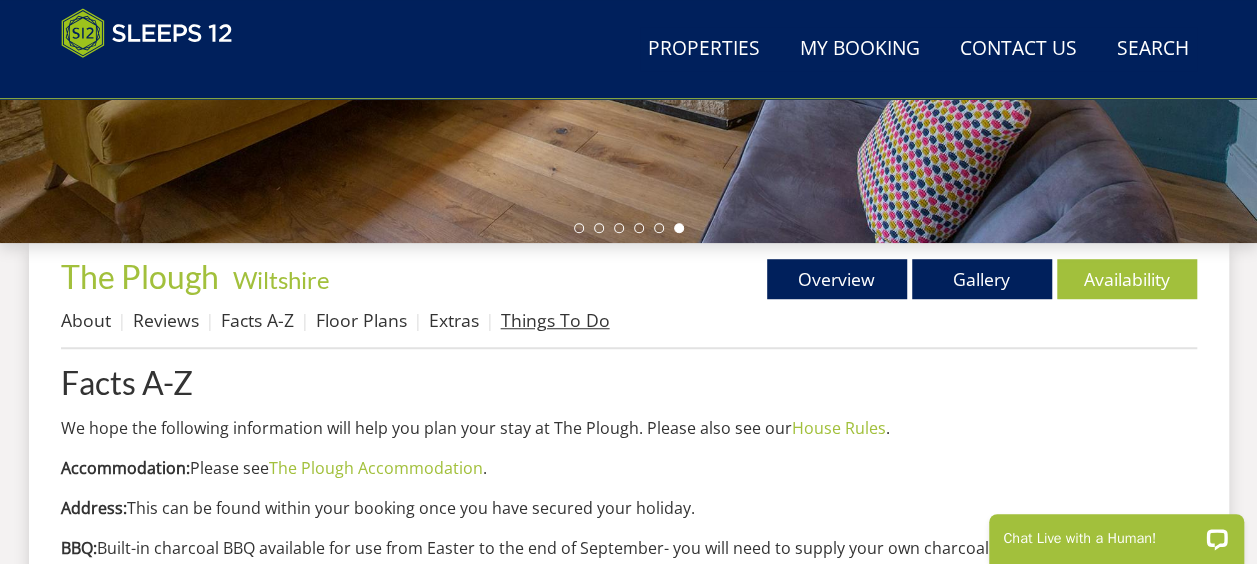 click on "Things To Do" at bounding box center [555, 320] 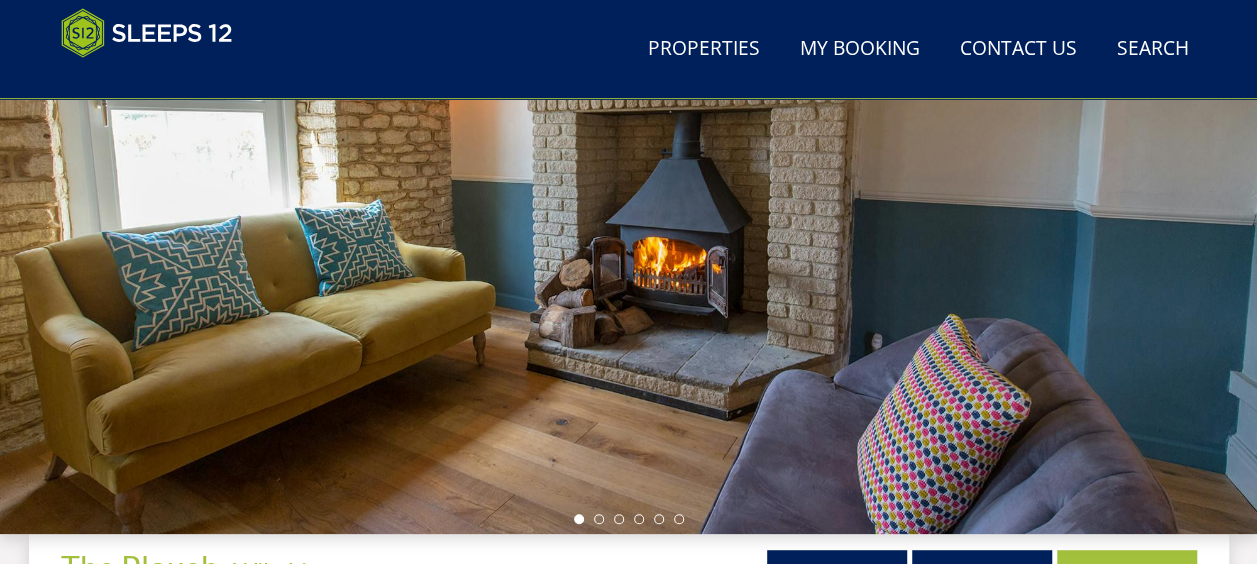 scroll, scrollTop: 418, scrollLeft: 0, axis: vertical 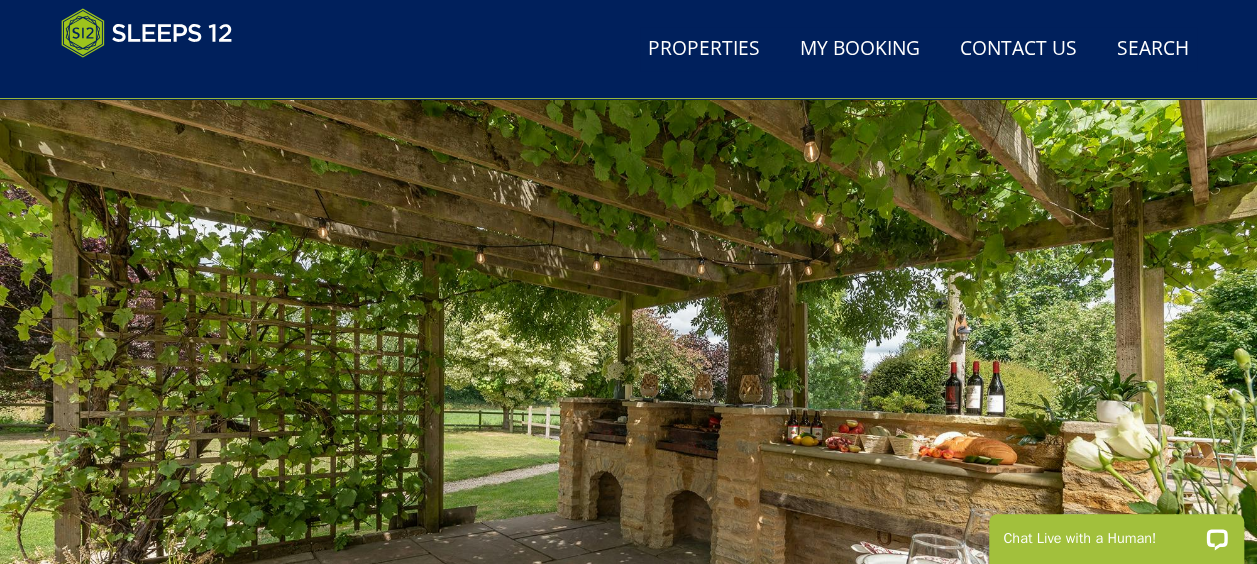 click at bounding box center (628, 375) 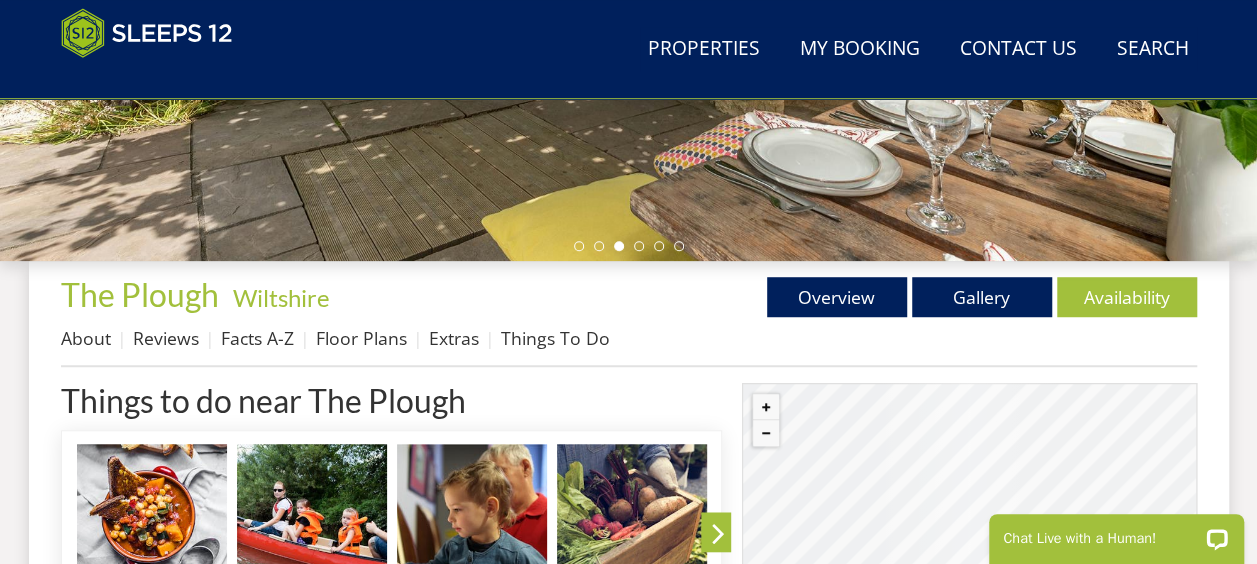 scroll, scrollTop: 618, scrollLeft: 0, axis: vertical 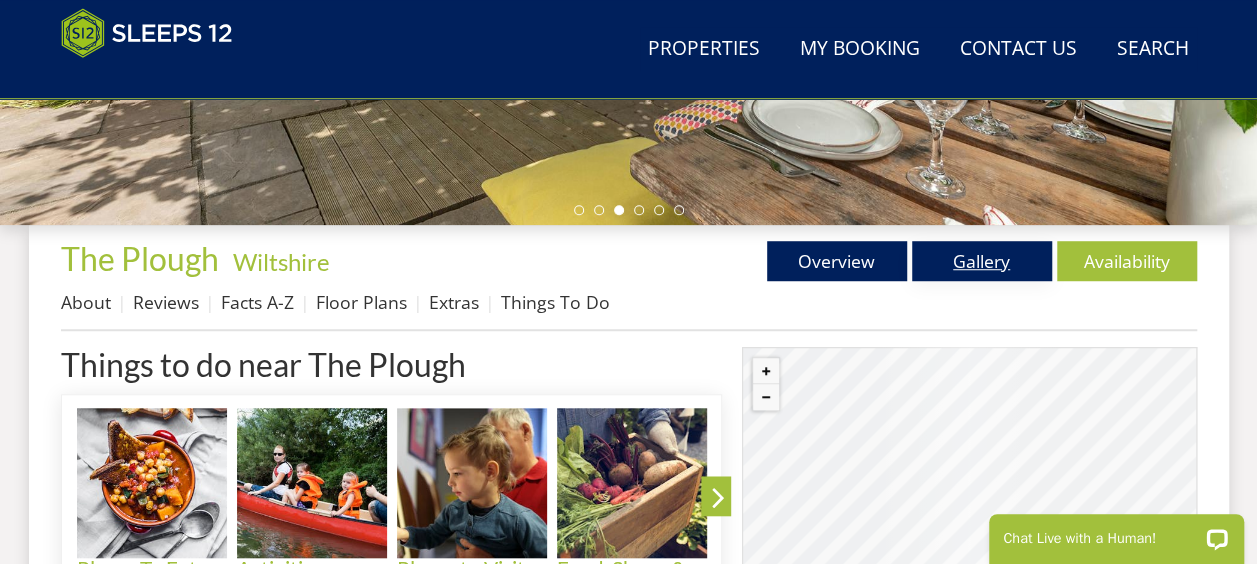 click on "Gallery" at bounding box center [982, 261] 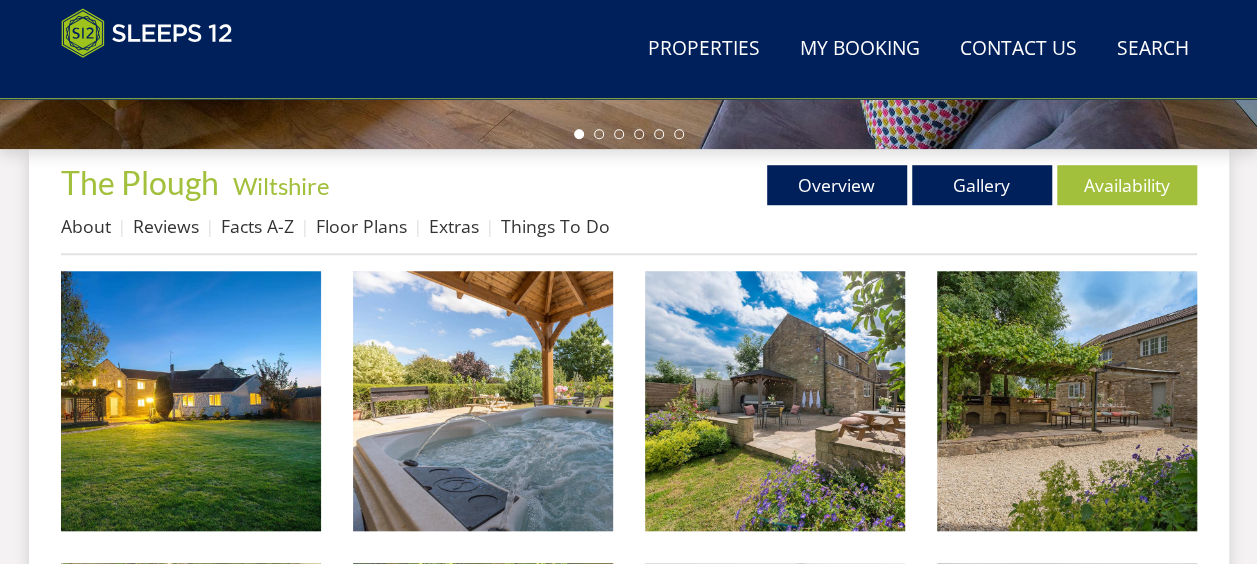 scroll, scrollTop: 700, scrollLeft: 0, axis: vertical 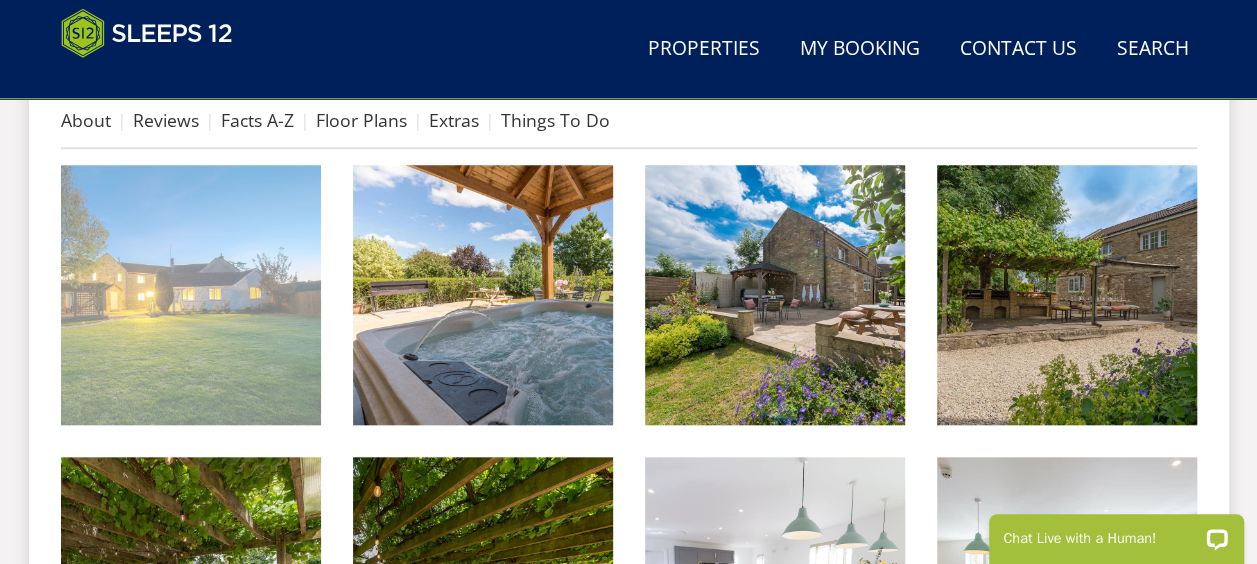 click at bounding box center (191, 295) 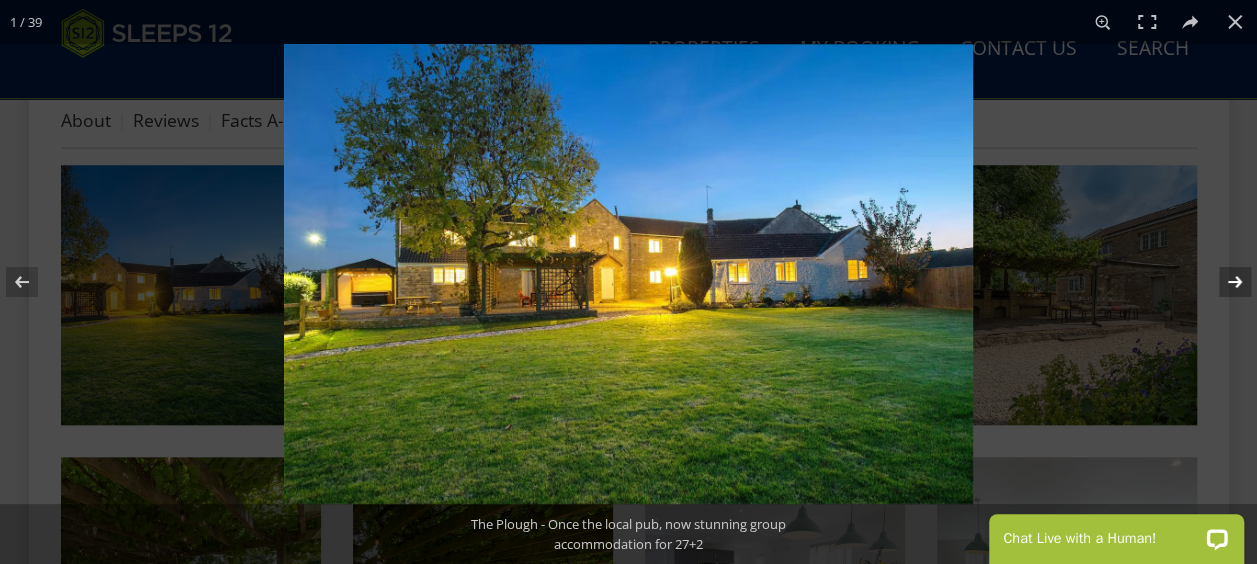 click at bounding box center [1222, 282] 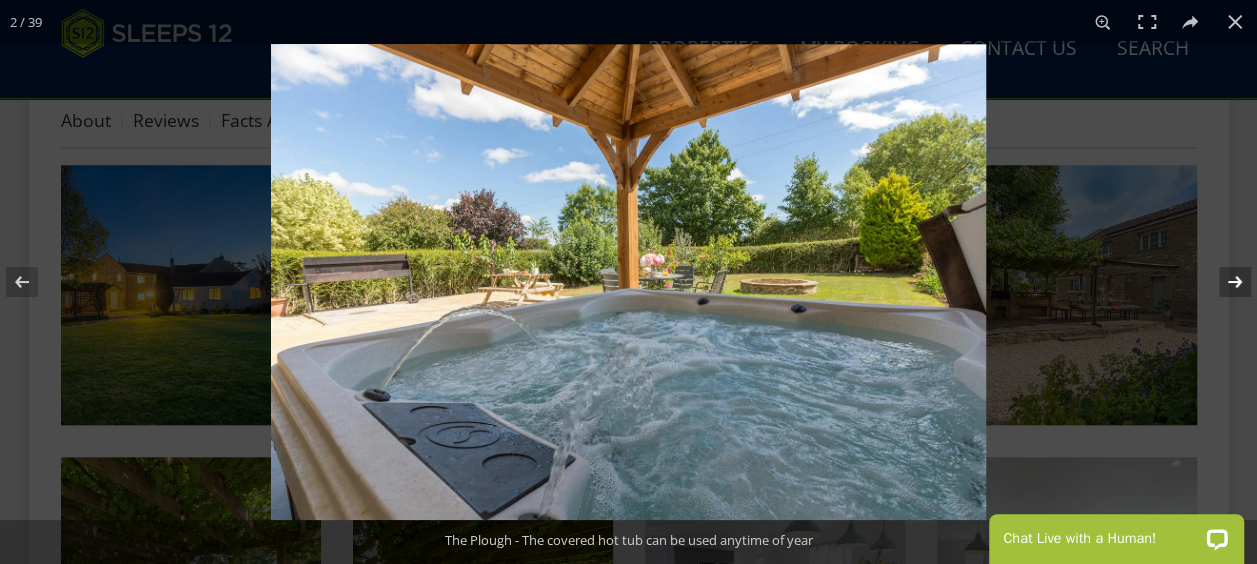 click at bounding box center (1222, 282) 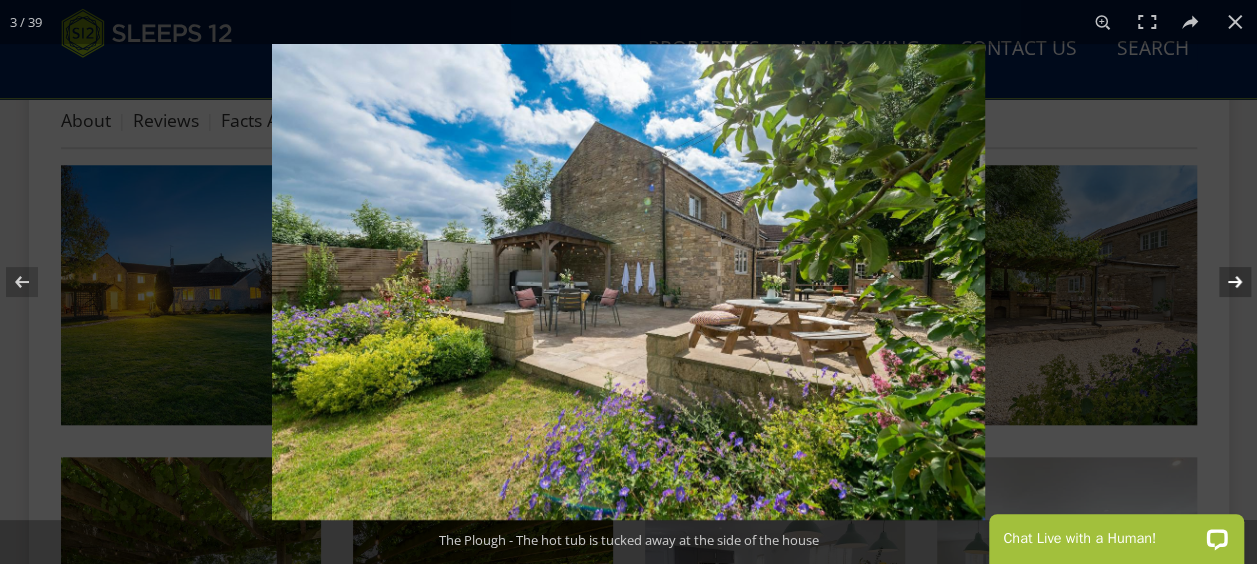 click at bounding box center [1222, 282] 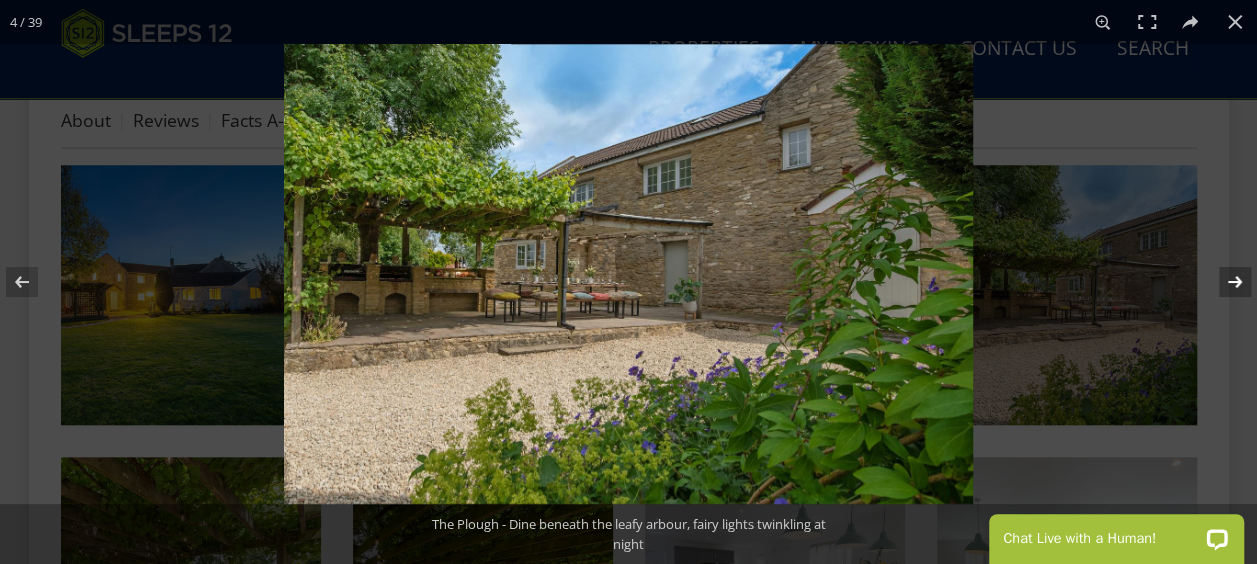 click at bounding box center (1222, 282) 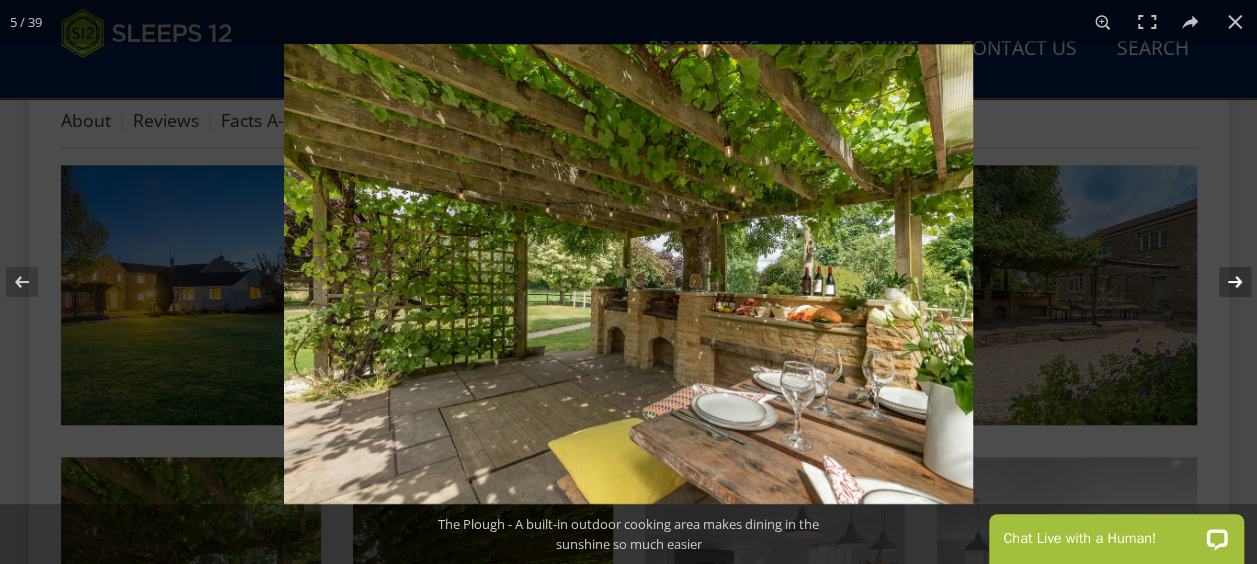 click at bounding box center [1222, 282] 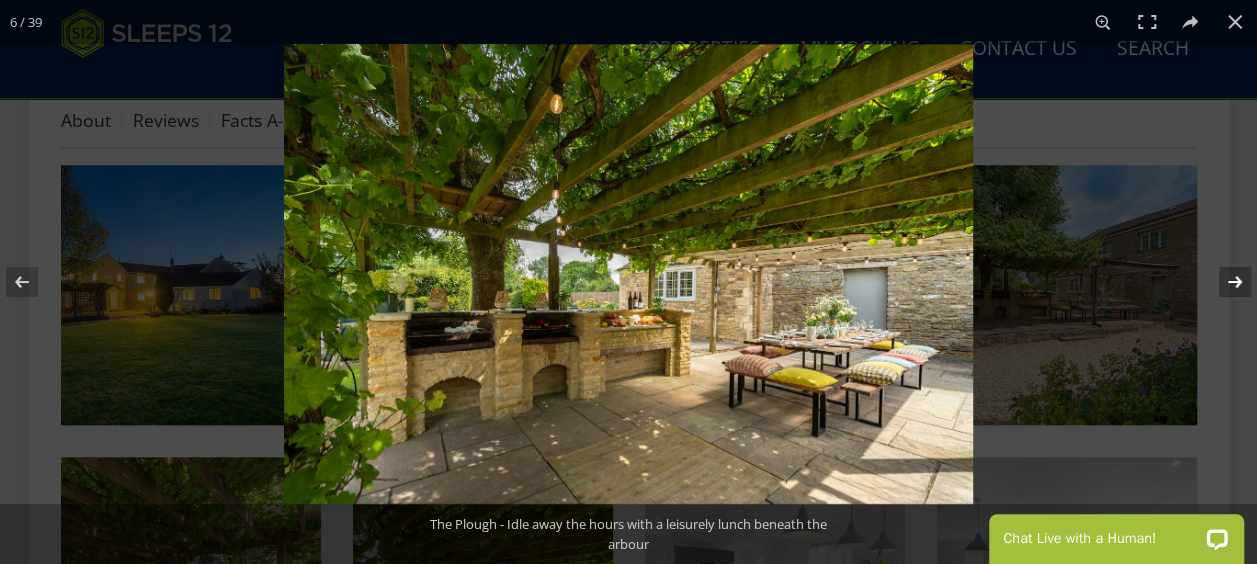 click at bounding box center [1222, 282] 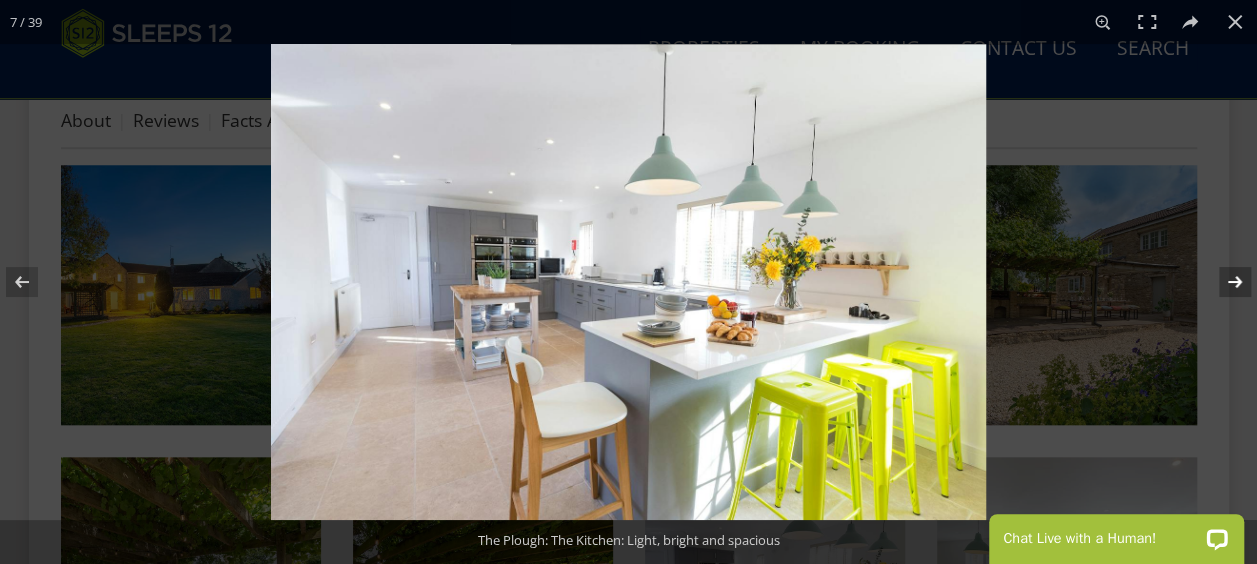 click at bounding box center [1222, 282] 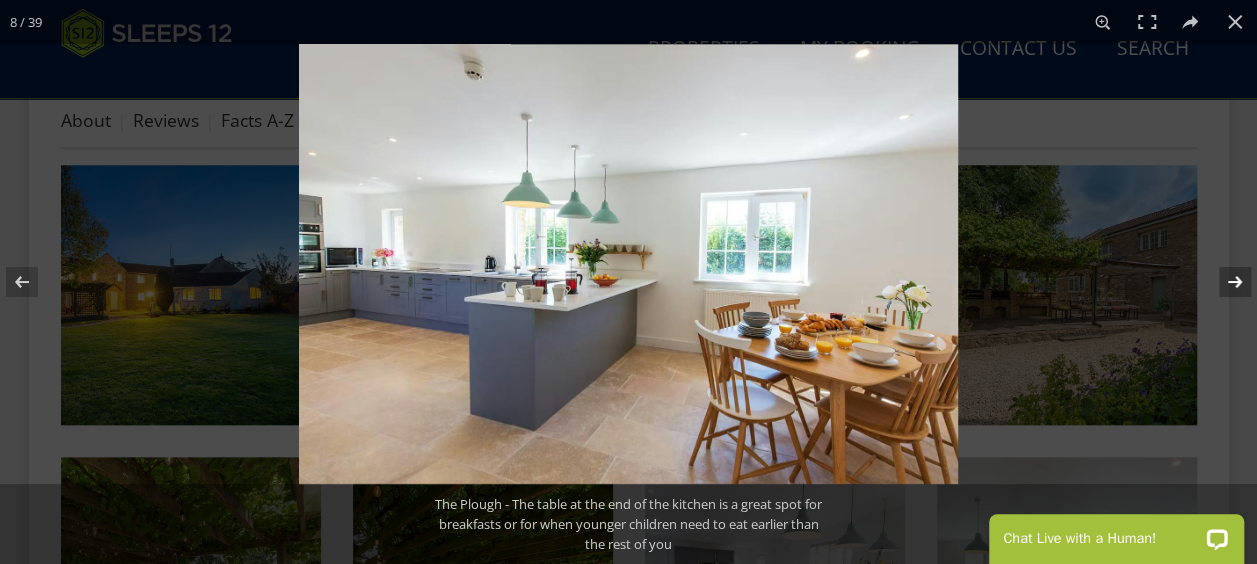 click at bounding box center [1222, 282] 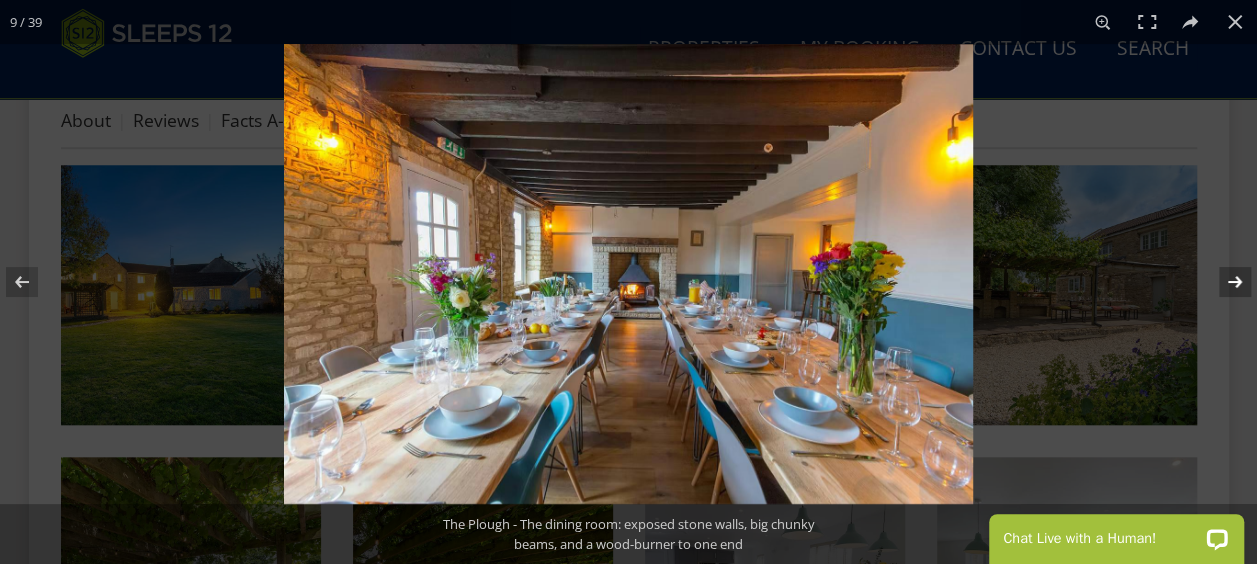 click at bounding box center [1222, 282] 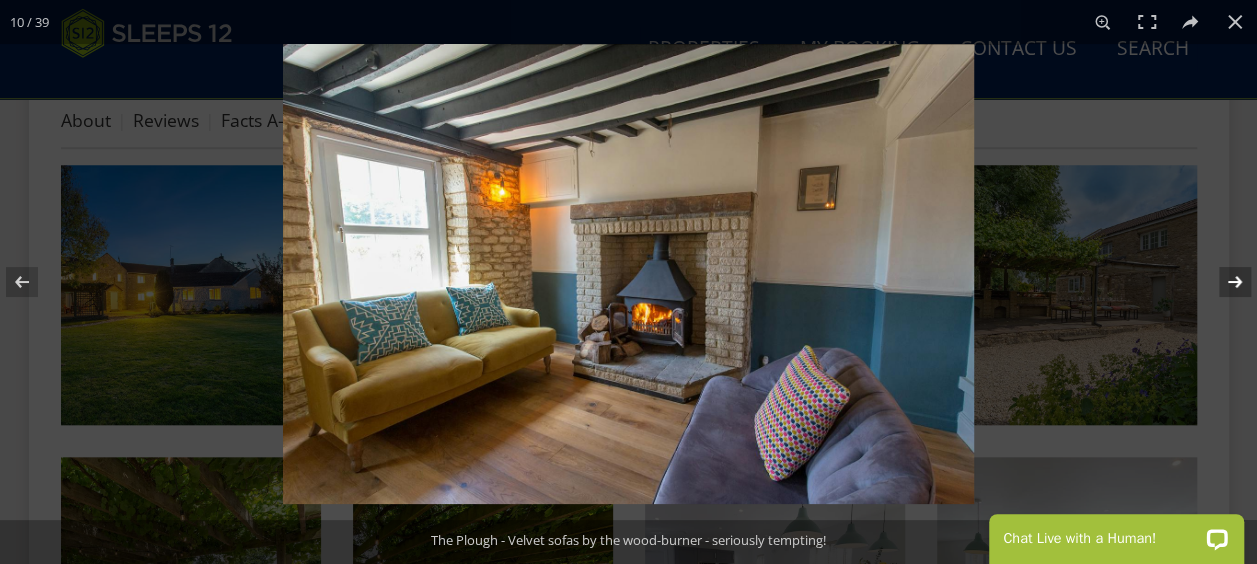 click at bounding box center (1222, 282) 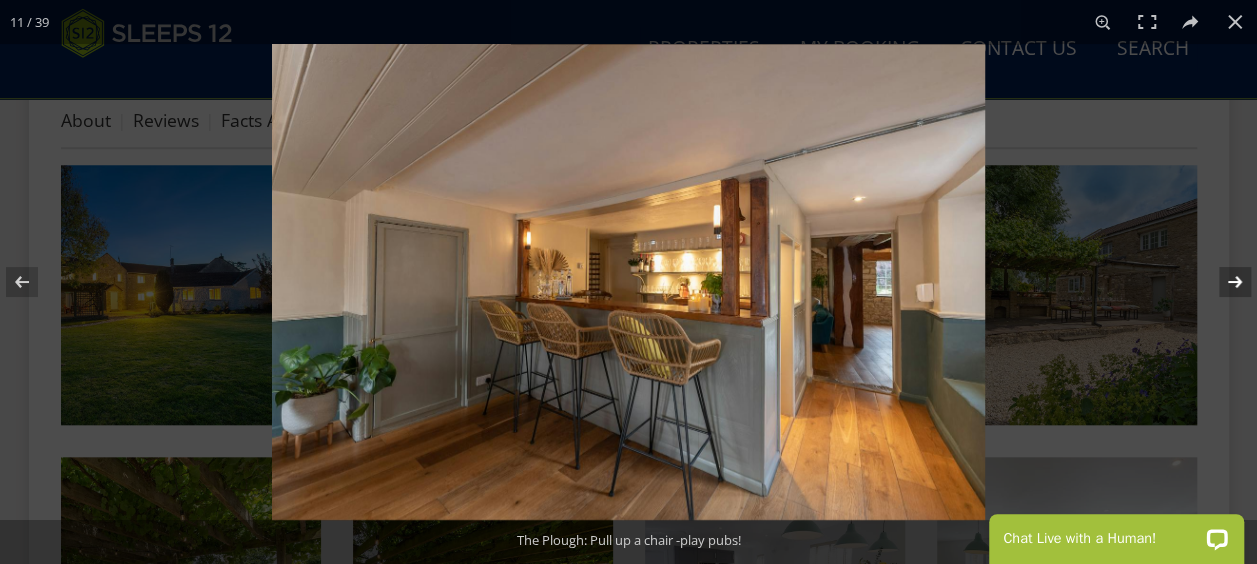 click at bounding box center (1222, 282) 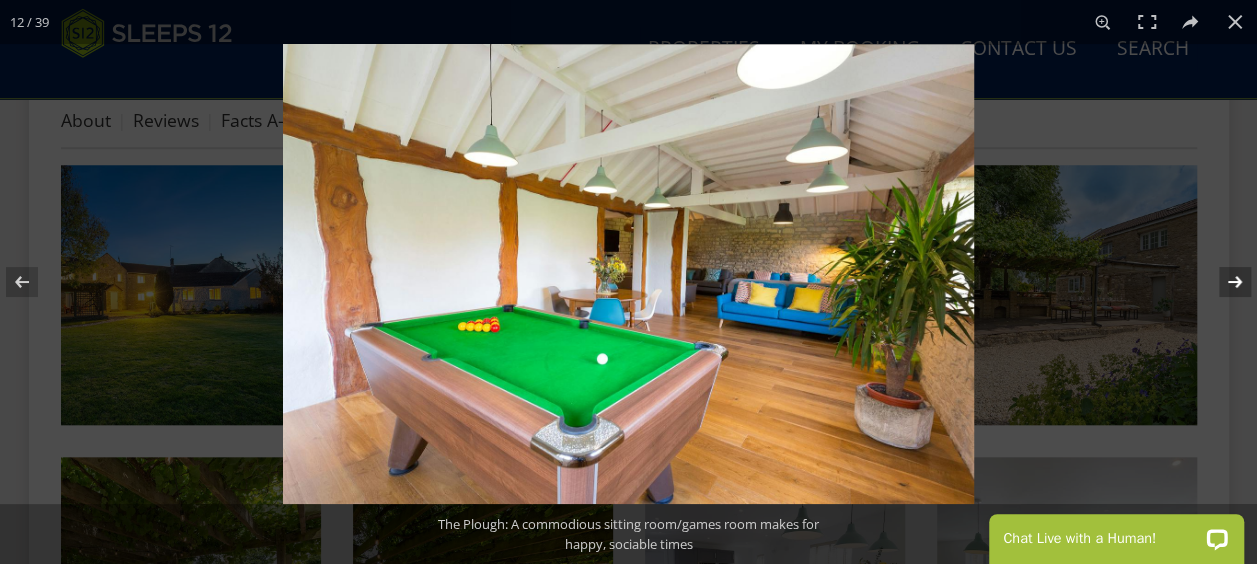 click at bounding box center (1222, 282) 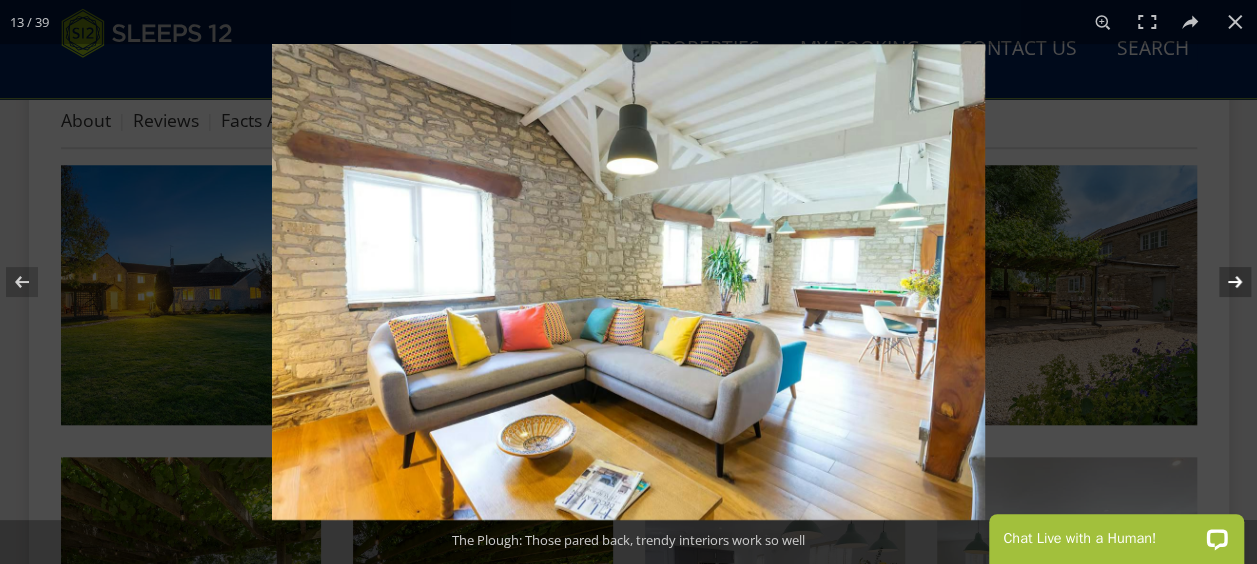 click at bounding box center (1222, 282) 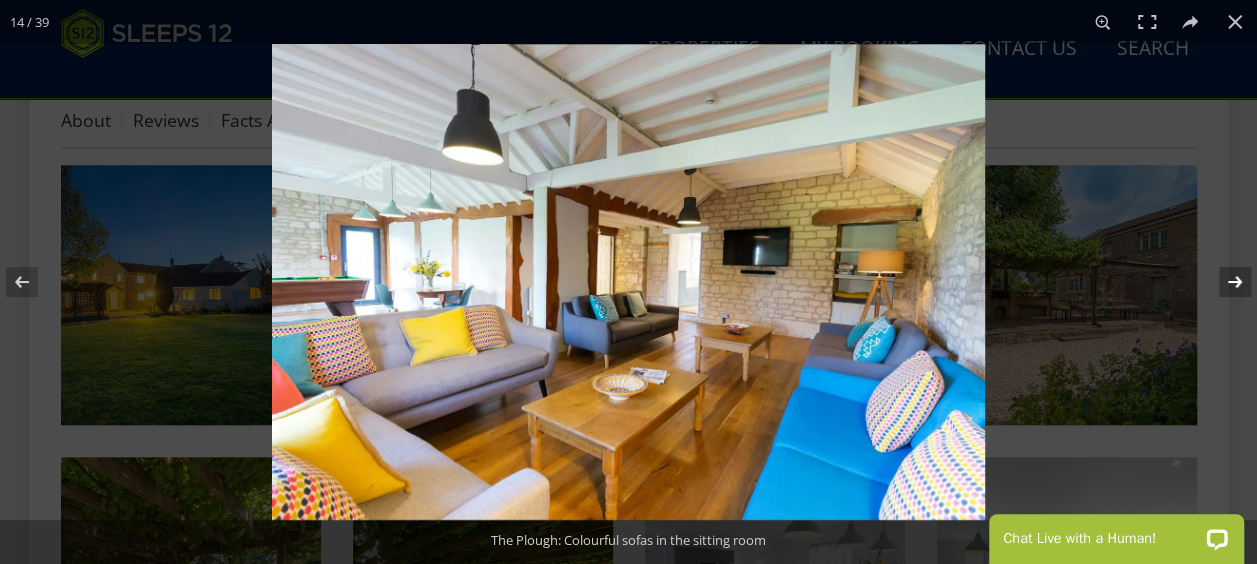 click at bounding box center [1222, 282] 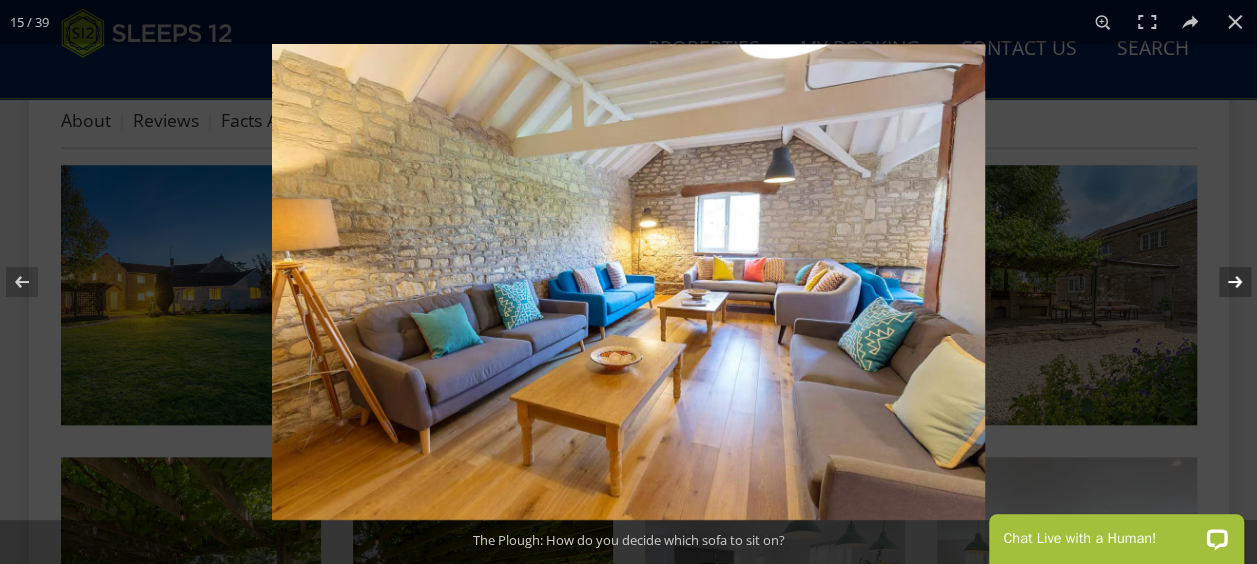 click at bounding box center (1222, 282) 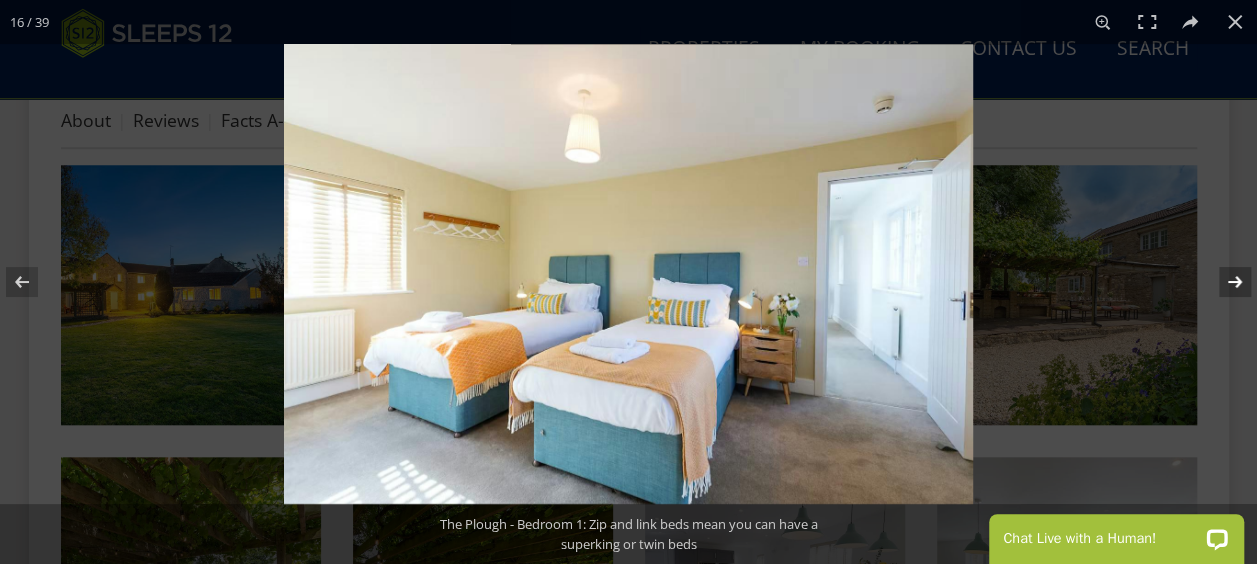 click at bounding box center [1222, 282] 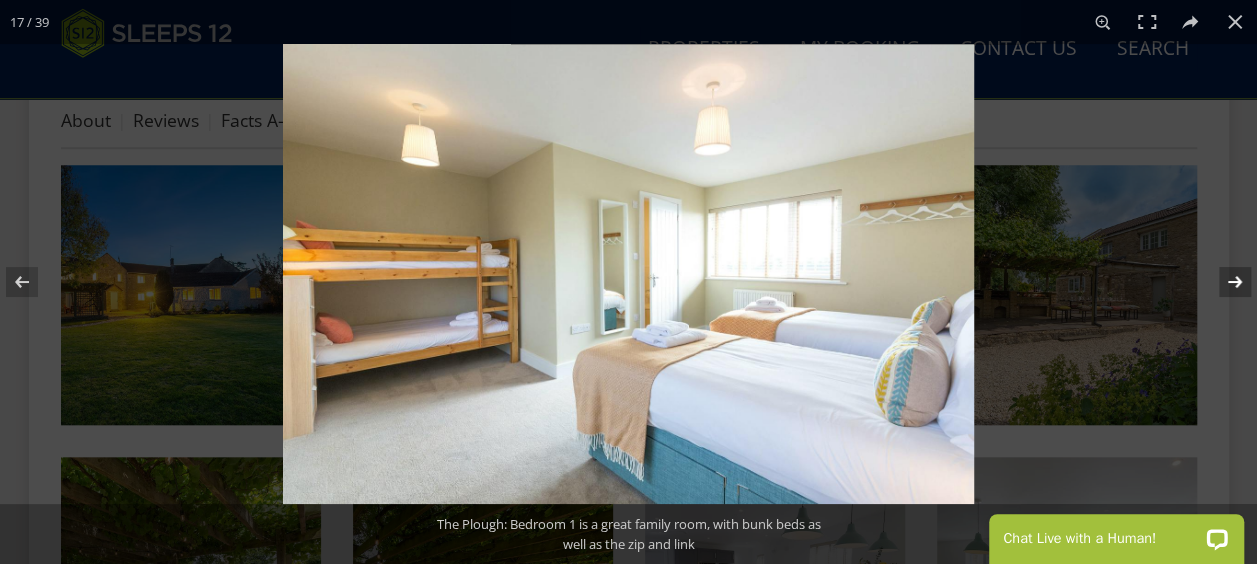 click at bounding box center (1222, 282) 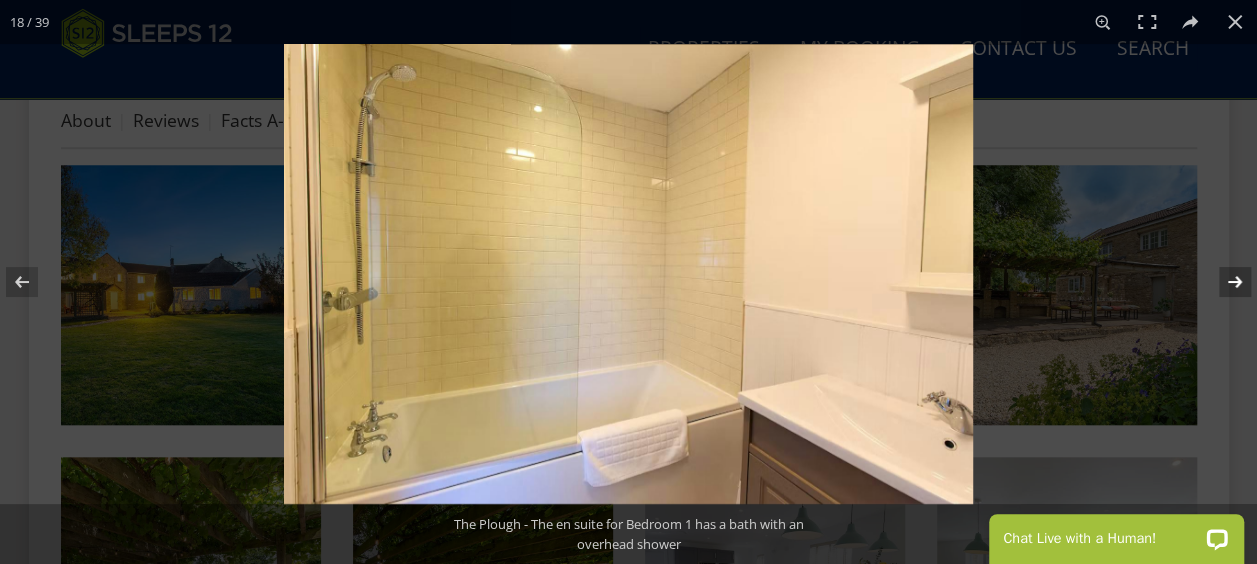 click at bounding box center [1222, 282] 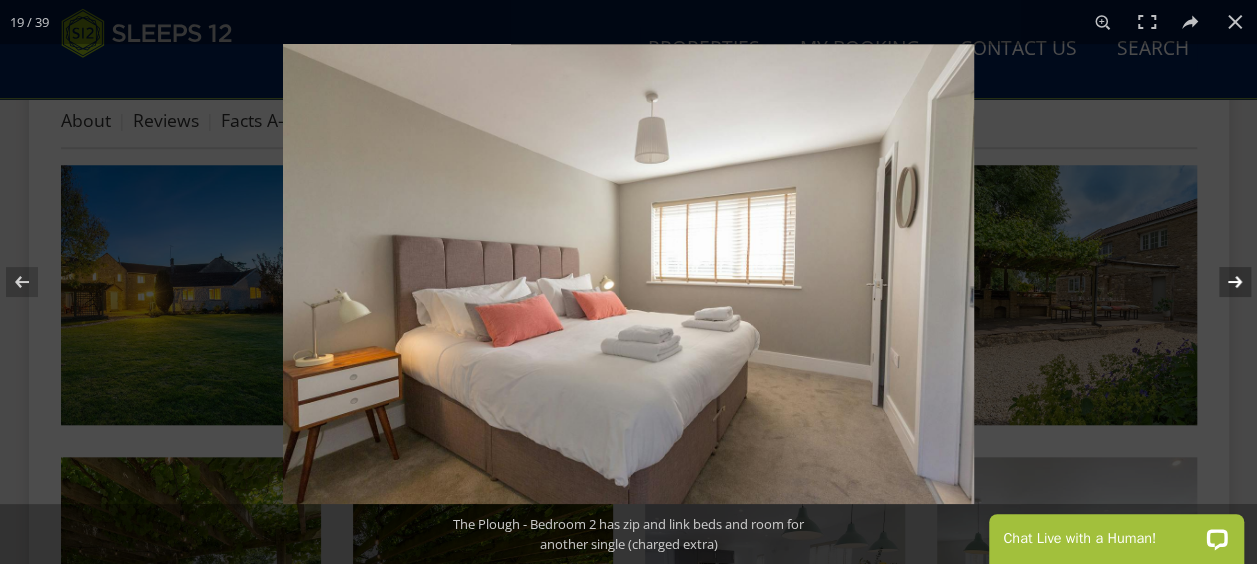 click at bounding box center (1222, 282) 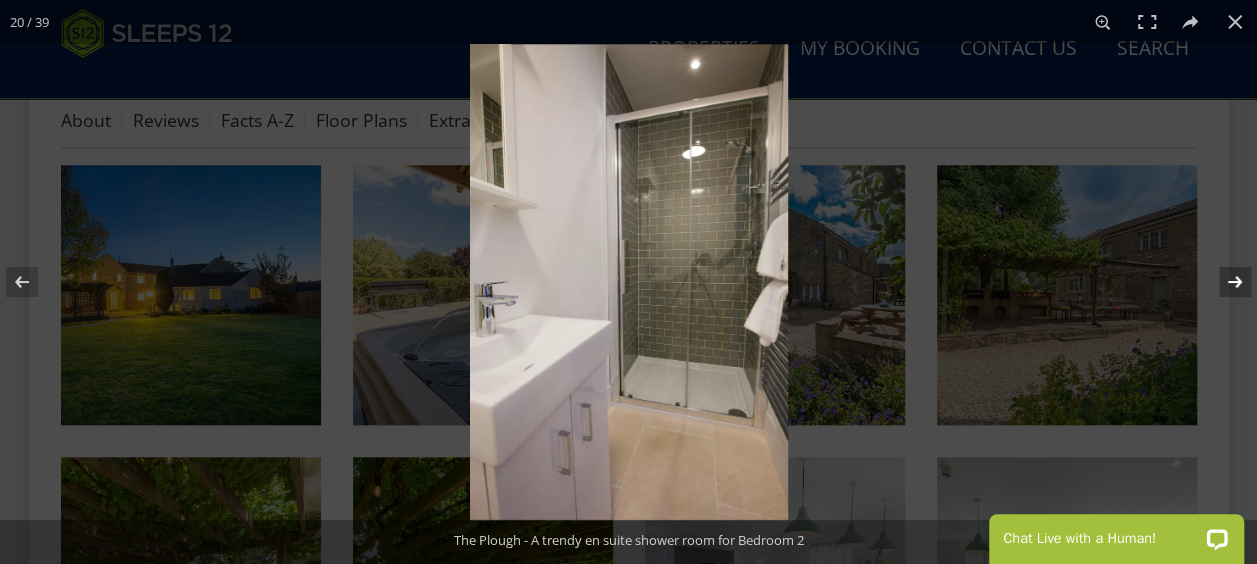 click at bounding box center (1222, 282) 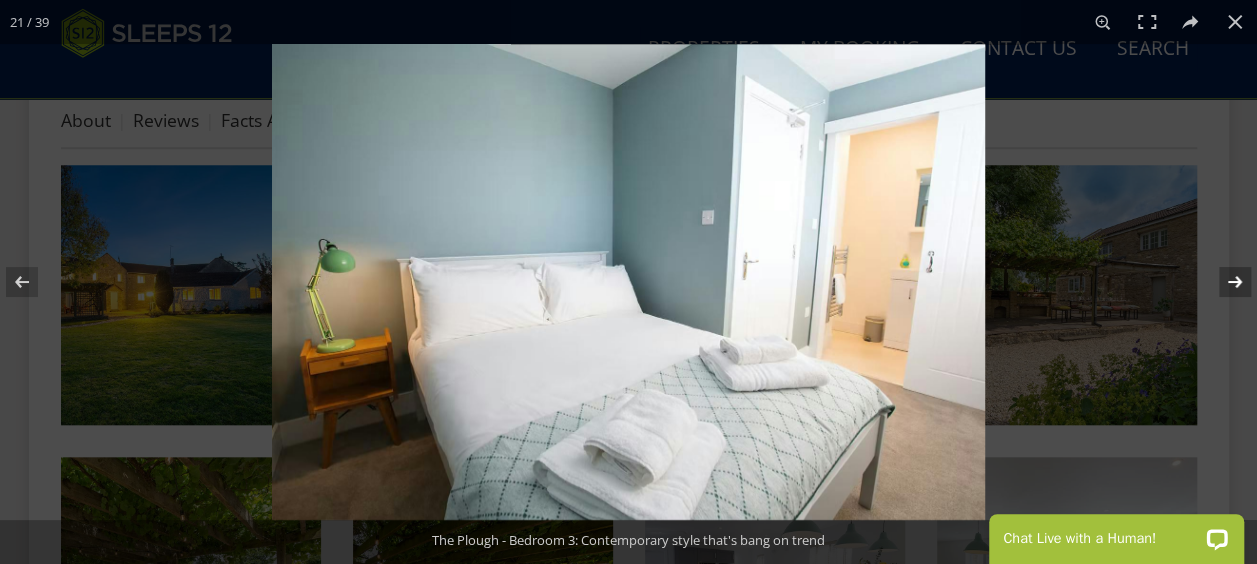 click at bounding box center (1222, 282) 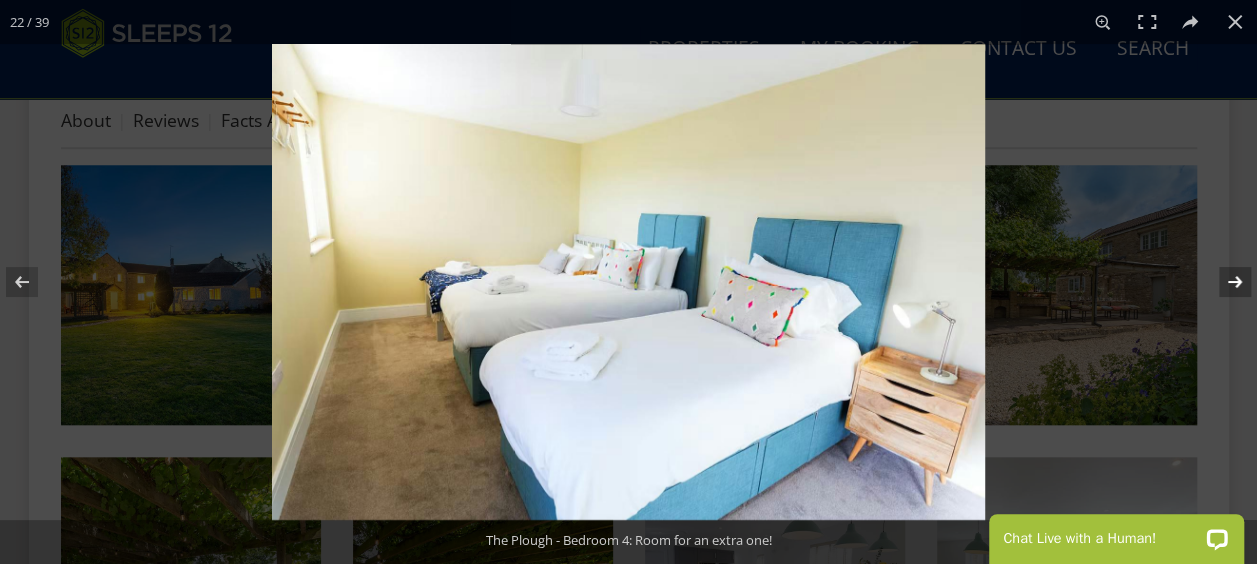 click at bounding box center [1222, 282] 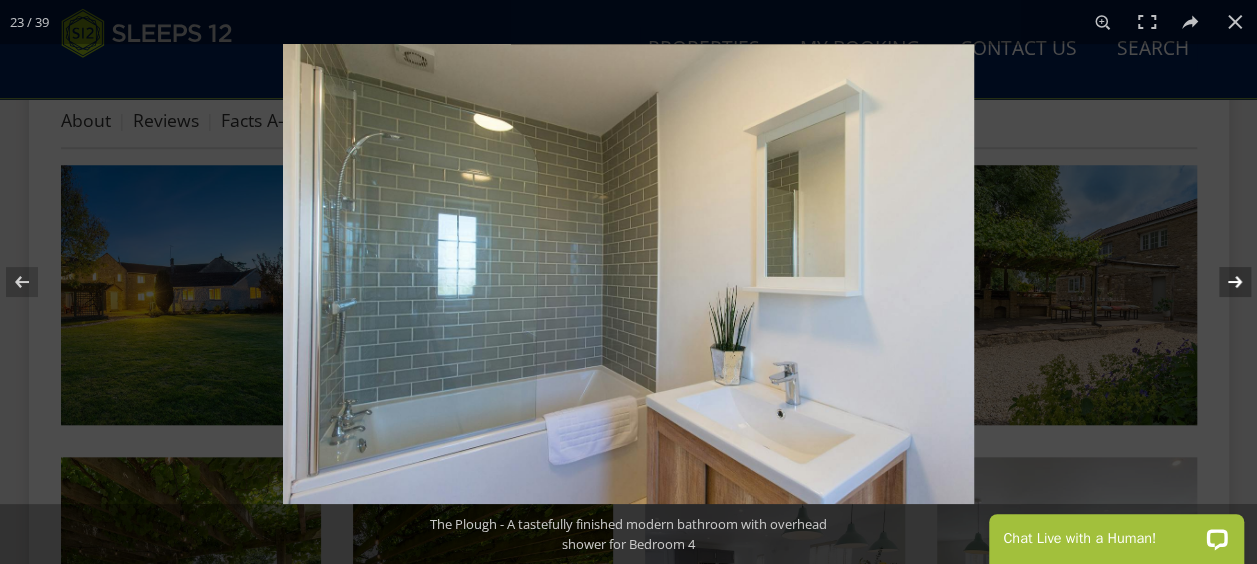click at bounding box center [1222, 282] 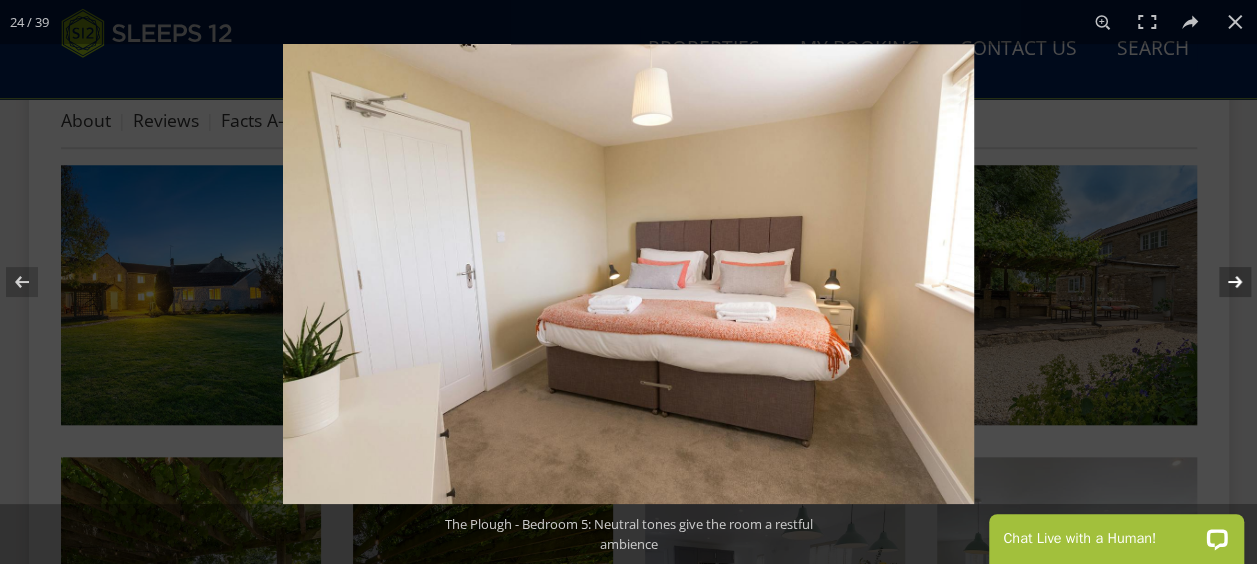 click at bounding box center [1222, 282] 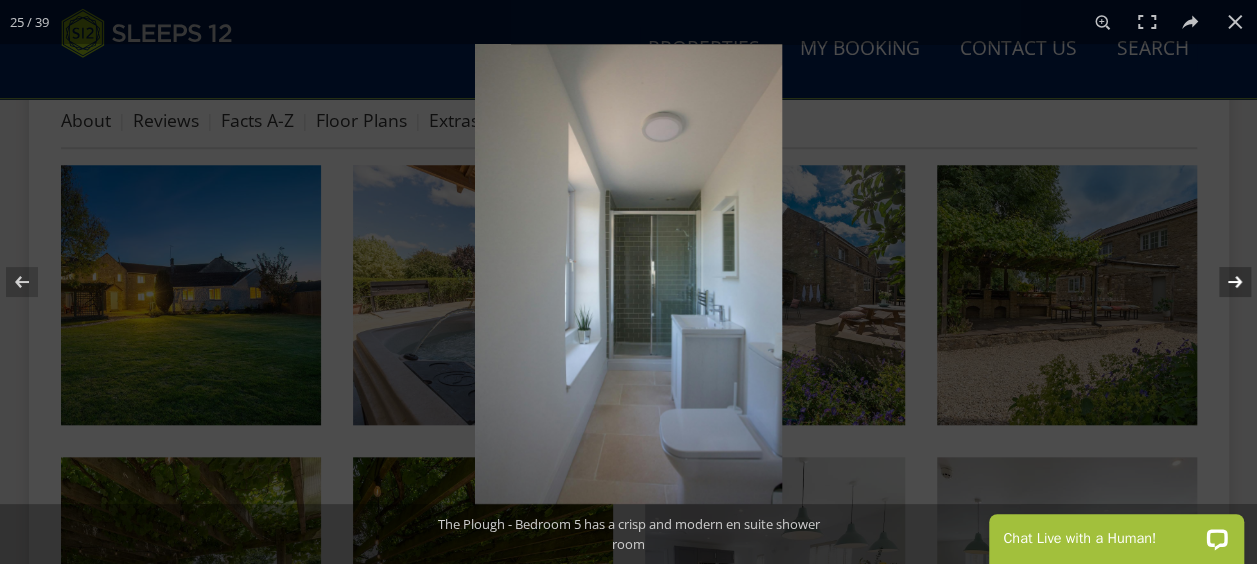 click at bounding box center (1222, 282) 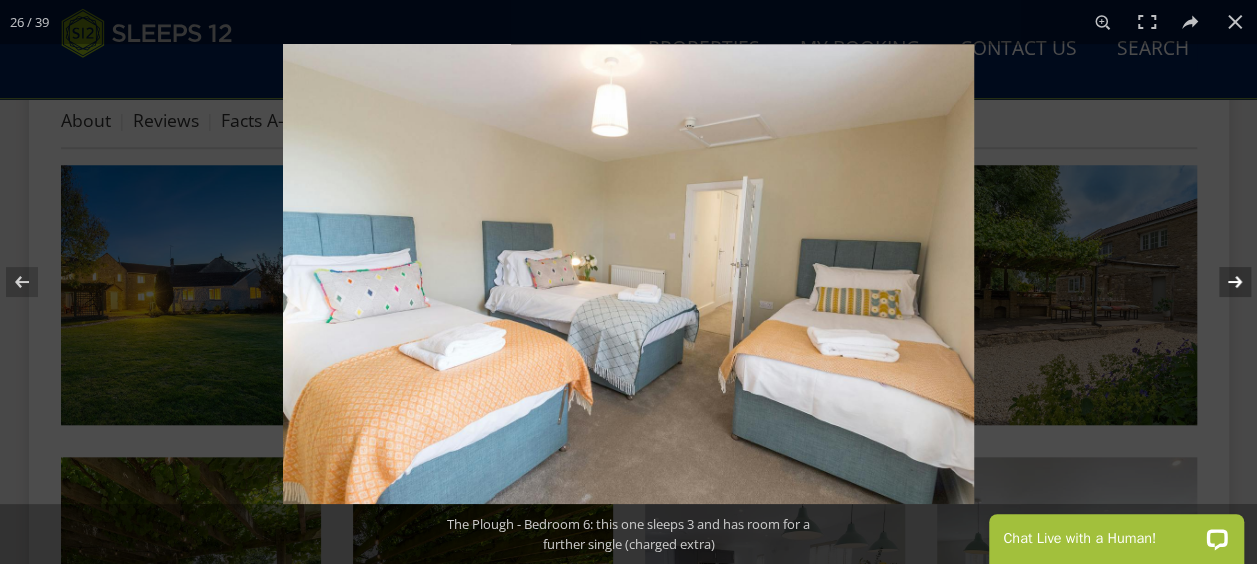 click at bounding box center (1222, 282) 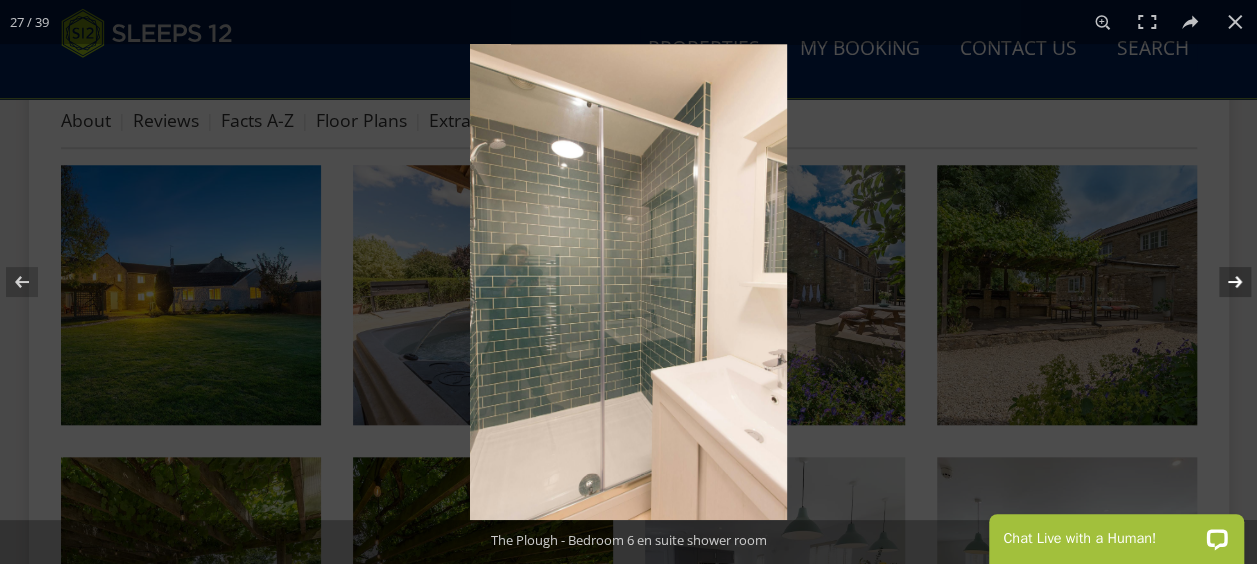 click at bounding box center [1222, 282] 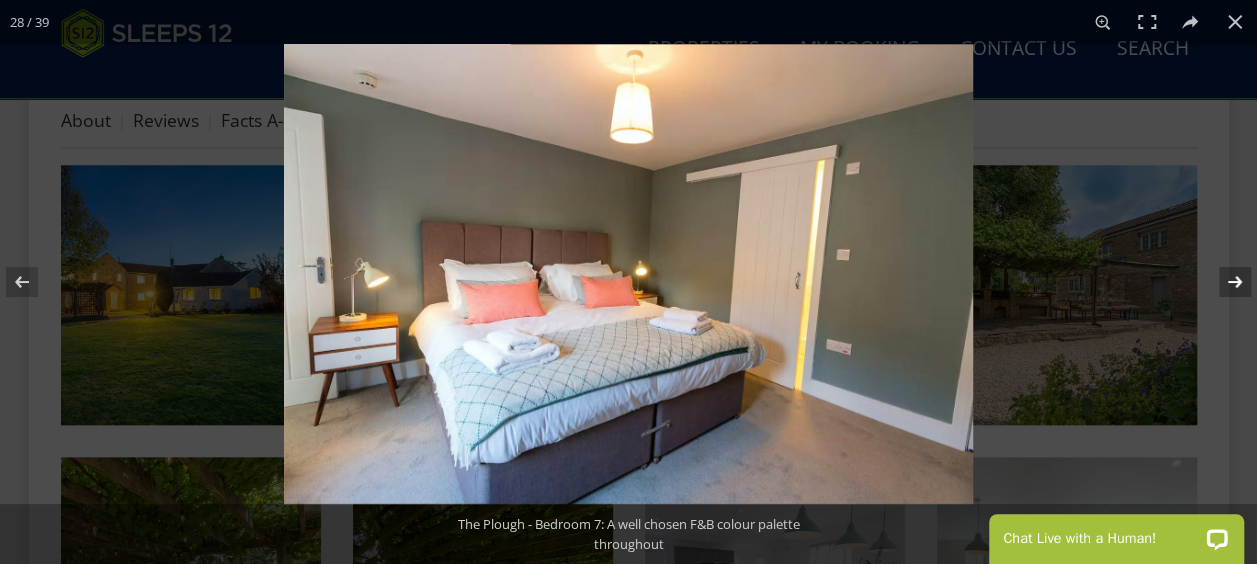 click at bounding box center (1222, 282) 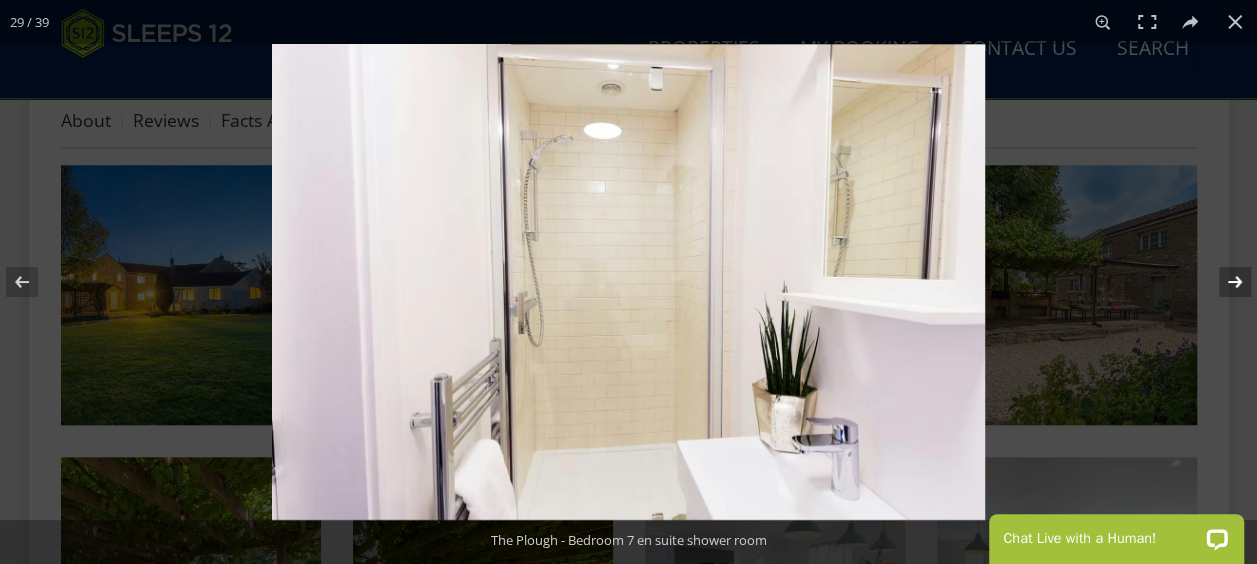click at bounding box center (1222, 282) 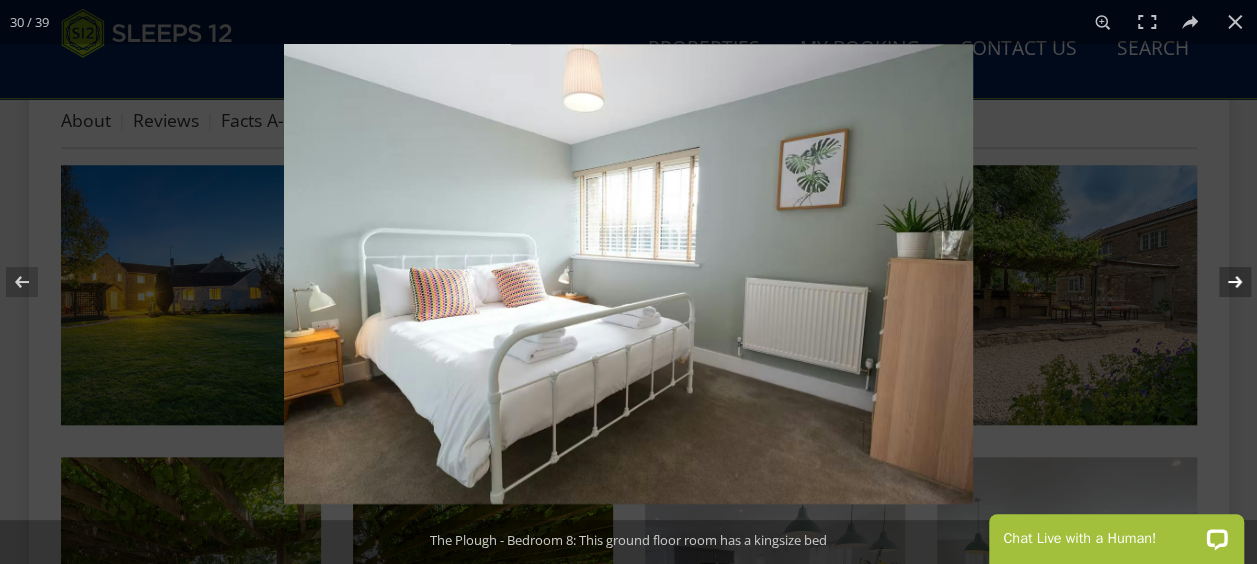 click at bounding box center [1222, 282] 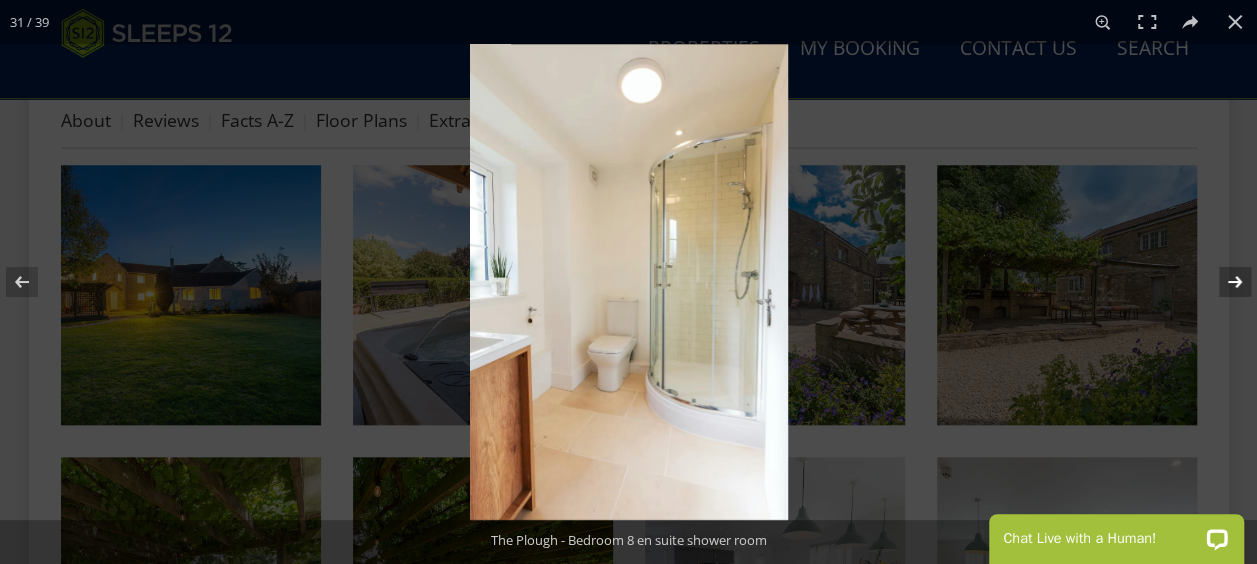 click at bounding box center (1222, 282) 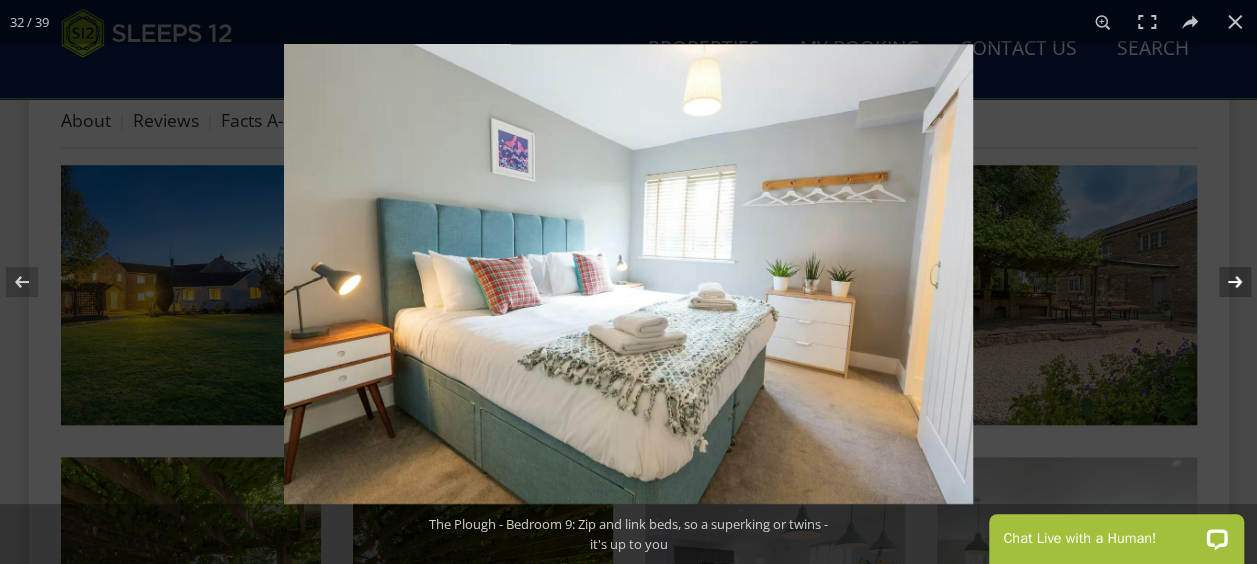 click at bounding box center [1222, 282] 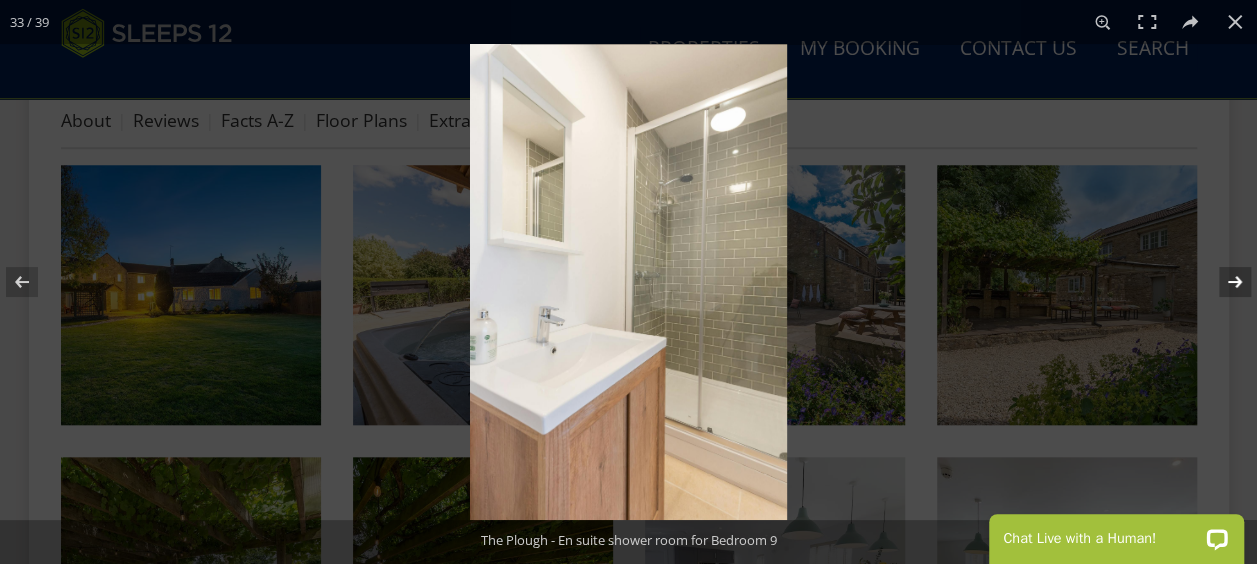 click at bounding box center [1222, 282] 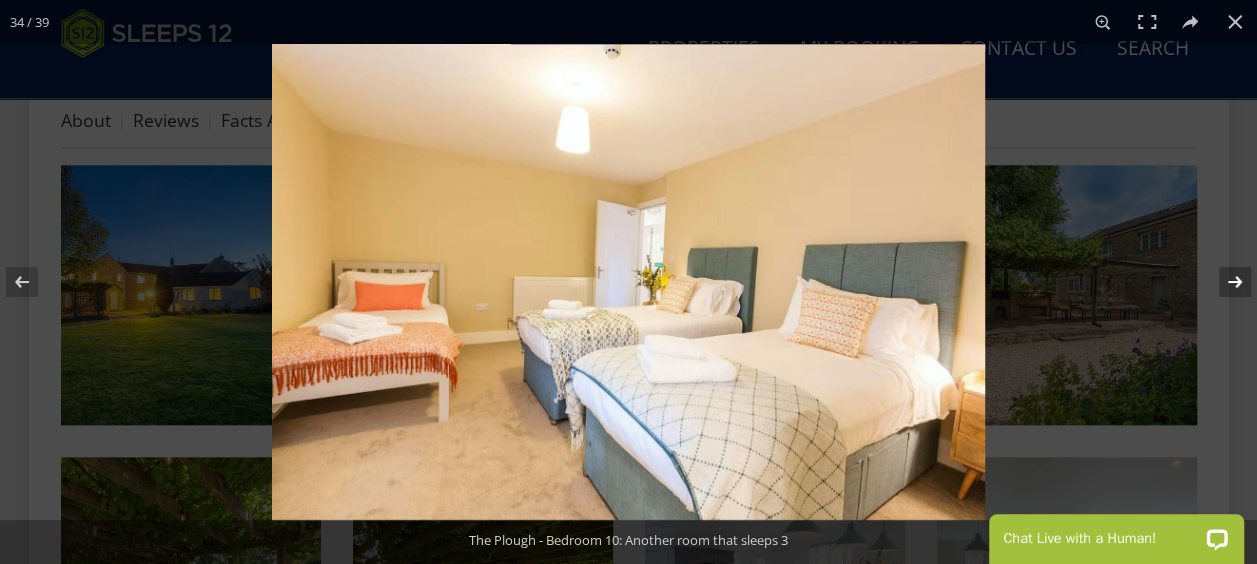 click at bounding box center [1222, 282] 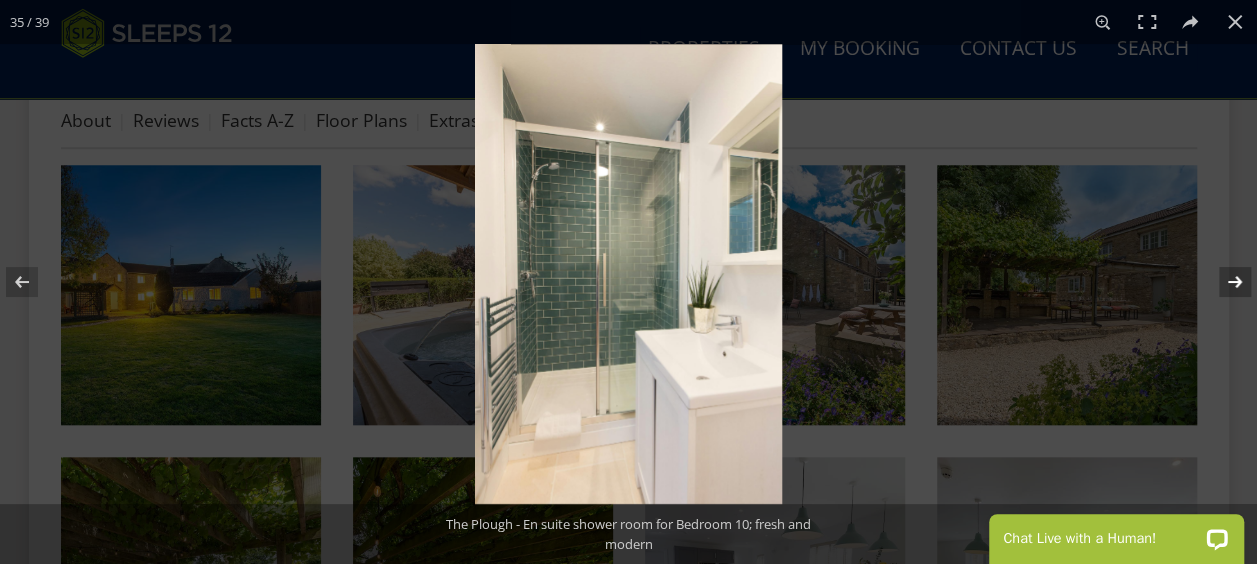 click at bounding box center [1222, 282] 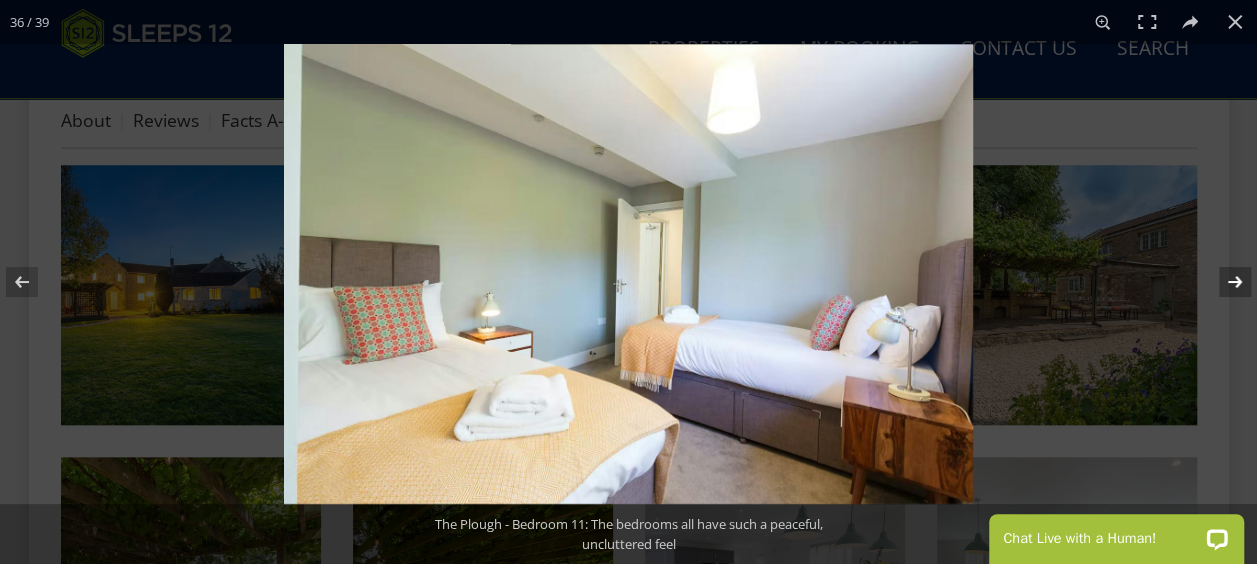 click at bounding box center [1222, 282] 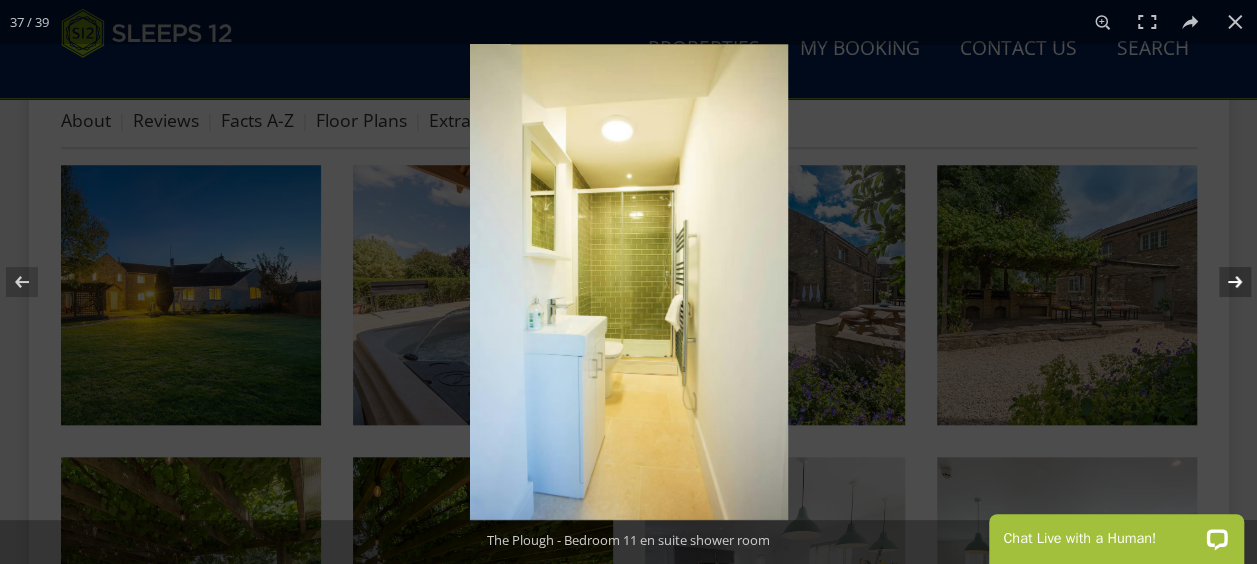 click at bounding box center (1222, 282) 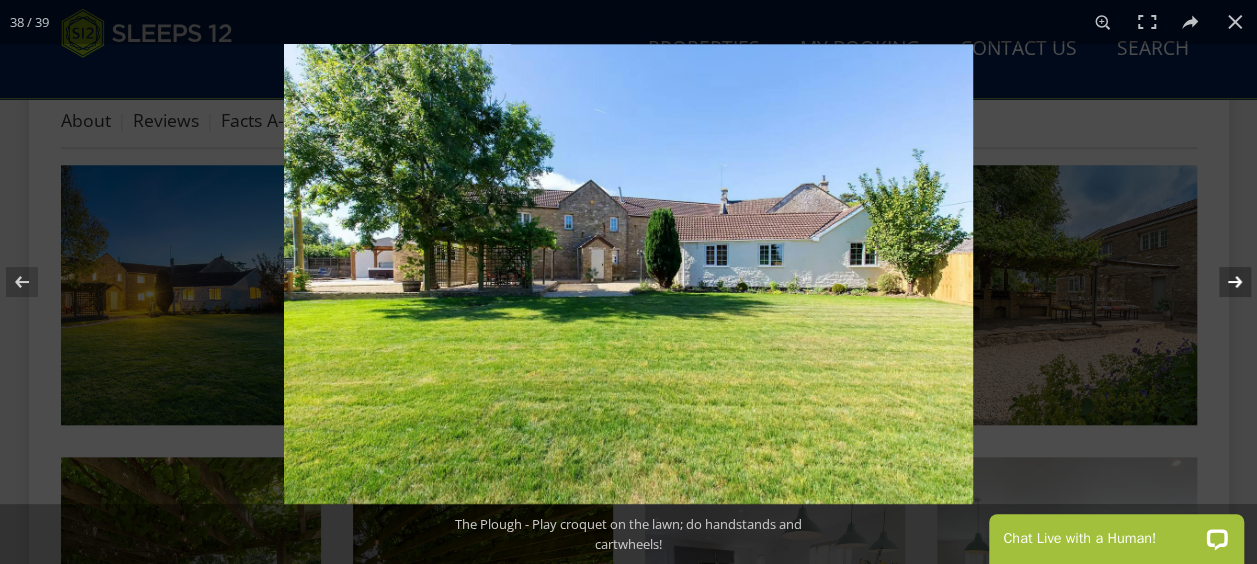 click at bounding box center [1222, 282] 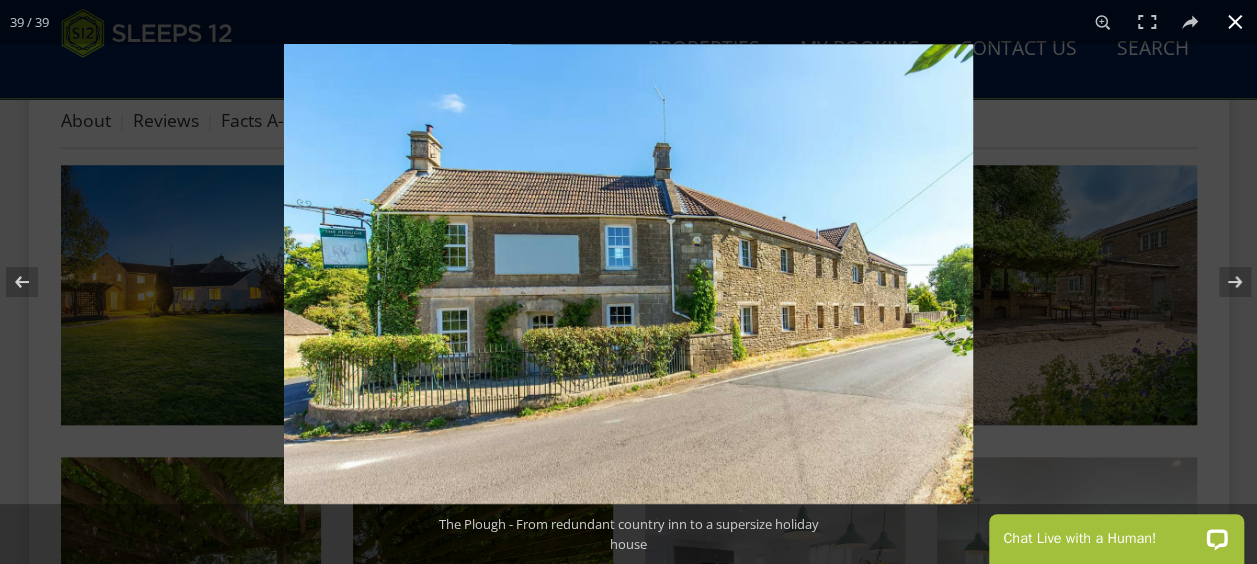 drag, startPoint x: 1163, startPoint y: 309, endPoint x: 1149, endPoint y: 270, distance: 41.4367 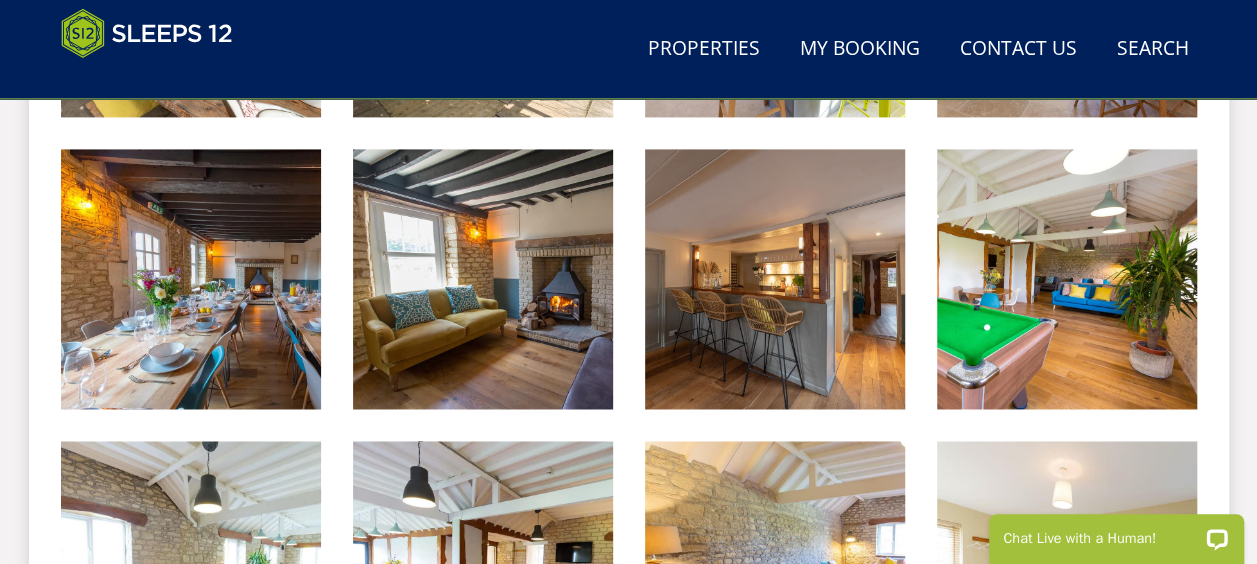 scroll, scrollTop: 800, scrollLeft: 0, axis: vertical 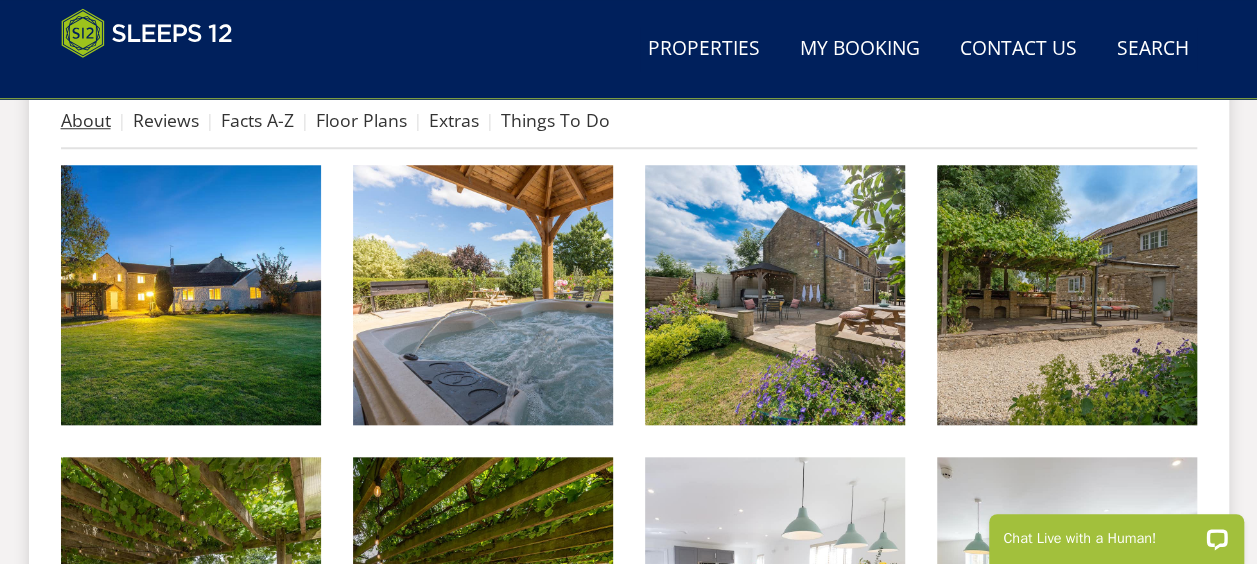 click on "About" at bounding box center [86, 120] 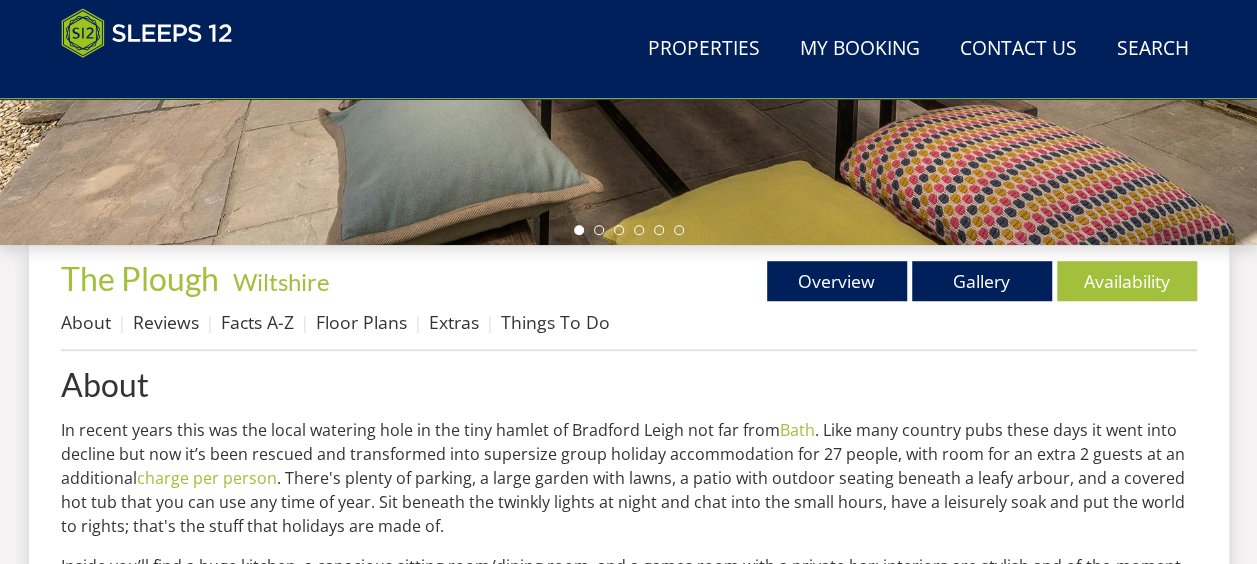scroll, scrollTop: 600, scrollLeft: 0, axis: vertical 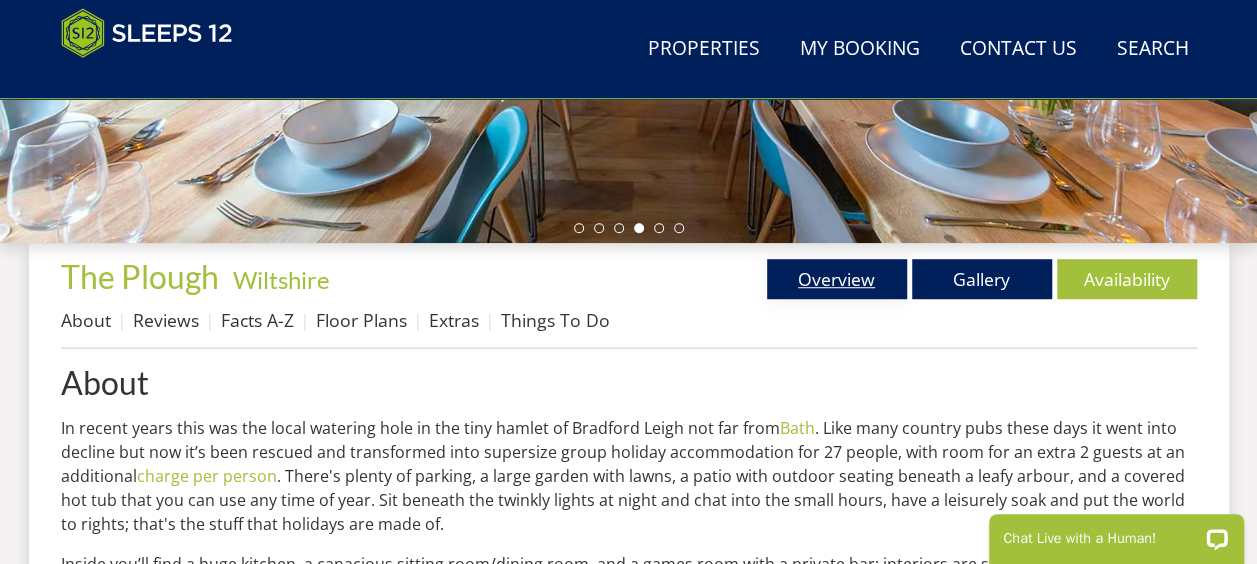 click on "Overview" at bounding box center (837, 279) 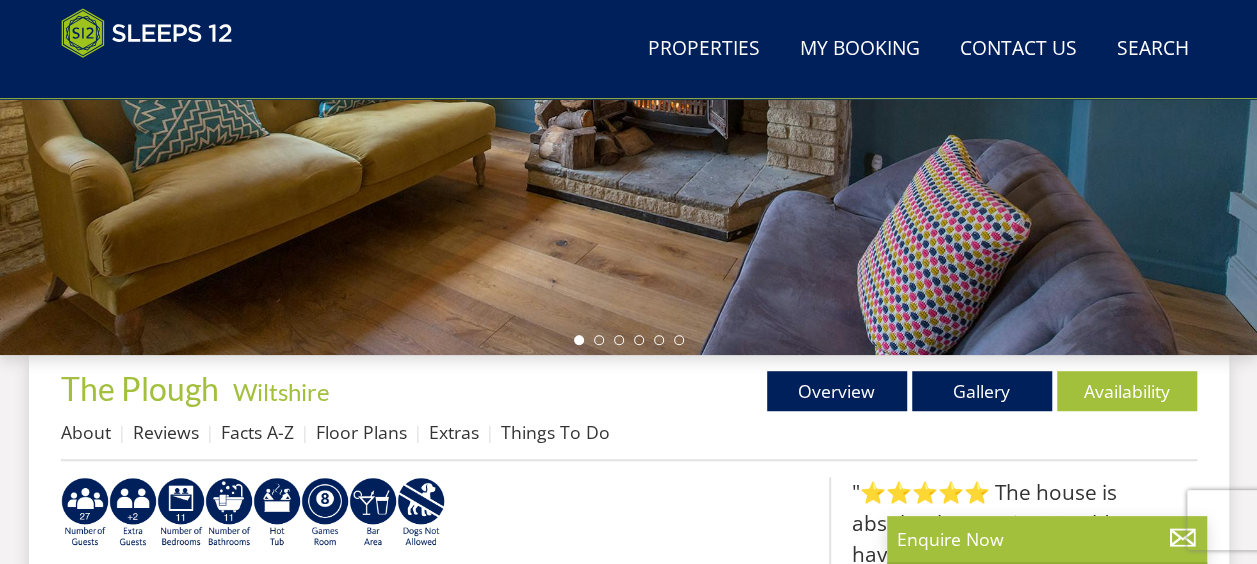 scroll, scrollTop: 500, scrollLeft: 0, axis: vertical 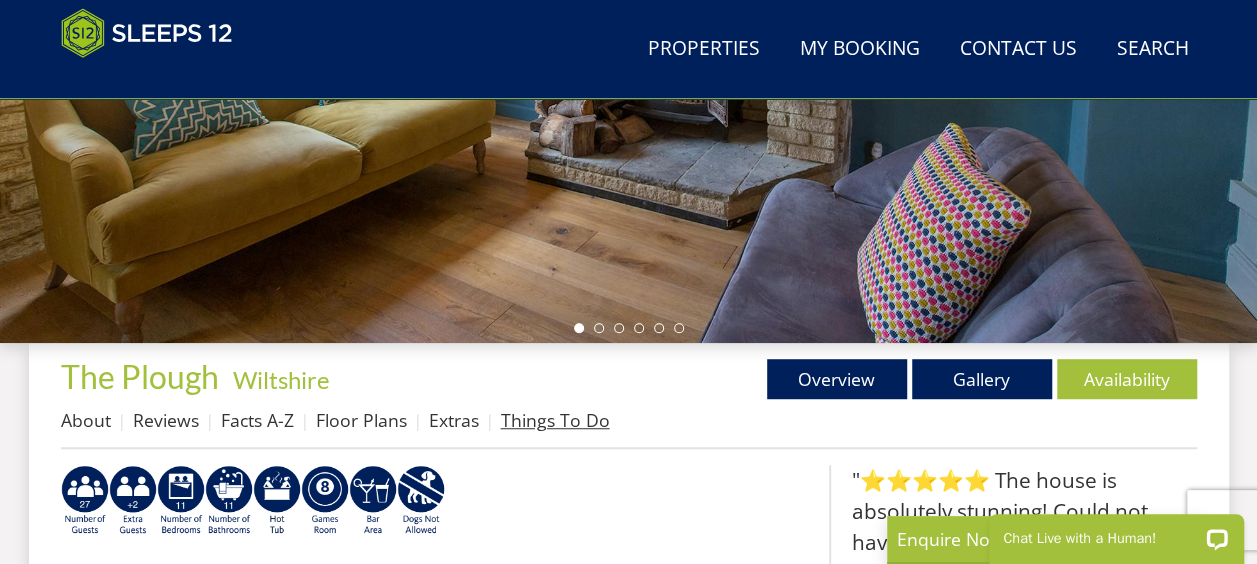 click on "Things To Do" at bounding box center [555, 420] 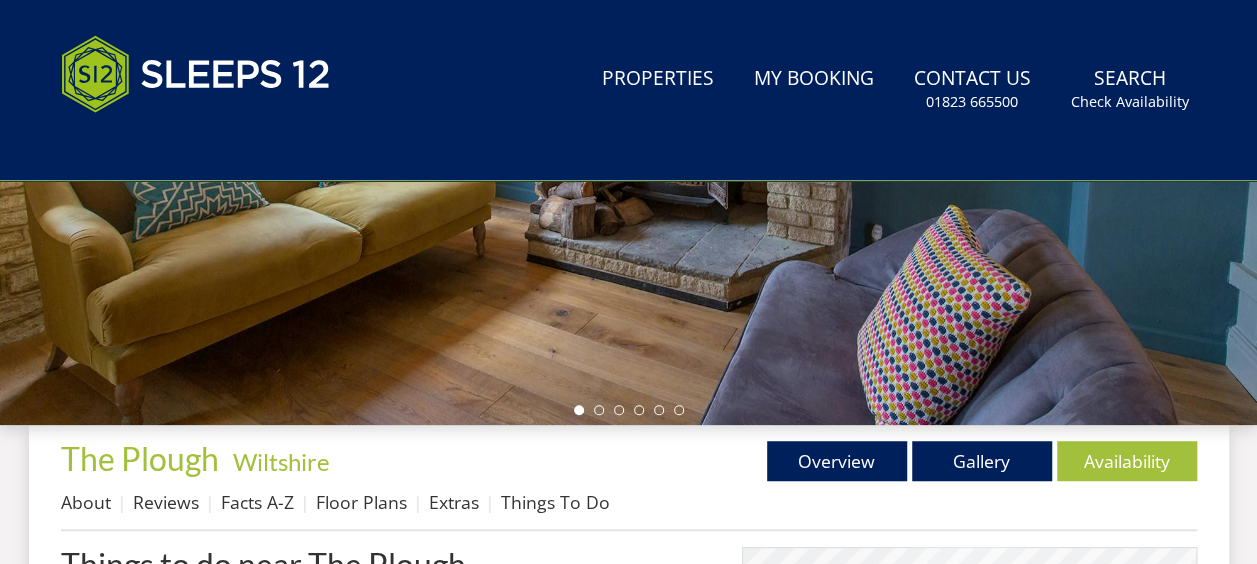 scroll, scrollTop: 0, scrollLeft: 0, axis: both 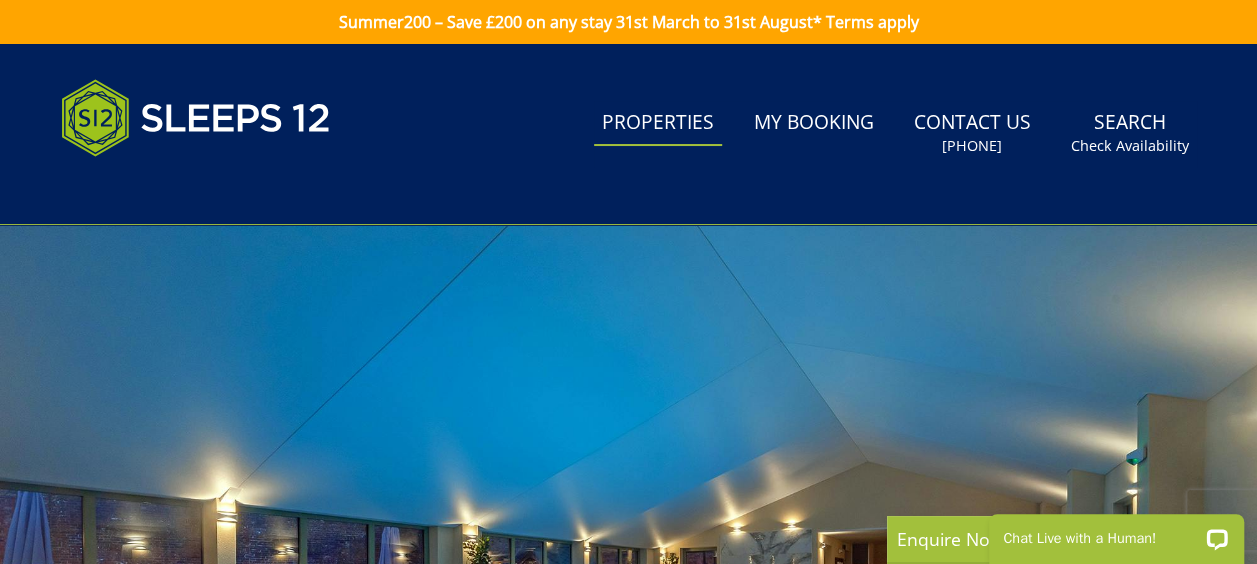 click on "Properties" at bounding box center [658, 123] 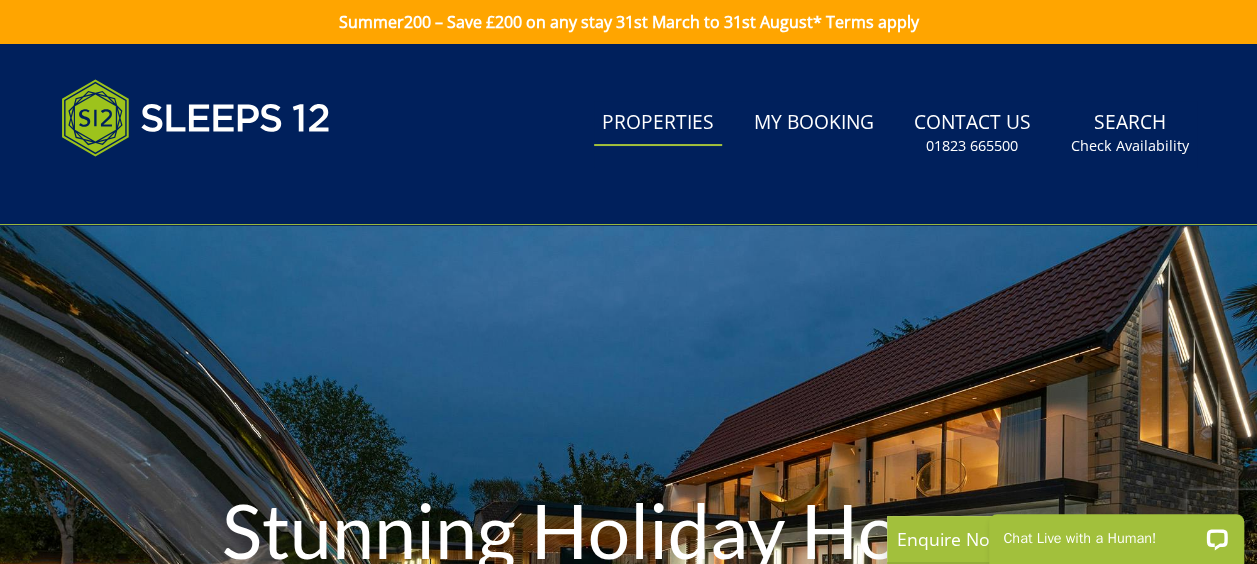 scroll, scrollTop: 0, scrollLeft: 0, axis: both 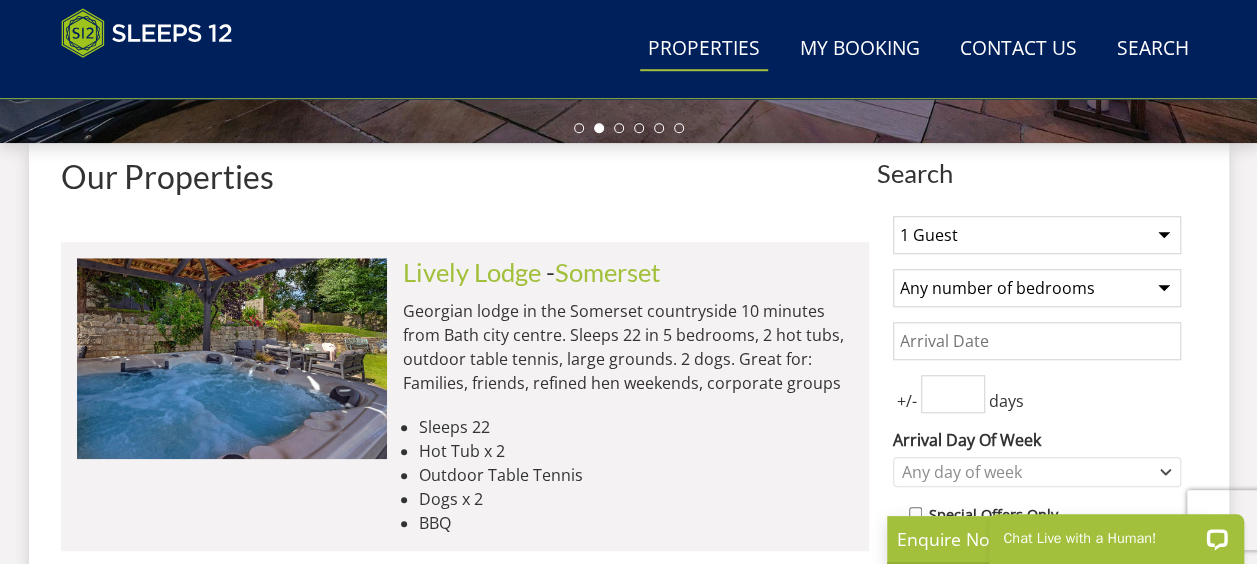 click on "1 Guest
2 Guests
3 Guests
4 Guests
5 Guests
6 Guests
7 Guests
8 Guests
9 Guests
10 Guests
11 Guests
12 Guests
13 Guests
14 Guests
15 Guests
16 Guests
17 Guests
18 Guests
19 Guests
20 Guests
21 Guests
22 Guests
23 Guests
24 Guests
25 Guests
26 Guests
27 Guests
28 Guests
29 Guests
30 Guests
31 Guests
32 Guests" at bounding box center [1037, 235] 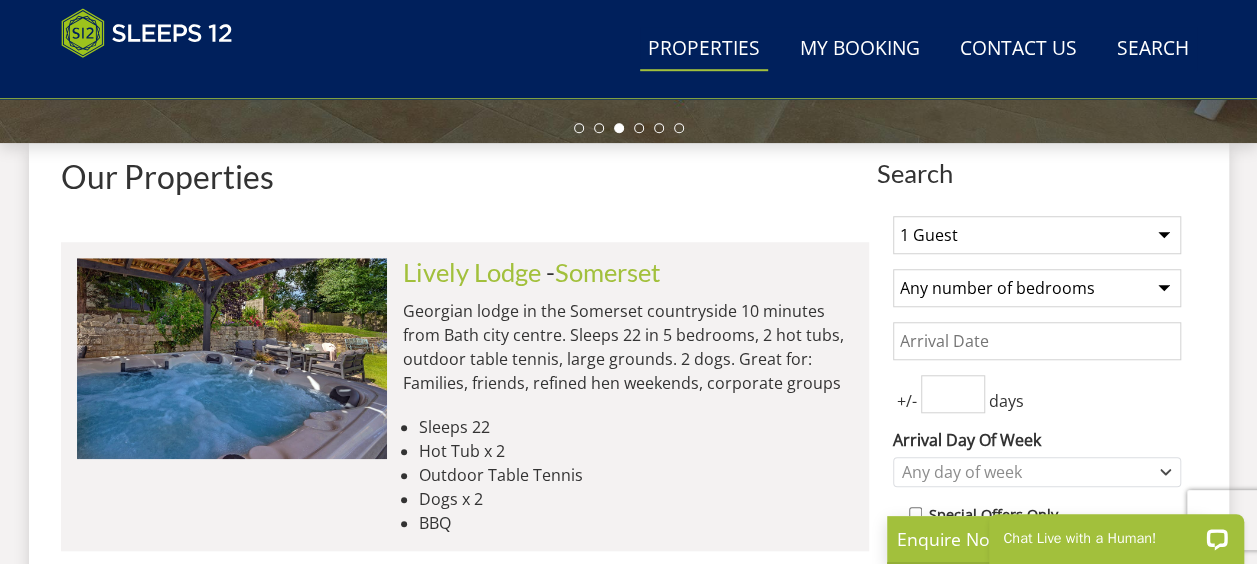 select on "28" 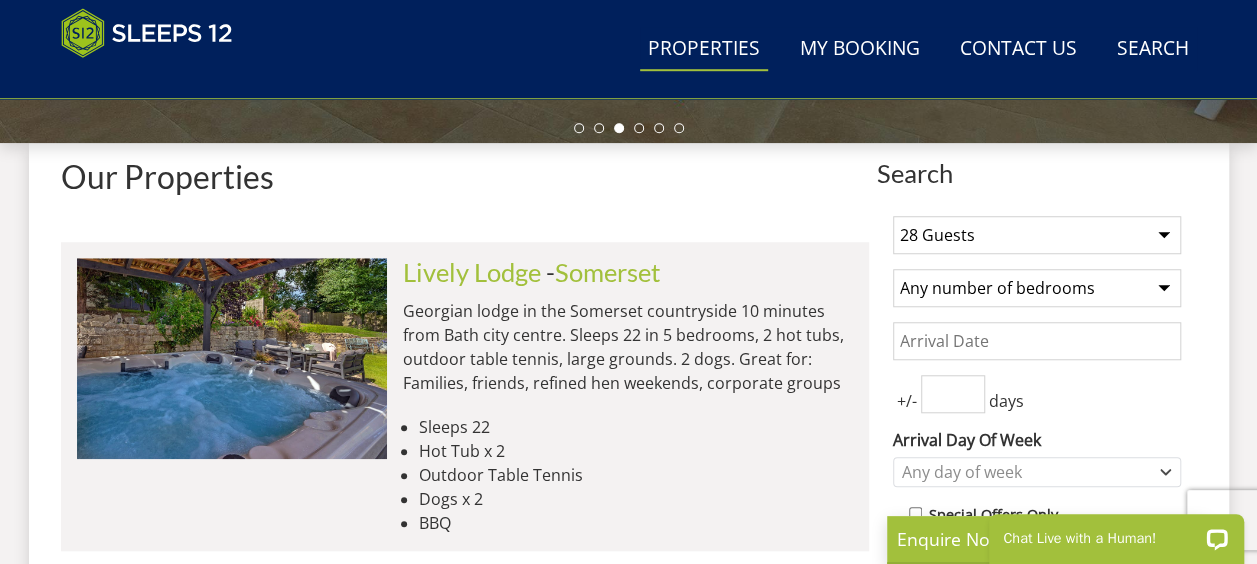 click on "Any number of bedrooms
4 Bedrooms
5 Bedrooms
6 Bedrooms
7 Bedrooms
8 Bedrooms
9 Bedrooms
10 Bedrooms
11 Bedrooms
12 Bedrooms
13 Bedrooms
14 Bedrooms
15 Bedrooms
16 Bedrooms" at bounding box center [1037, 288] 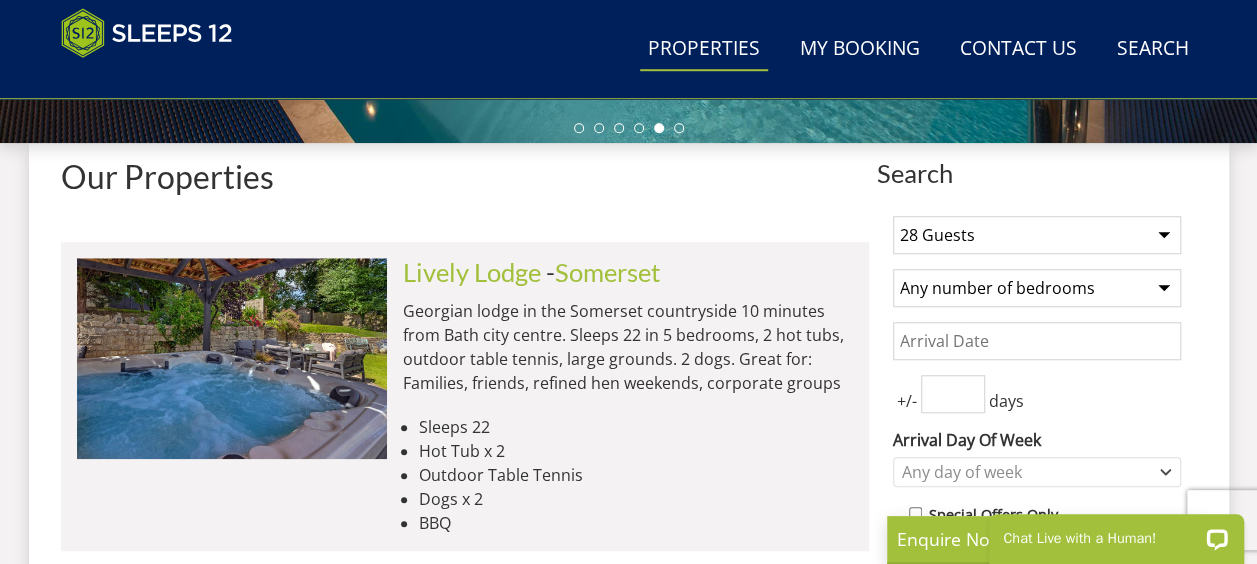 select on "10" 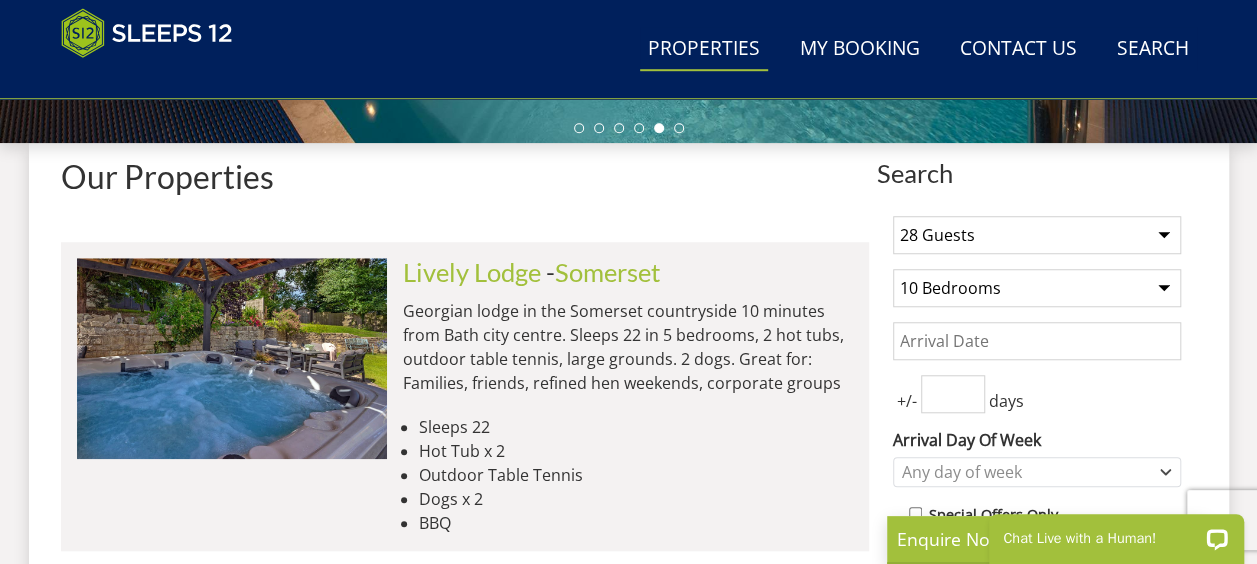 click on "Any number of bedrooms
4 Bedrooms
5 Bedrooms
6 Bedrooms
7 Bedrooms
8 Bedrooms
9 Bedrooms
10 Bedrooms
11 Bedrooms
12 Bedrooms
13 Bedrooms
14 Bedrooms
15 Bedrooms
16 Bedrooms" at bounding box center [1037, 288] 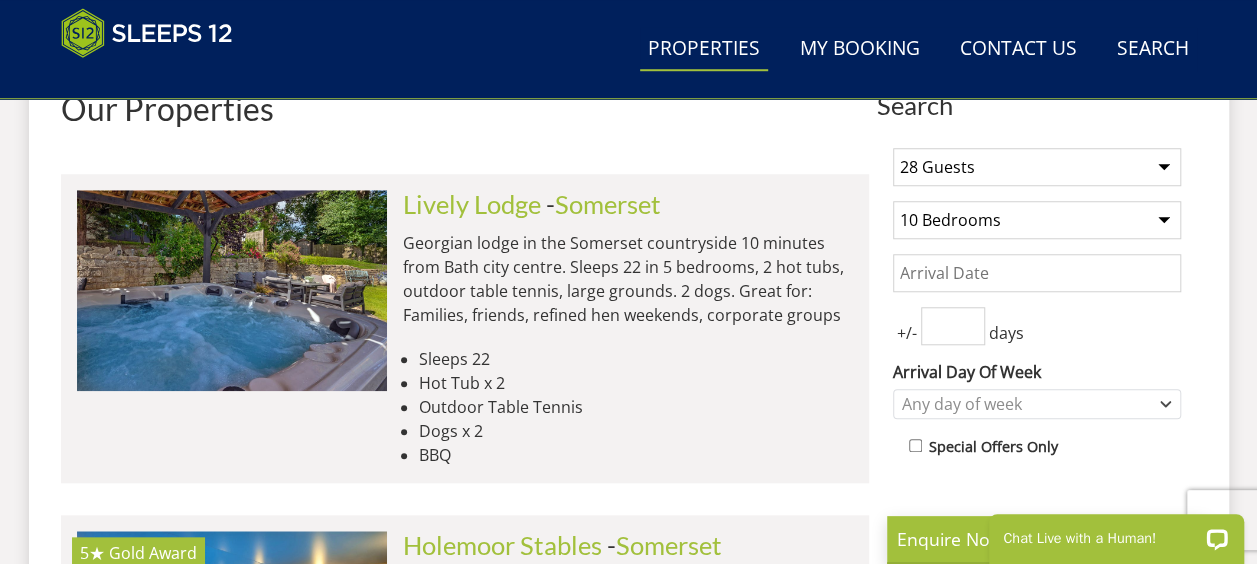scroll, scrollTop: 800, scrollLeft: 0, axis: vertical 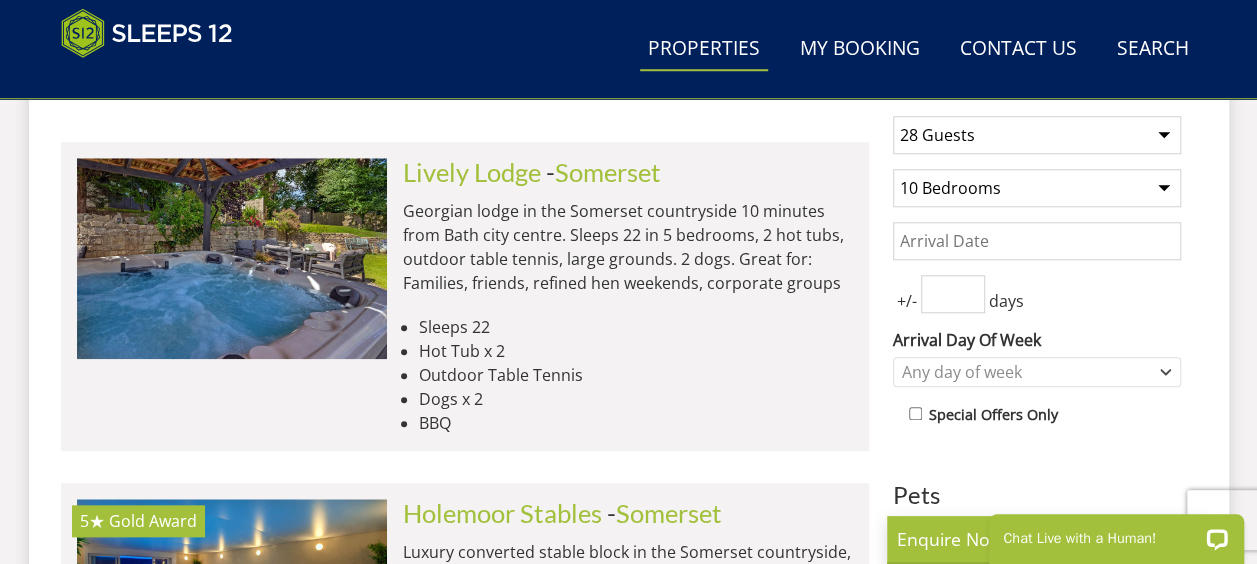 click on "Date" at bounding box center [1037, 241] 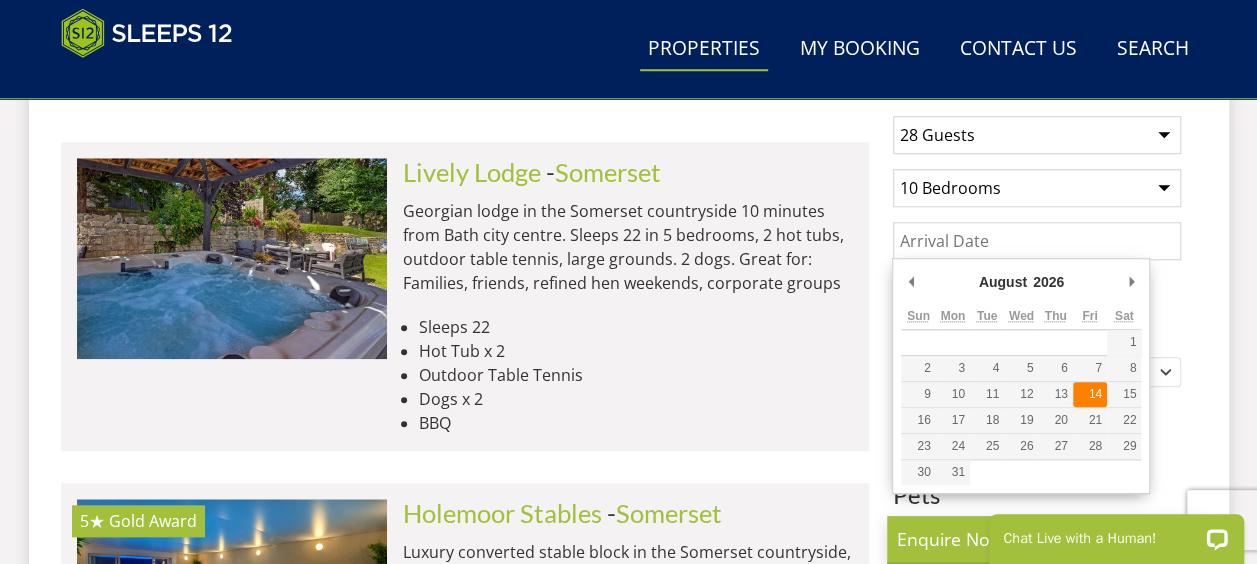 type on "14/08/2026" 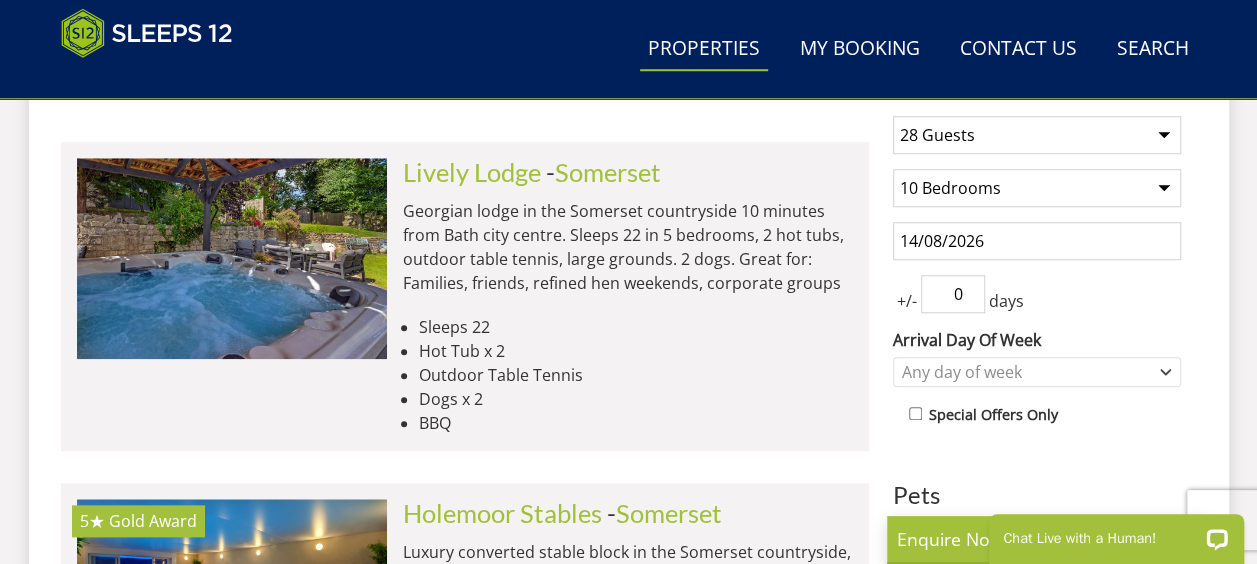 click on "0" at bounding box center [953, 294] 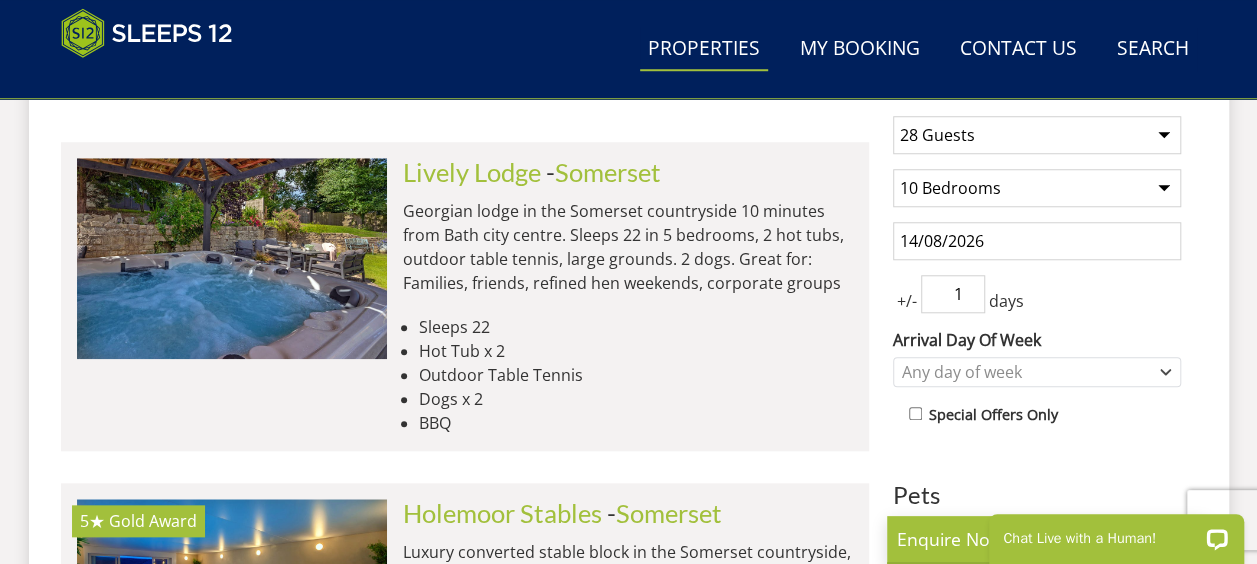 click on "1" at bounding box center [953, 294] 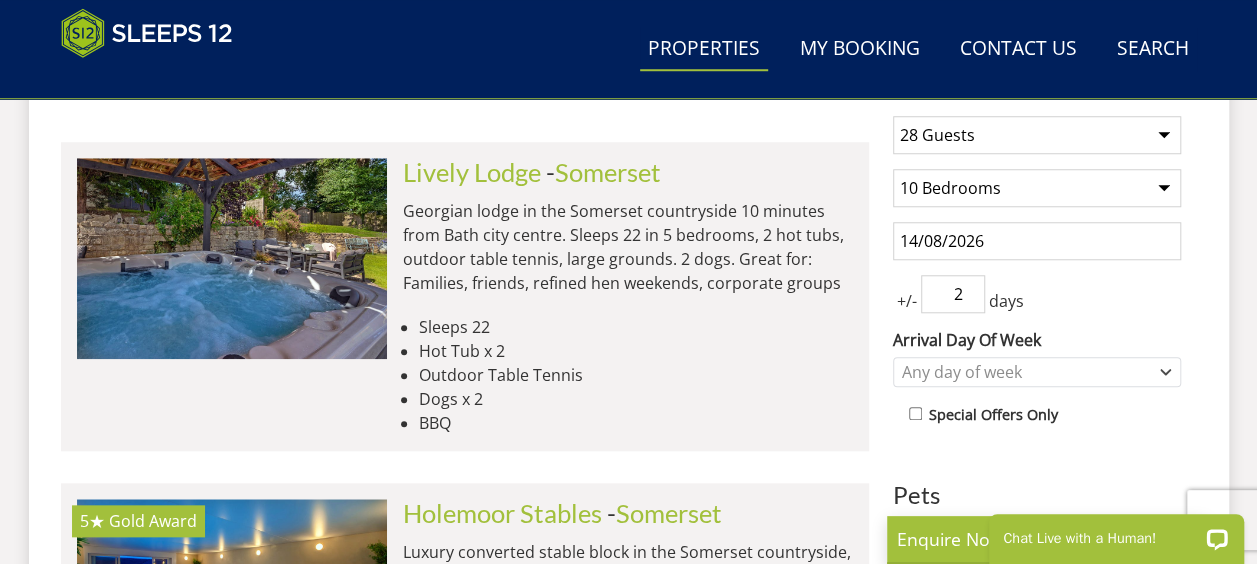 click on "2" at bounding box center (953, 294) 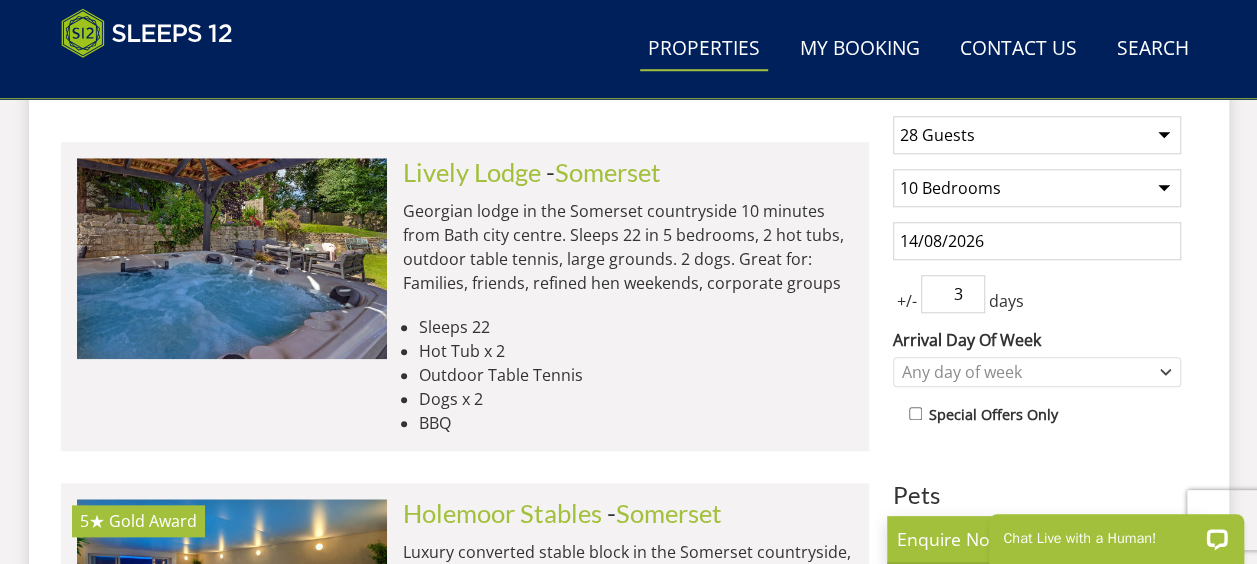 click on "3" at bounding box center (953, 294) 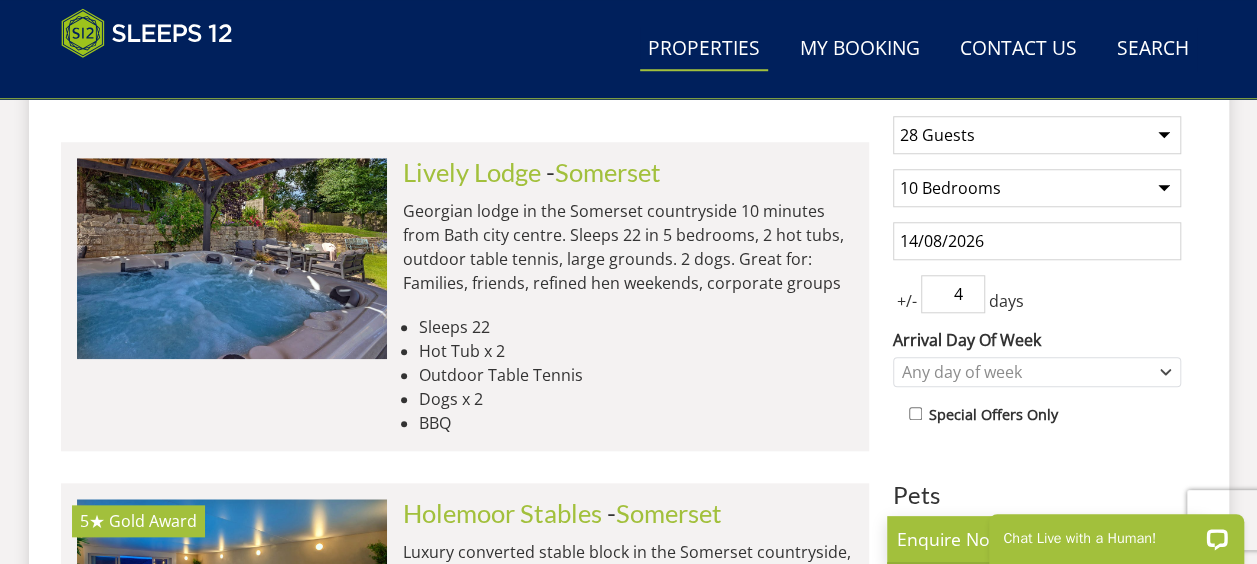 click on "4" at bounding box center [953, 294] 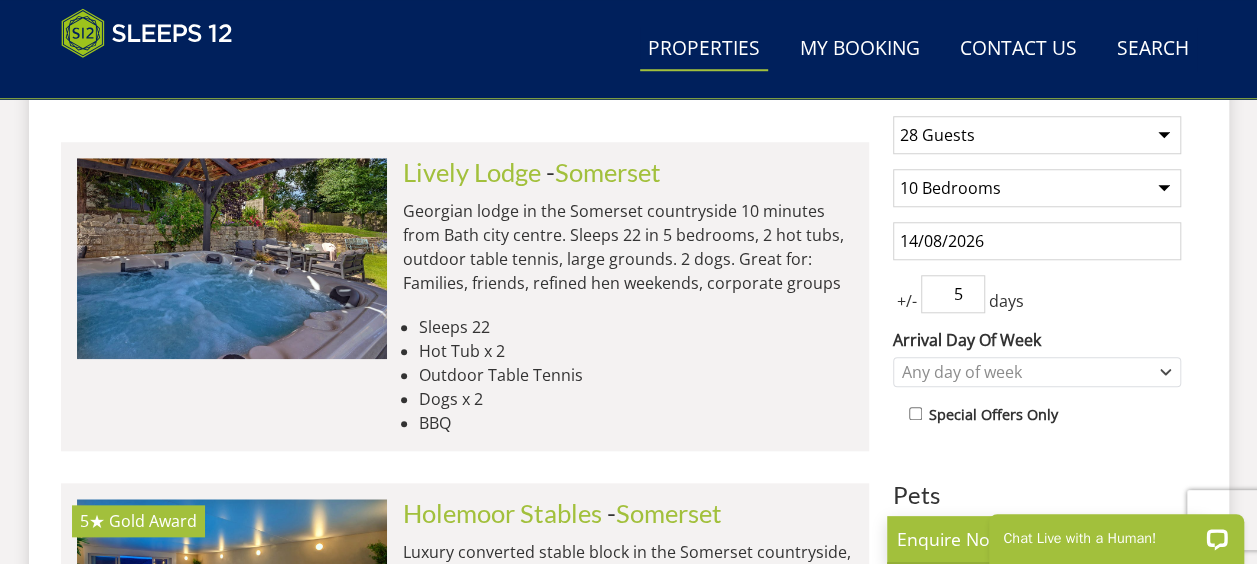 click on "5" at bounding box center [953, 294] 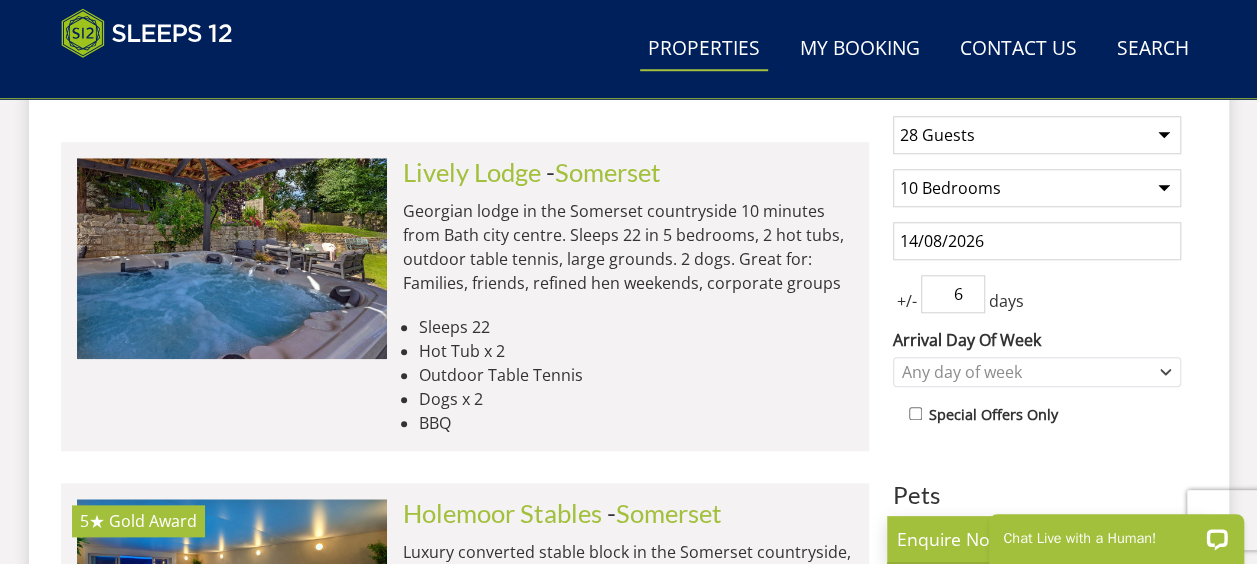 click on "6" at bounding box center (953, 294) 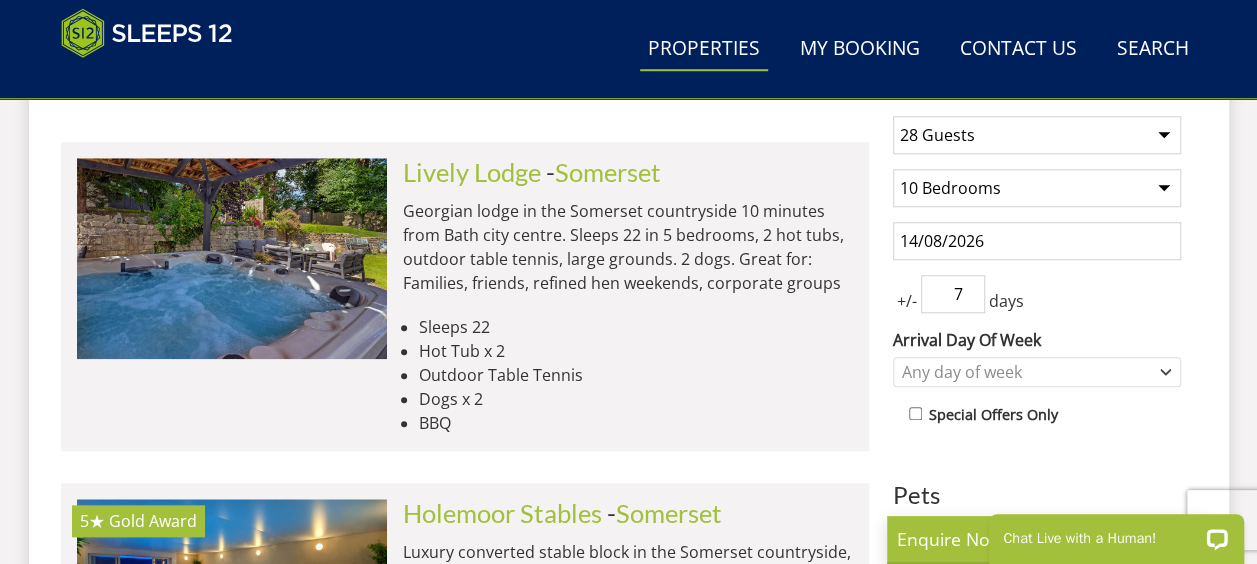 type on "7" 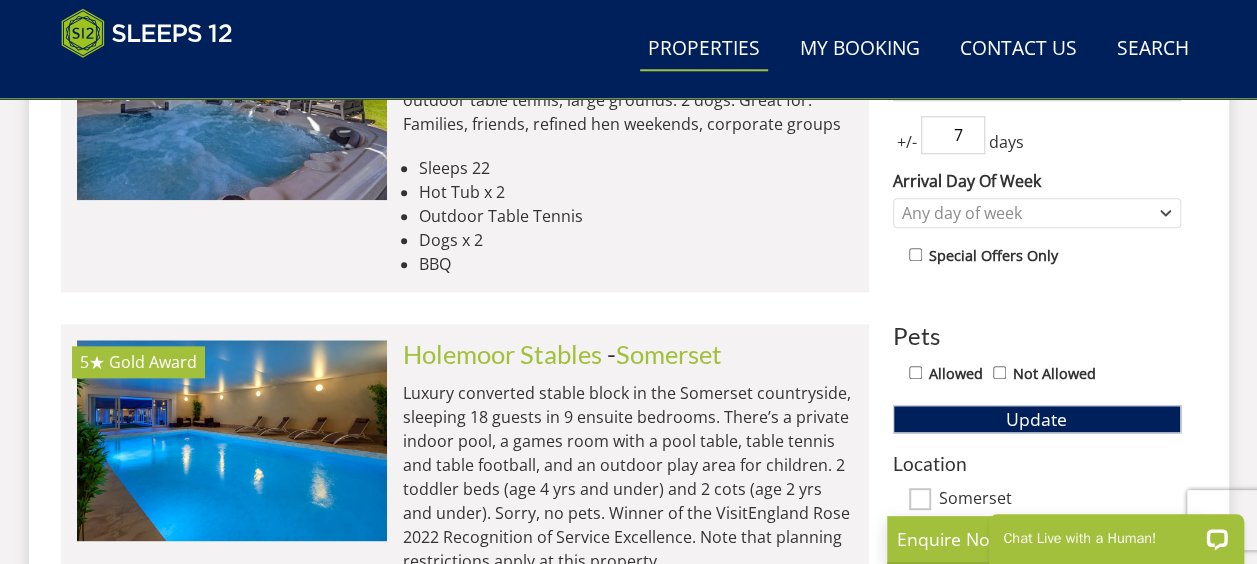 scroll, scrollTop: 1000, scrollLeft: 0, axis: vertical 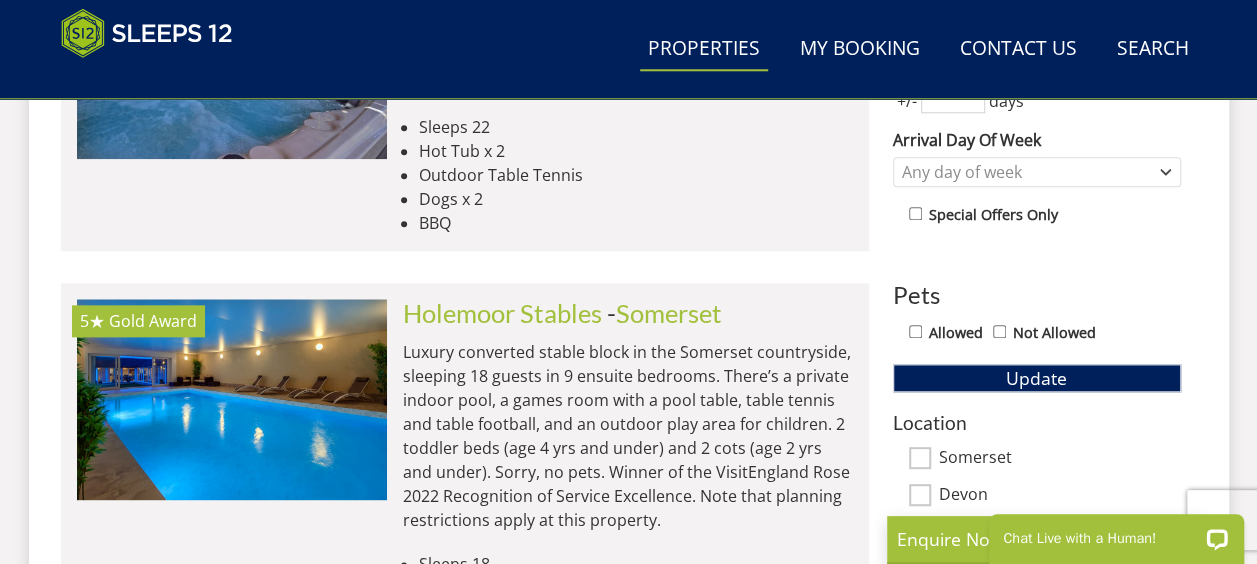 click on "Not Allowed" at bounding box center (999, 331) 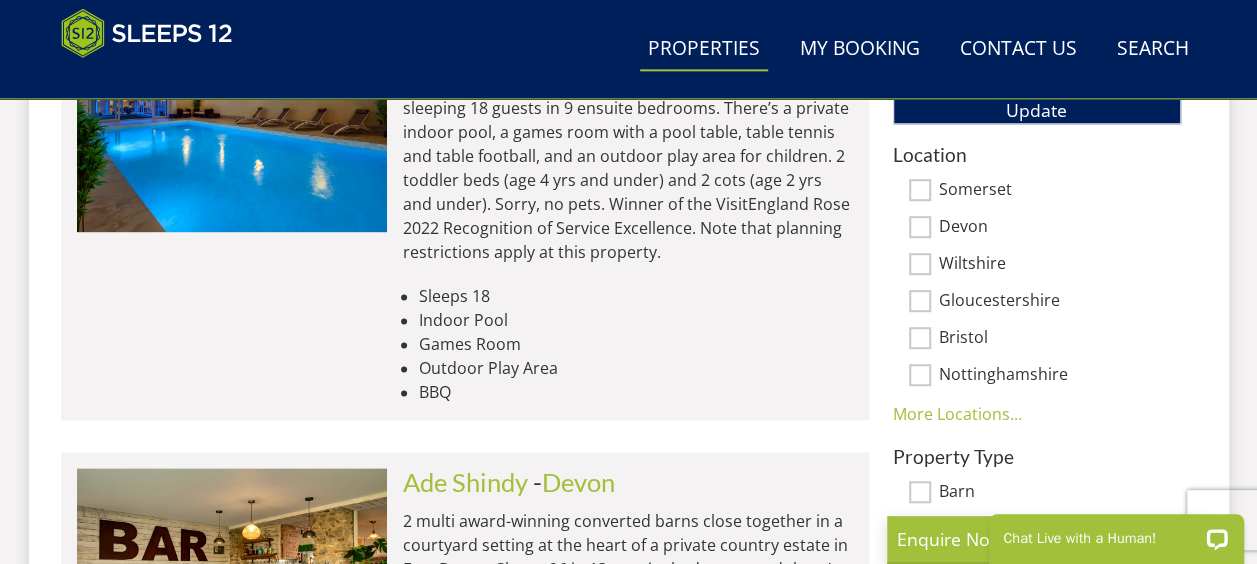 scroll, scrollTop: 1300, scrollLeft: 0, axis: vertical 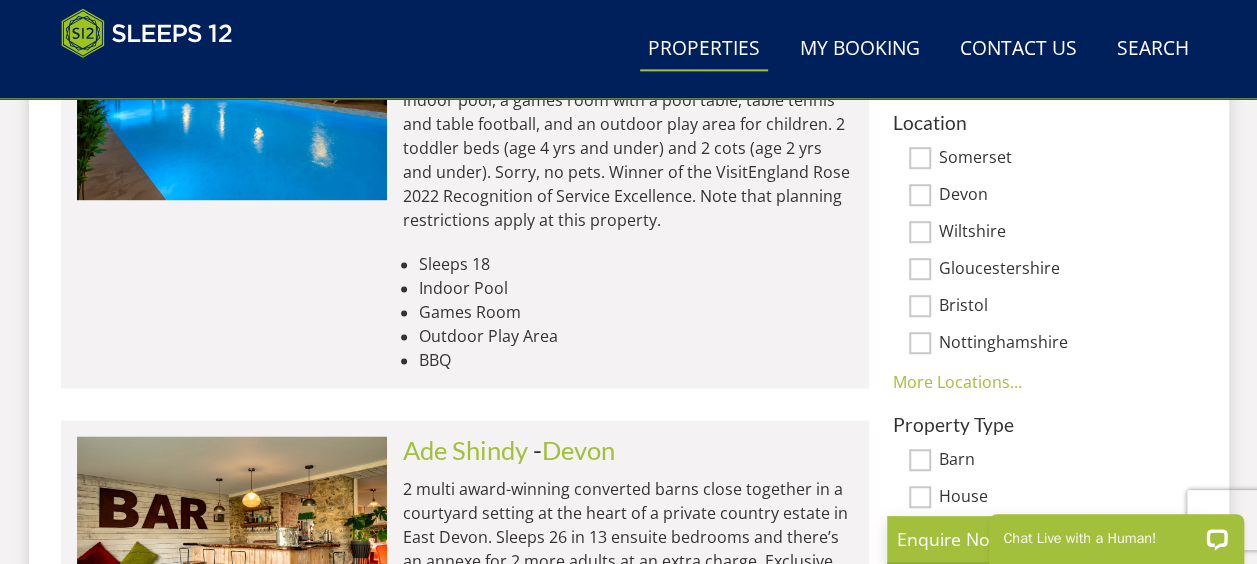 click on "Somerset" at bounding box center (920, 158) 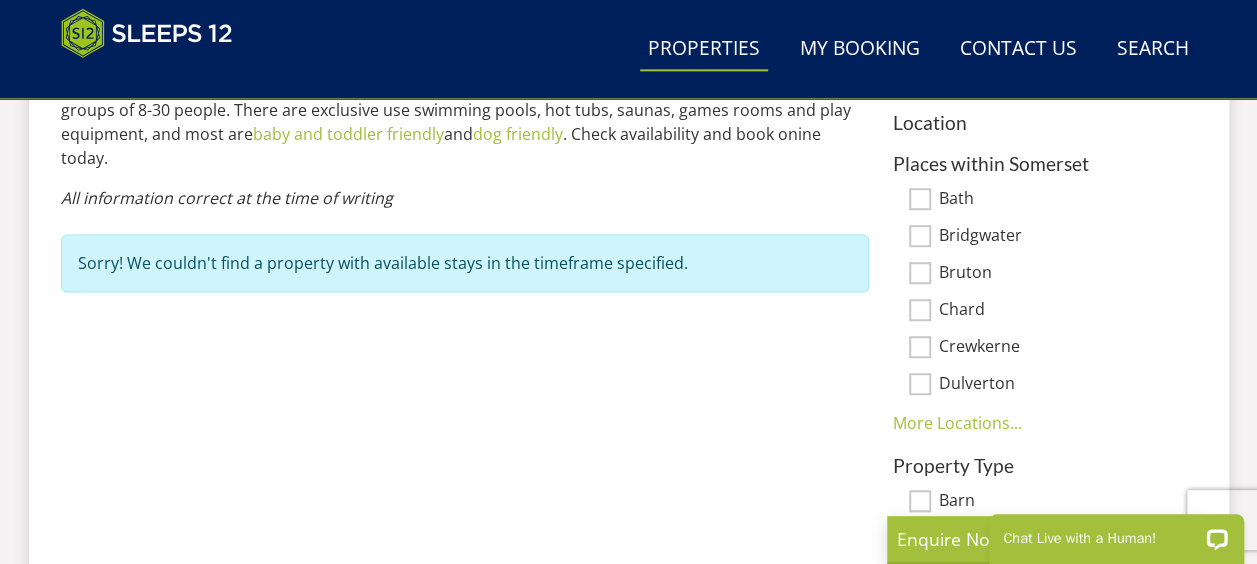 click on "Bath" at bounding box center (920, 199) 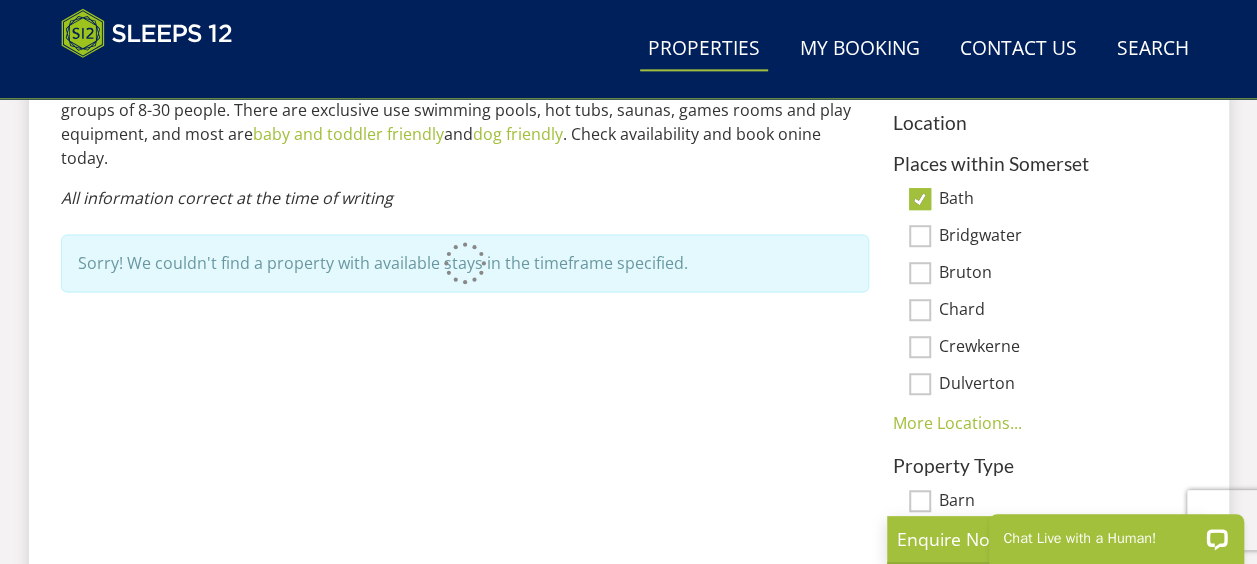 click on "1 Guest
2 Guests
3 Guests
4 Guests
5 Guests
6 Guests
7 Guests
8 Guests
9 Guests
10 Guests
11 Guests
12 Guests
13 Guests
14 Guests
15 Guests
16 Guests
17 Guests
18 Guests
19 Guests
20 Guests
21 Guests
22 Guests
23 Guests
24 Guests
25 Guests
26 Guests
27 Guests
28 Guests
29 Guests
30 Guests
31 Guests
32 Guests
Any number of bedrooms
4 Bedrooms
5 Bedrooms
6 Bedrooms
7 Bedrooms
8 Bedrooms
9 Bedrooms
10 Bedrooms
11 Bedrooms
12 Bedrooms
13 Bedrooms
14 Bedrooms
15 Bedrooms
16 Bedrooms
14/08/2026
+/-
7
days
Arrival Day Of Week
Monday
Tuesday
Wednesday" at bounding box center (1037, 166) 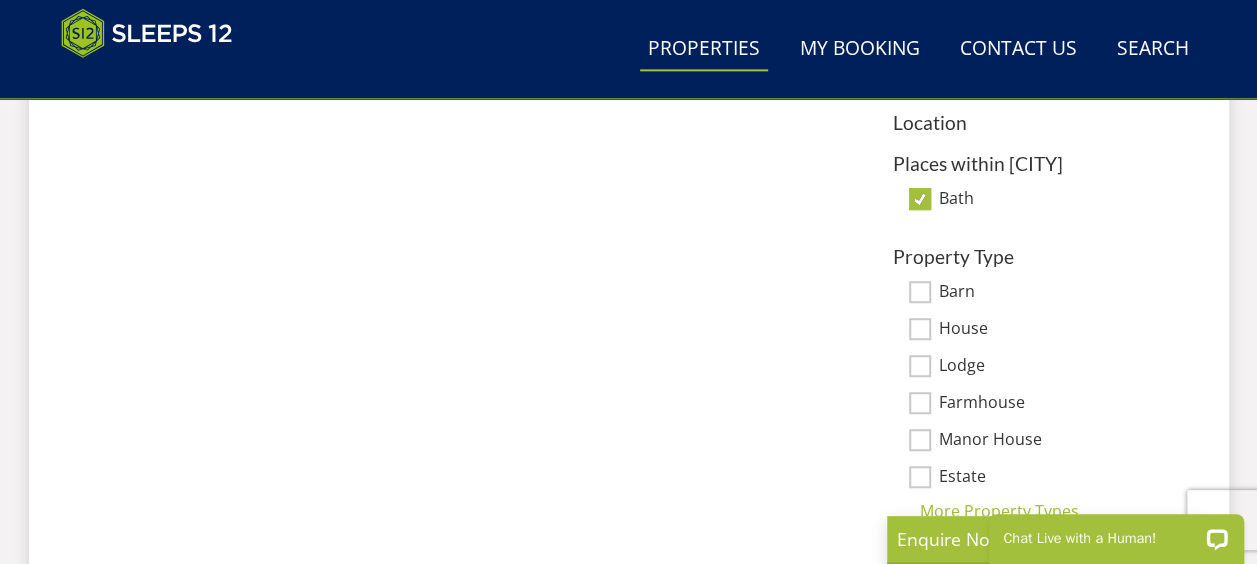 click on "Bath" at bounding box center (920, 199) 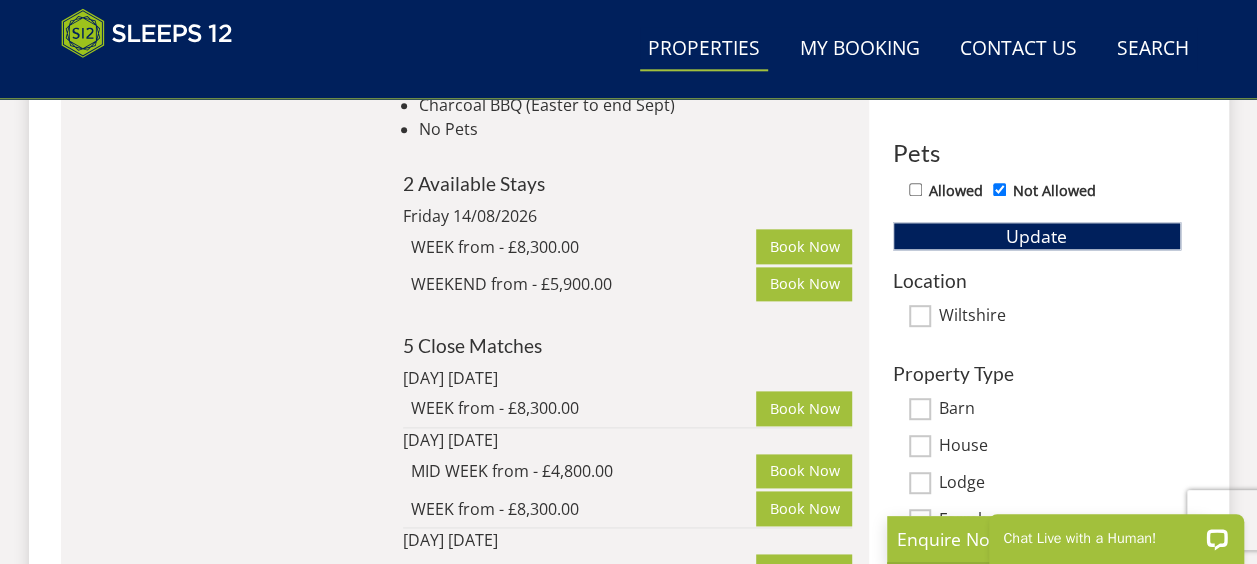 scroll, scrollTop: 1100, scrollLeft: 0, axis: vertical 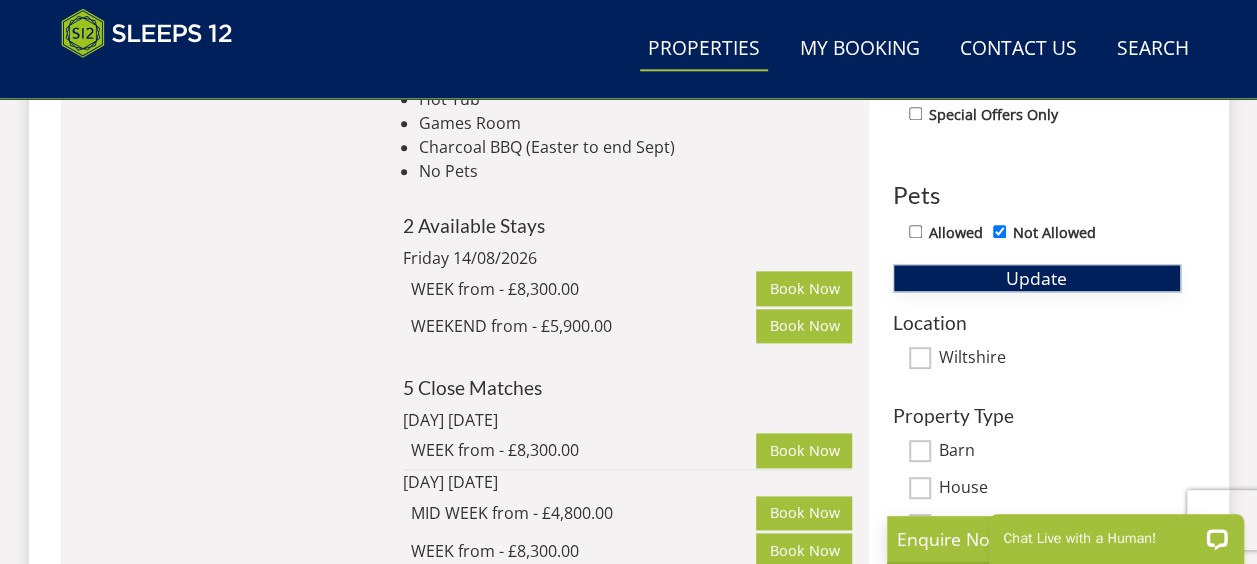 click on "Update" at bounding box center (1036, 278) 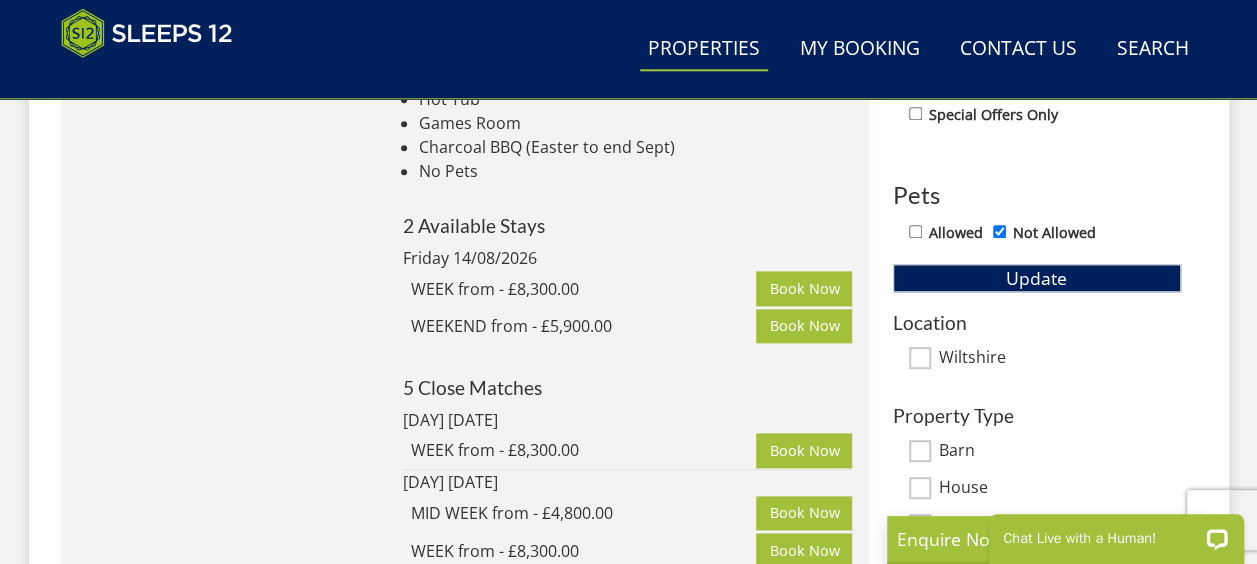 click on "Location" at bounding box center (1037, 322) 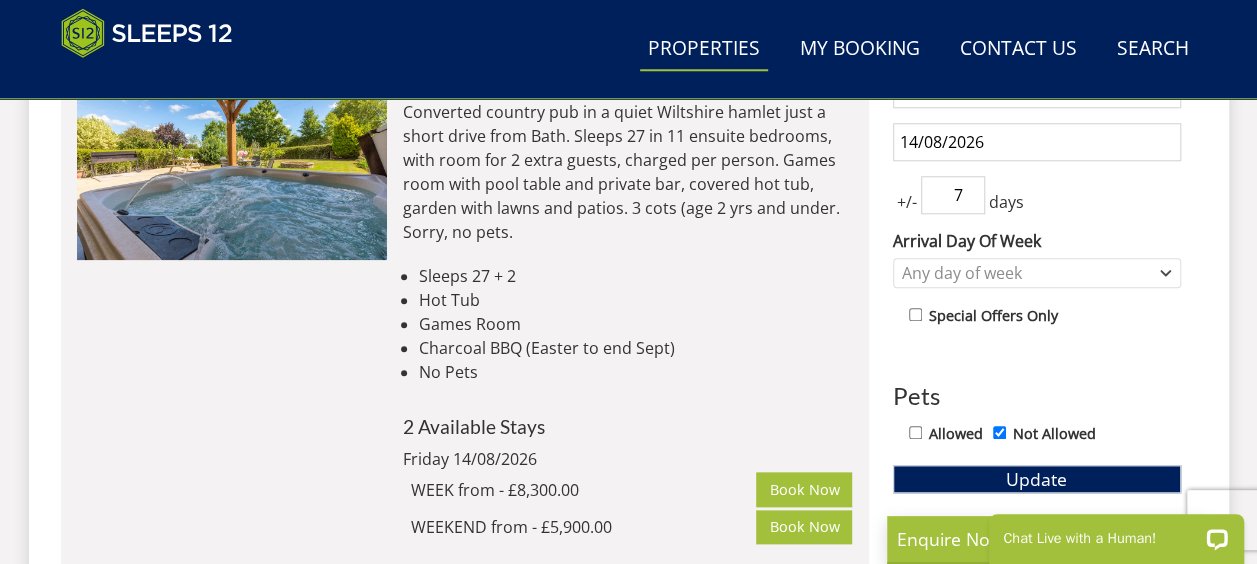 scroll, scrollTop: 900, scrollLeft: 0, axis: vertical 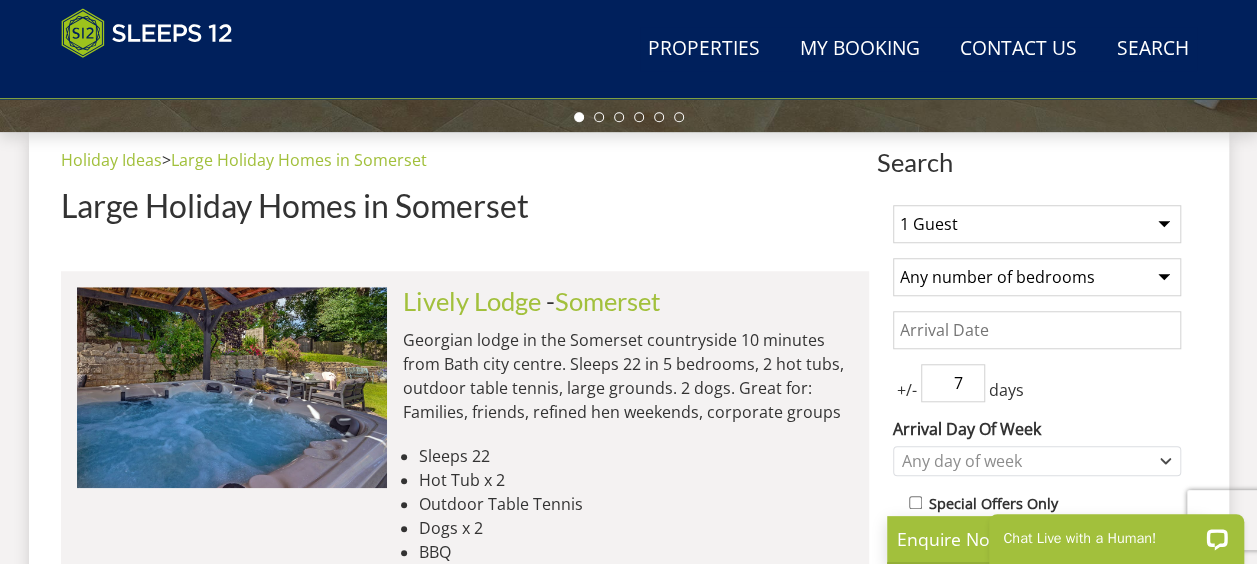 click on "1 Guest
2 Guests
3 Guests
4 Guests
5 Guests
6 Guests
7 Guests
8 Guests
9 Guests
10 Guests
11 Guests
12 Guests
13 Guests
14 Guests
15 Guests
16 Guests
17 Guests
18 Guests
19 Guests
20 Guests
21 Guests
22 Guests
23 Guests
24 Guests
25 Guests
26 Guests
27 Guests
28 Guests
29 Guests
30 Guests
31 Guests
32 Guests" at bounding box center [1037, 224] 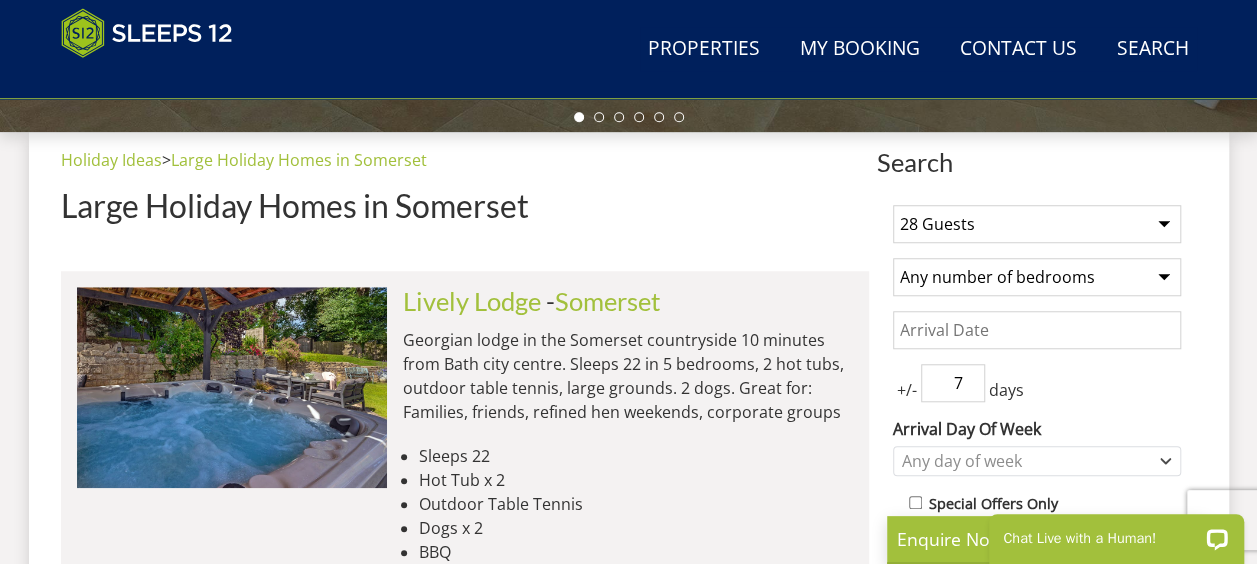 click on "Any number of bedrooms
4 Bedrooms
5 Bedrooms
6 Bedrooms
7 Bedrooms
8 Bedrooms
9 Bedrooms
10 Bedrooms
11 Bedrooms
12 Bedrooms
13 Bedrooms
14 Bedrooms
15 Bedrooms
16 Bedrooms" at bounding box center (1037, 277) 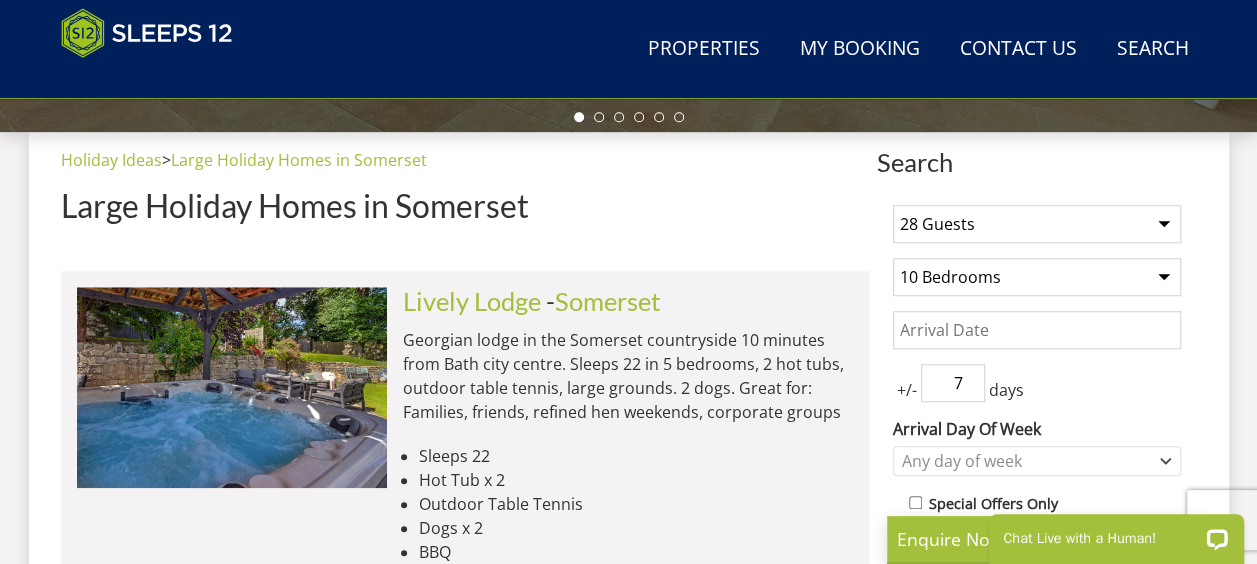 click on "Any number of bedrooms
4 Bedrooms
5 Bedrooms
6 Bedrooms
7 Bedrooms
8 Bedrooms
9 Bedrooms
10 Bedrooms
11 Bedrooms
12 Bedrooms
13 Bedrooms
14 Bedrooms
15 Bedrooms
16 Bedrooms" at bounding box center [1037, 277] 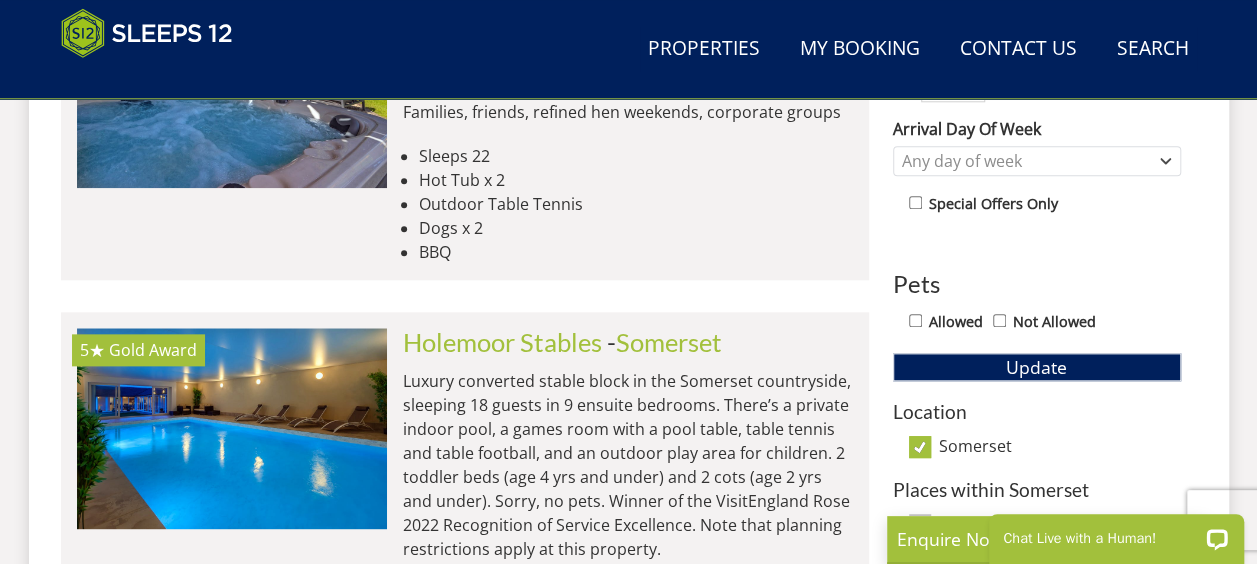 scroll, scrollTop: 1111, scrollLeft: 0, axis: vertical 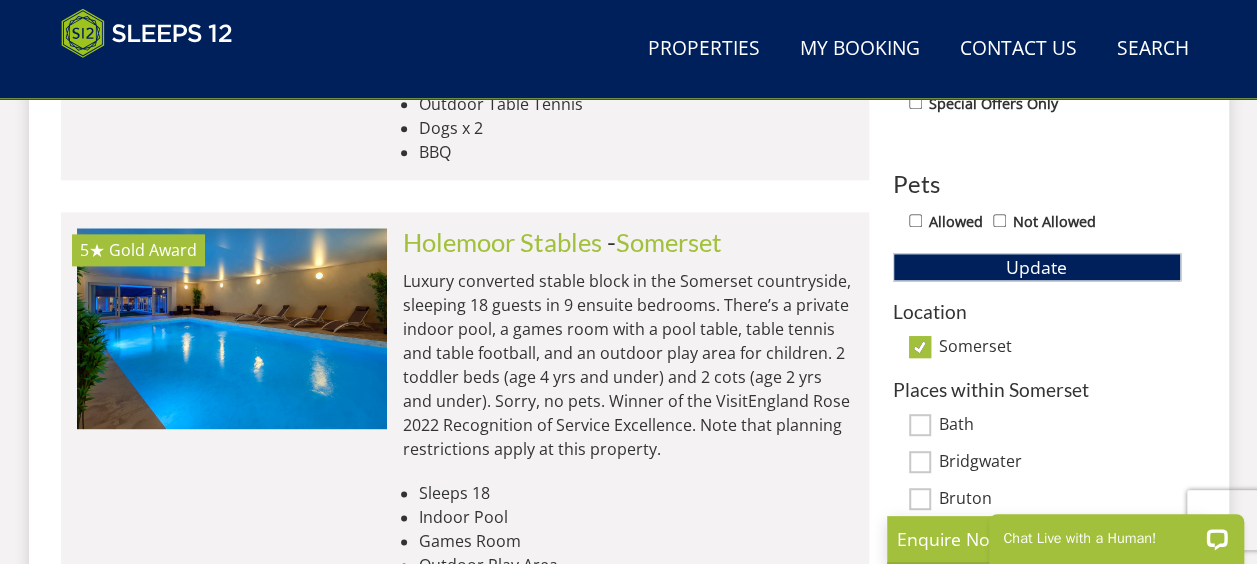 click on "Somerset" at bounding box center [920, 347] 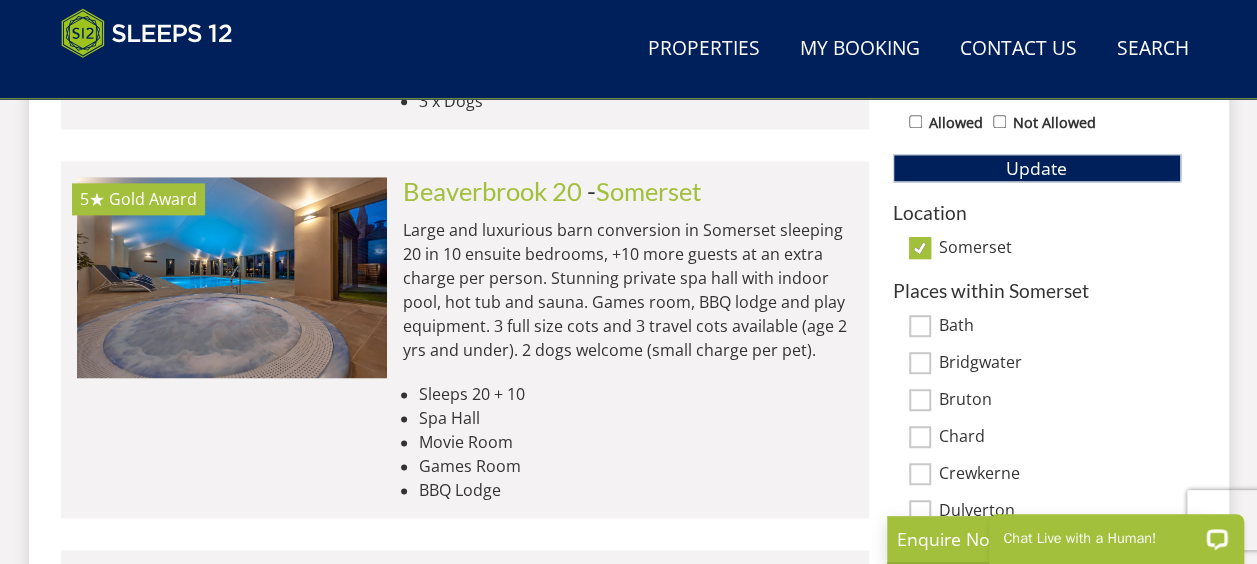 scroll, scrollTop: 1211, scrollLeft: 0, axis: vertical 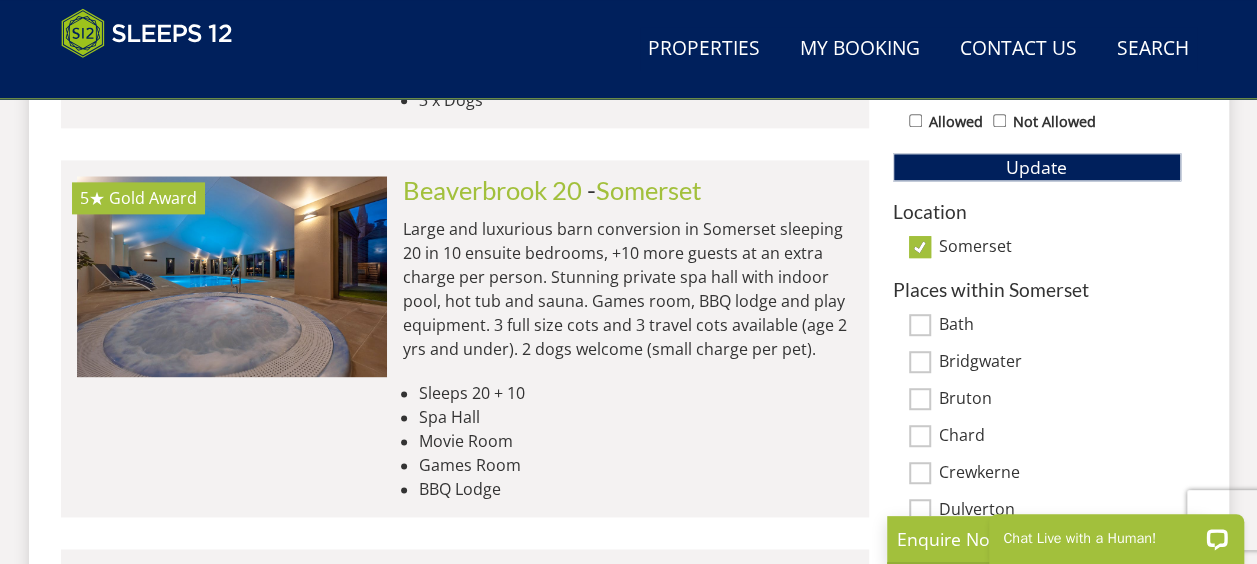click on "Somerset" at bounding box center (920, 247) 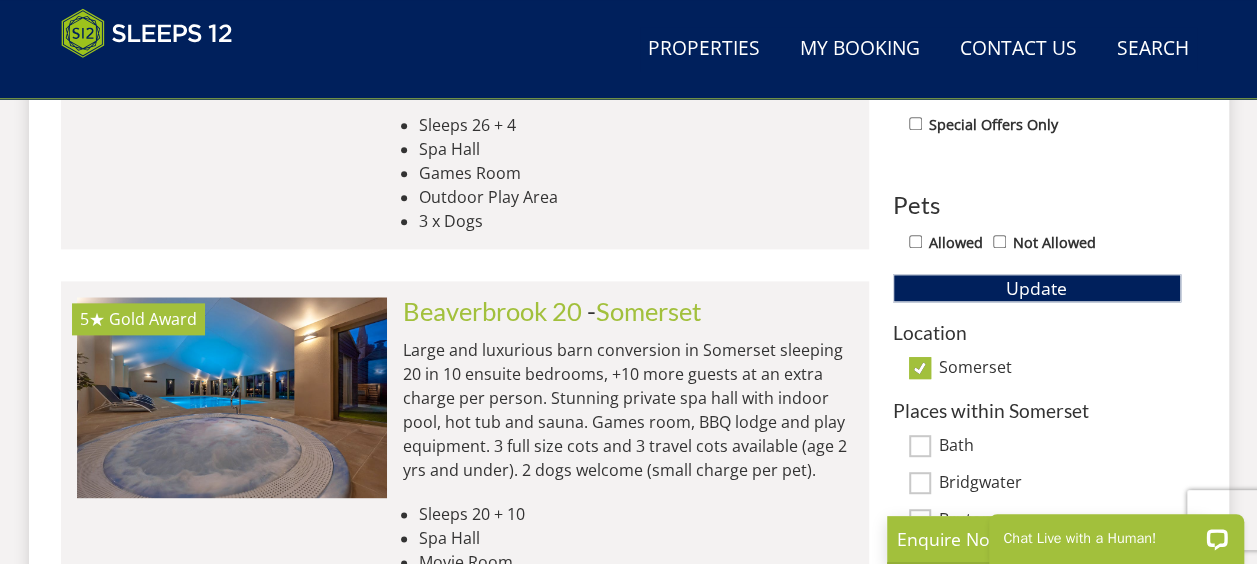 scroll, scrollTop: 1211, scrollLeft: 0, axis: vertical 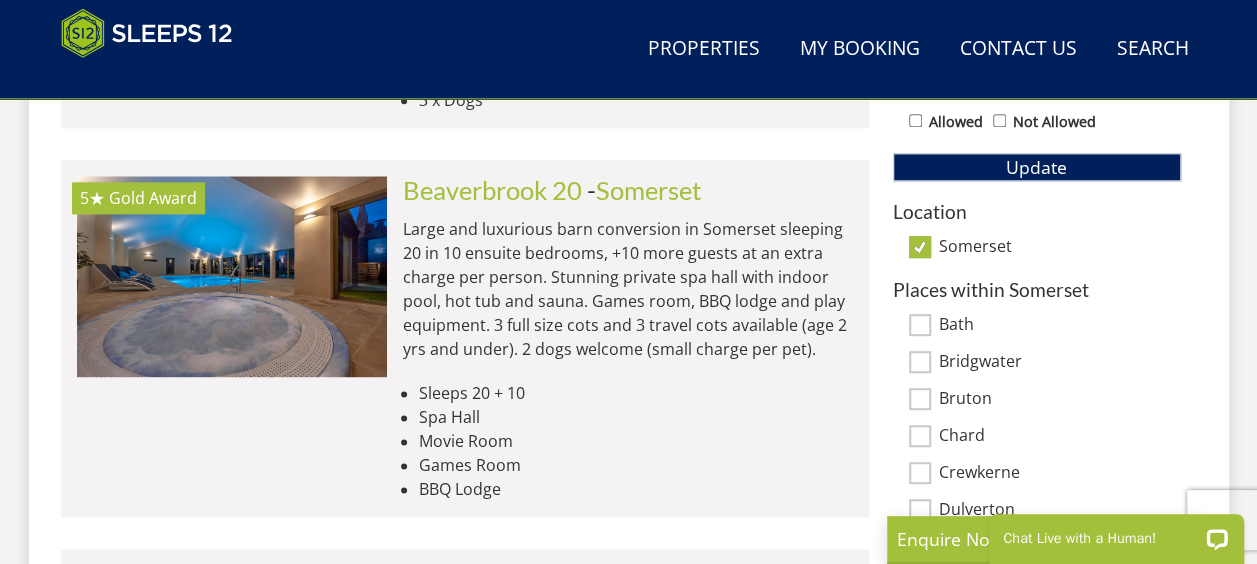 click on "Somerset" at bounding box center [920, 247] 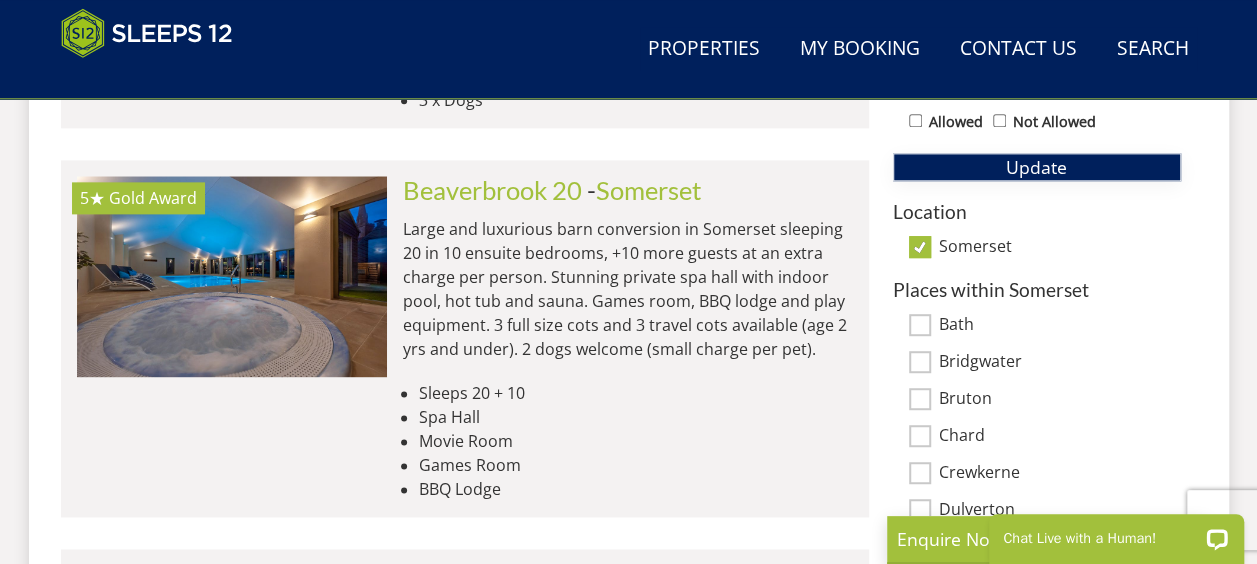 click on "Update" at bounding box center (1037, 167) 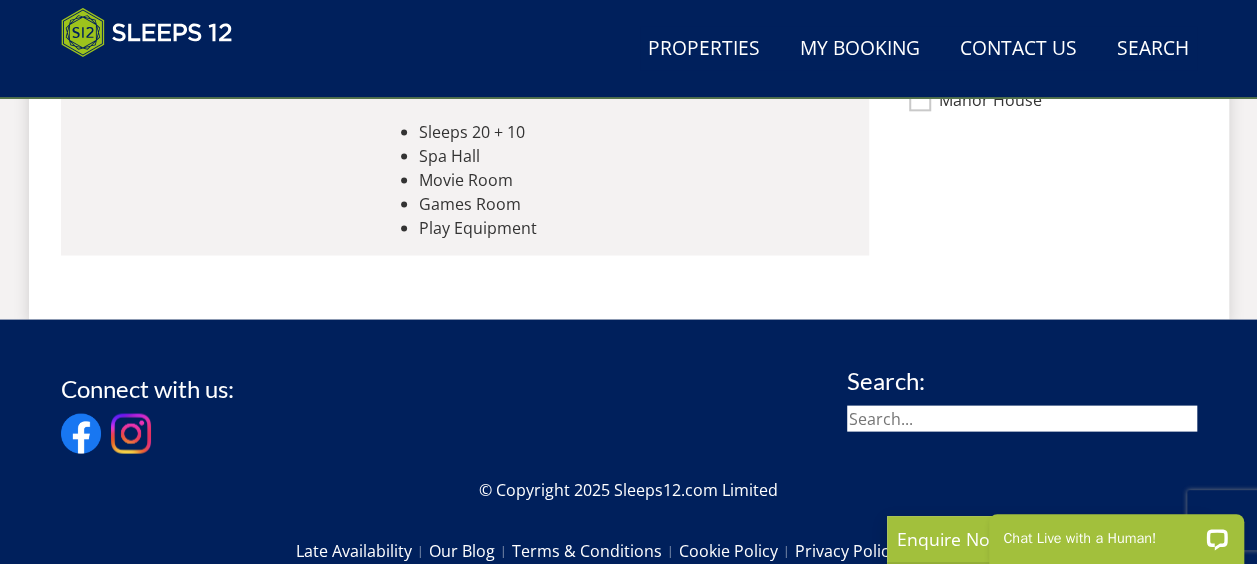 scroll, scrollTop: 2011, scrollLeft: 0, axis: vertical 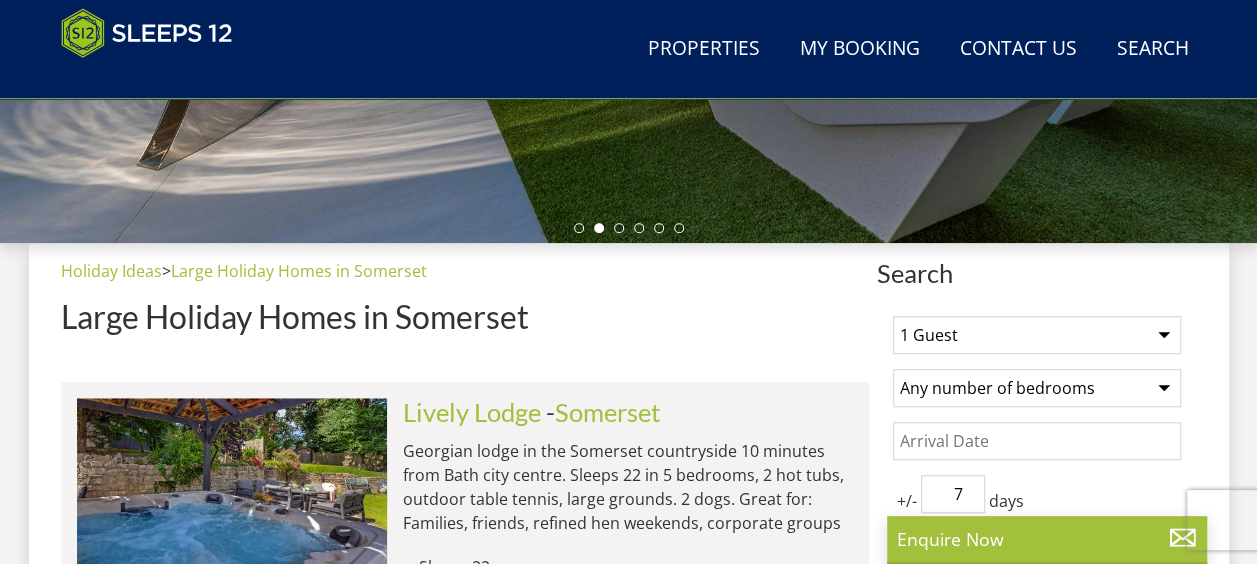 click on "1 Guest
2 Guests
3 Guests
4 Guests
5 Guests
6 Guests
7 Guests
8 Guests
9 Guests
10 Guests
11 Guests
12 Guests
13 Guests
14 Guests
15 Guests
16 Guests
17 Guests
18 Guests
19 Guests
20 Guests
21 Guests
22 Guests
23 Guests
24 Guests
25 Guests
26 Guests
27 Guests
28 Guests
29 Guests
30 Guests
31 Guests
32 Guests" at bounding box center [1037, 335] 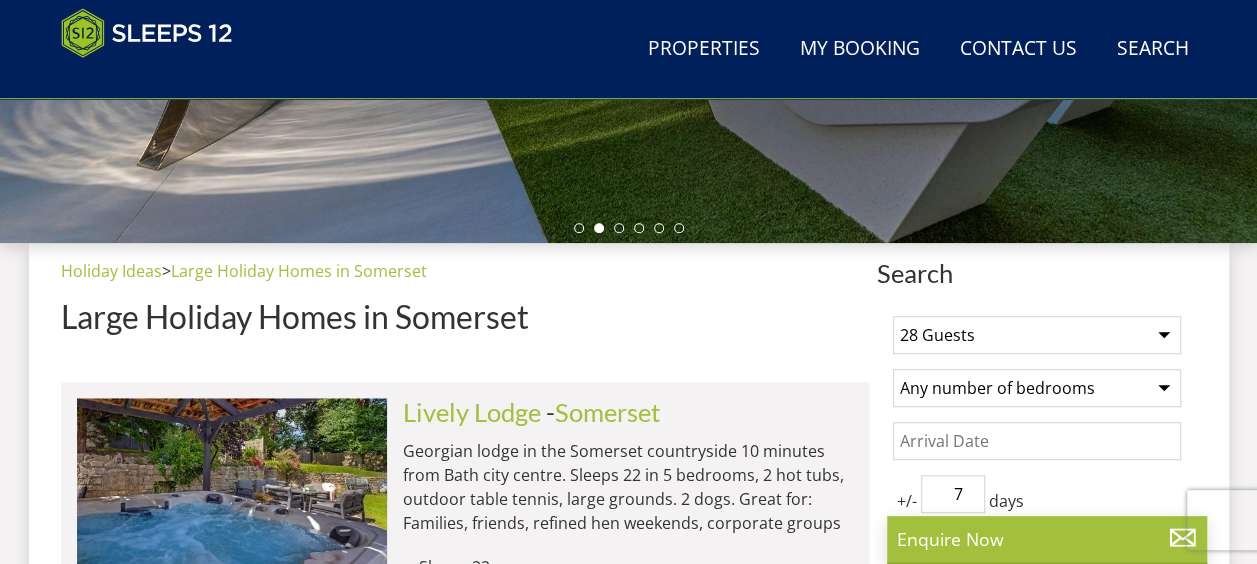 click on "1 Guest
2 Guests
3 Guests
4 Guests
5 Guests
6 Guests
7 Guests
8 Guests
9 Guests
10 Guests
11 Guests
12 Guests
13 Guests
14 Guests
15 Guests
16 Guests
17 Guests
18 Guests
19 Guests
20 Guests
21 Guests
22 Guests
23 Guests
24 Guests
25 Guests
26 Guests
27 Guests
28 Guests
29 Guests
30 Guests
31 Guests
32 Guests" at bounding box center (1037, 335) 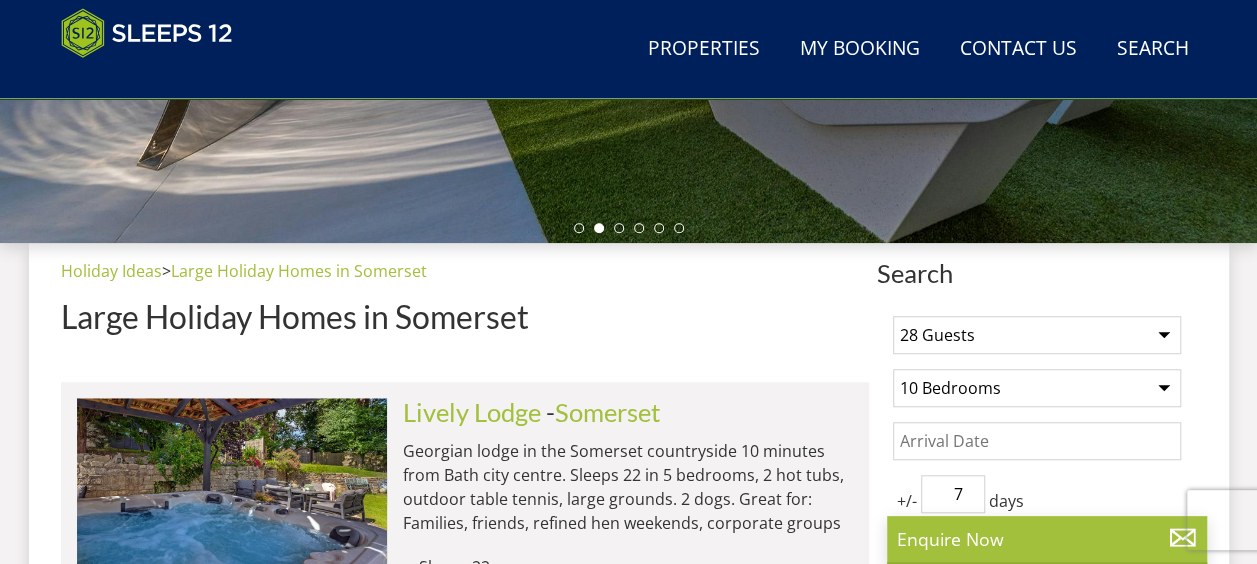 click on "Any number of bedrooms
4 Bedrooms
5 Bedrooms
6 Bedrooms
7 Bedrooms
8 Bedrooms
9 Bedrooms
10 Bedrooms
11 Bedrooms
12 Bedrooms
13 Bedrooms
14 Bedrooms
15 Bedrooms
16 Bedrooms" at bounding box center (1037, 388) 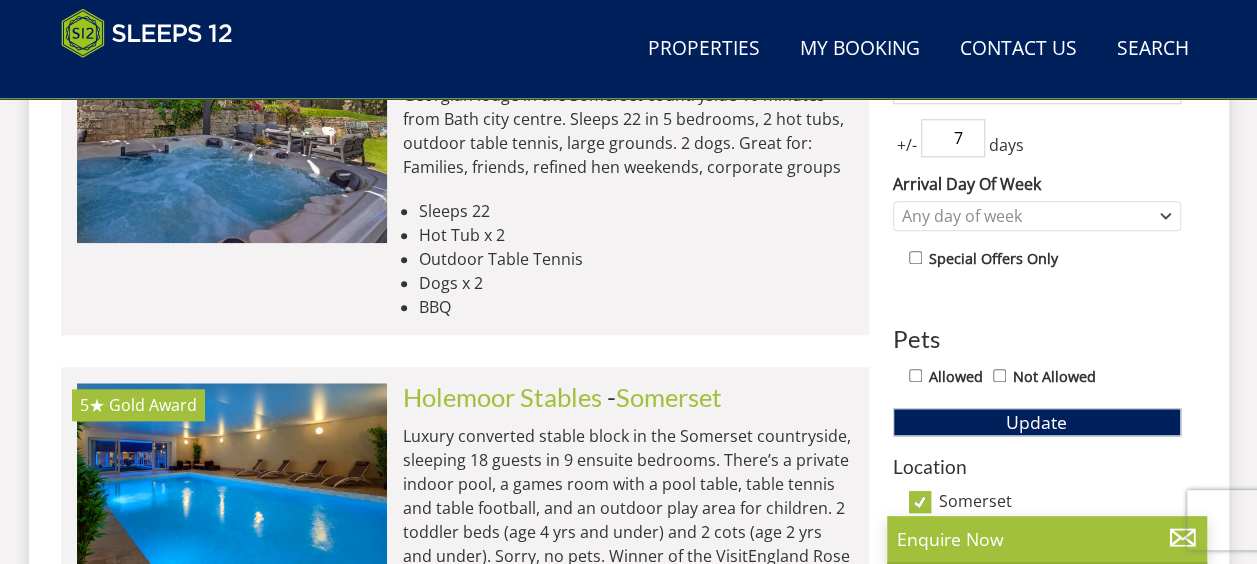 scroll, scrollTop: 1000, scrollLeft: 0, axis: vertical 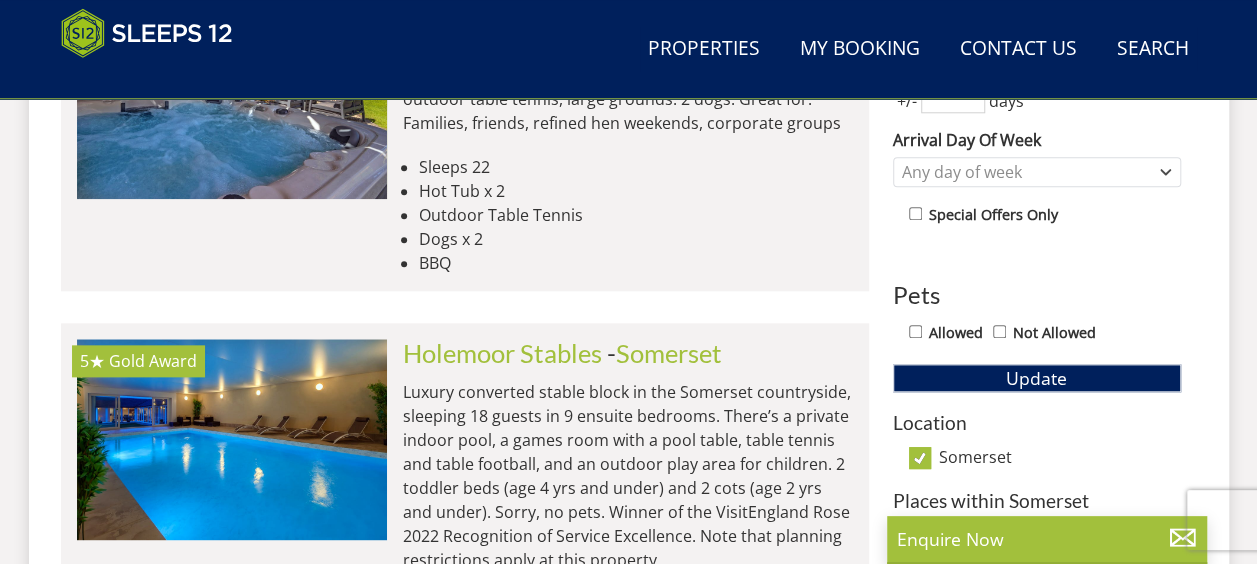 click on "Not Allowed" at bounding box center (999, 331) 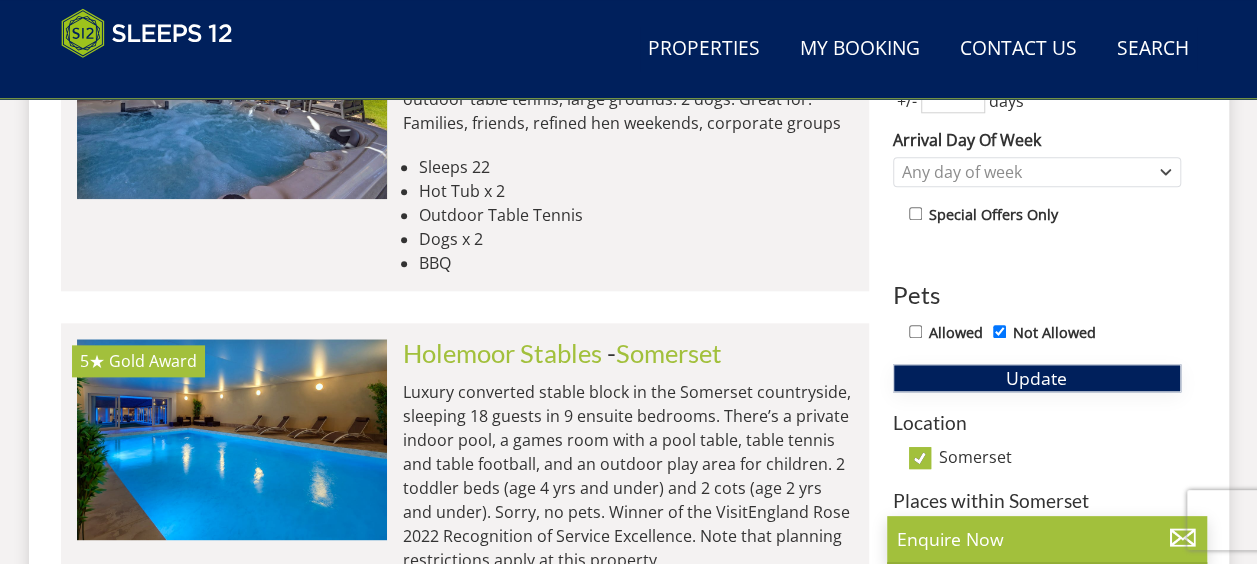 click on "Update" at bounding box center (1036, 378) 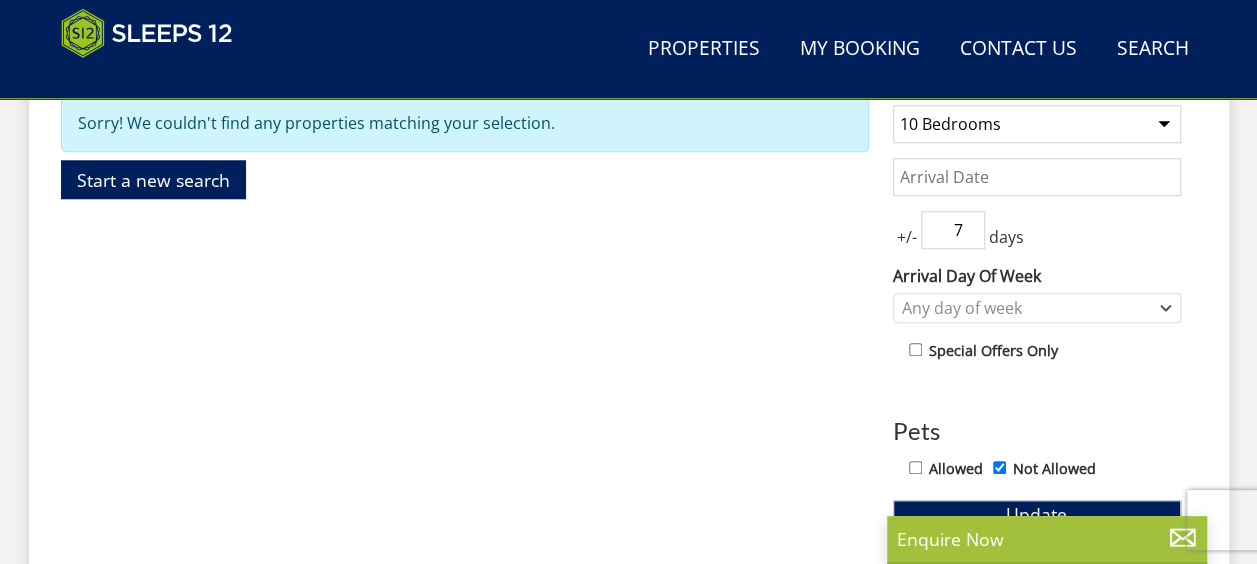 scroll, scrollTop: 800, scrollLeft: 0, axis: vertical 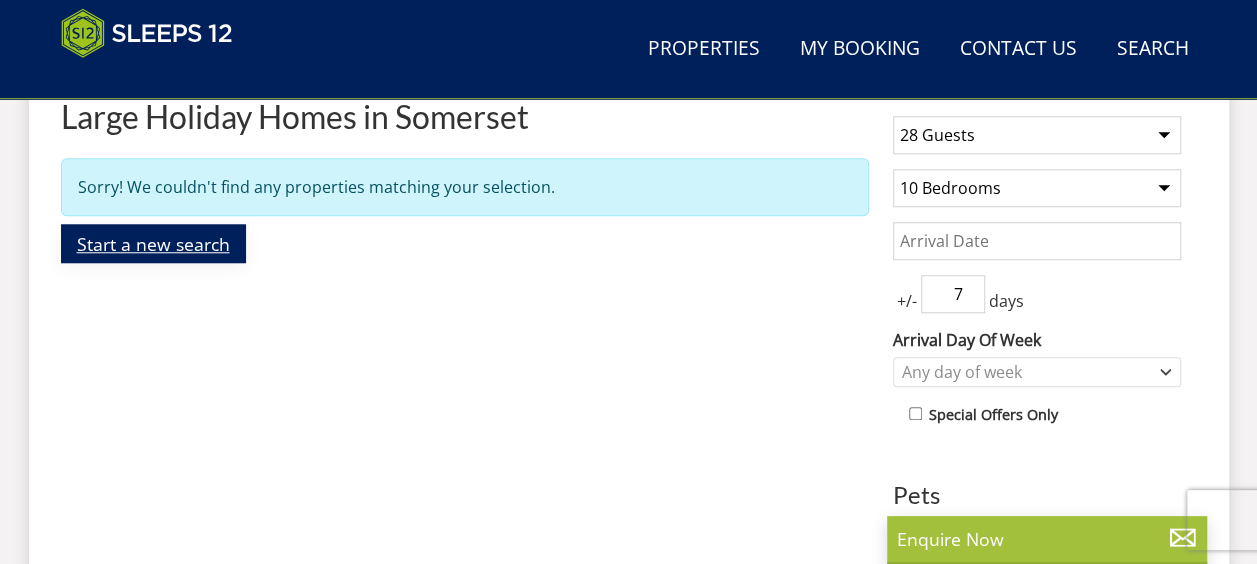 click on "Start a new search" at bounding box center [153, 243] 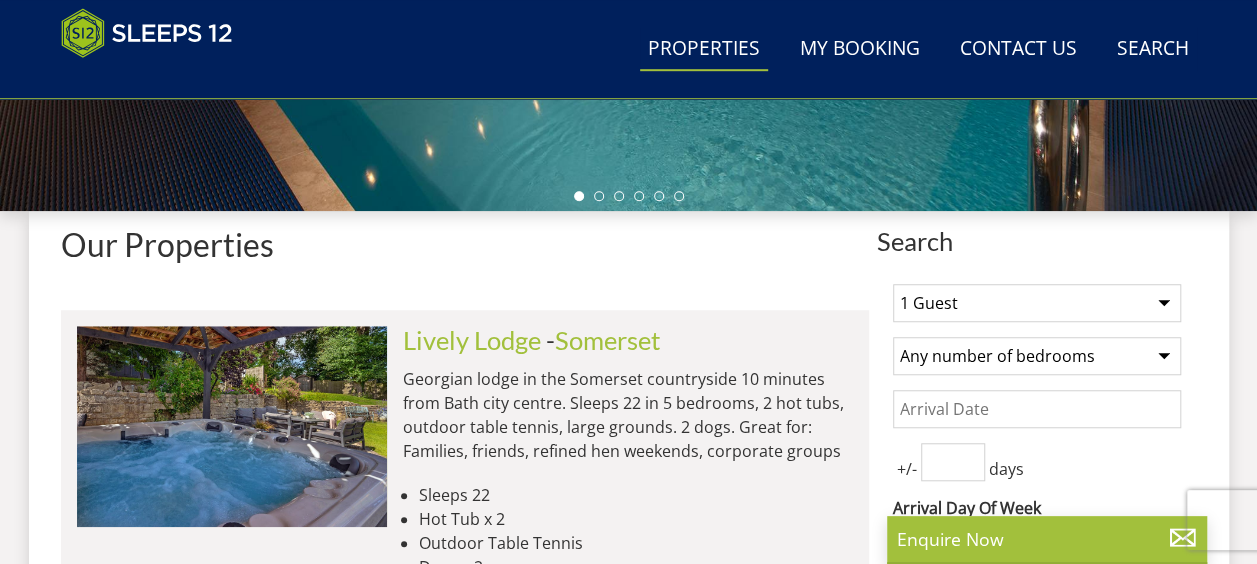 scroll, scrollTop: 700, scrollLeft: 0, axis: vertical 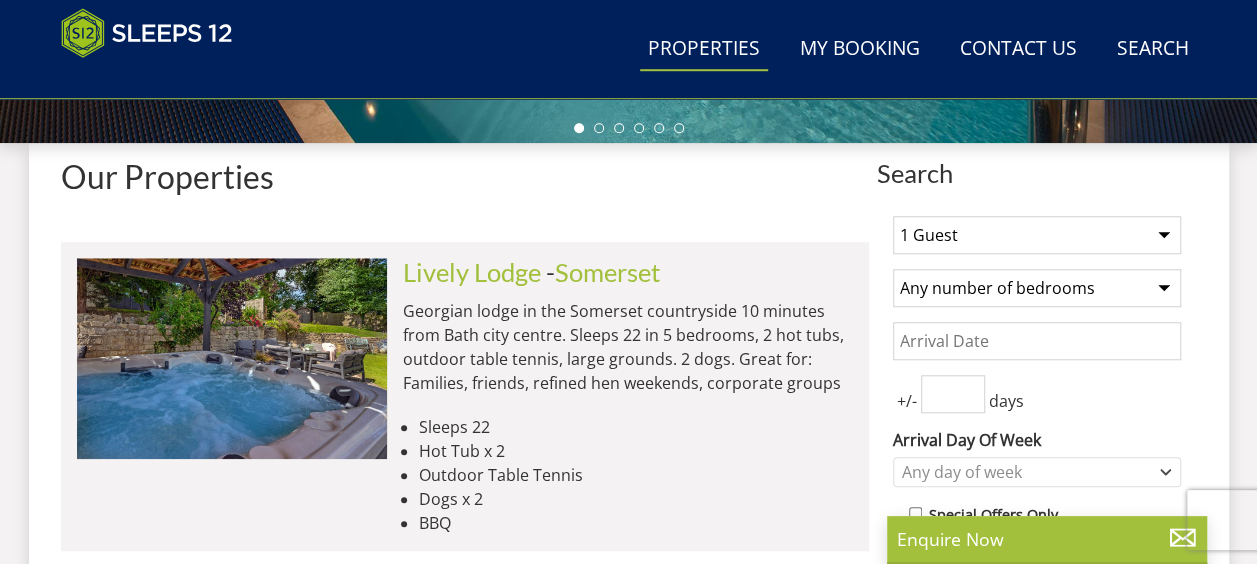 click on "1 Guest
2 Guests
3 Guests
4 Guests
5 Guests
6 Guests
7 Guests
8 Guests
9 Guests
10 Guests
11 Guests
12 Guests
13 Guests
14 Guests
15 Guests
16 Guests
17 Guests
18 Guests
19 Guests
20 Guests
21 Guests
22 Guests
23 Guests
24 Guests
25 Guests
26 Guests
27 Guests
28 Guests
29 Guests
30 Guests
31 Guests
32 Guests" at bounding box center (1037, 235) 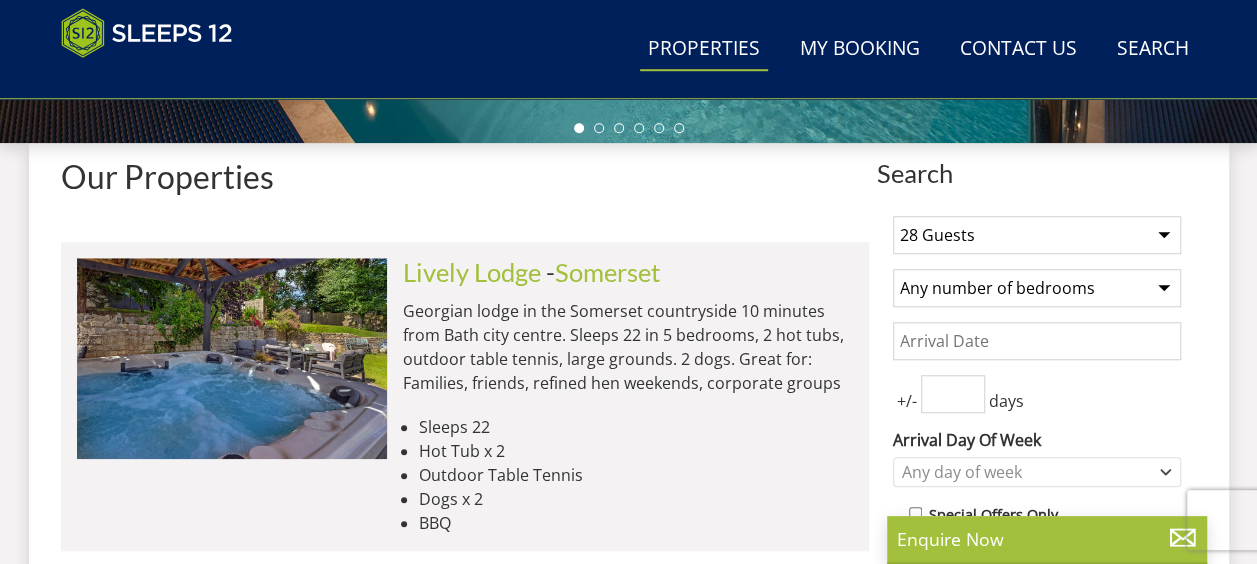 click on "Any number of bedrooms
4 Bedrooms
5 Bedrooms
6 Bedrooms
7 Bedrooms
8 Bedrooms
9 Bedrooms
10 Bedrooms
11 Bedrooms
12 Bedrooms
13 Bedrooms
14 Bedrooms
15 Bedrooms
16 Bedrooms" at bounding box center [1037, 288] 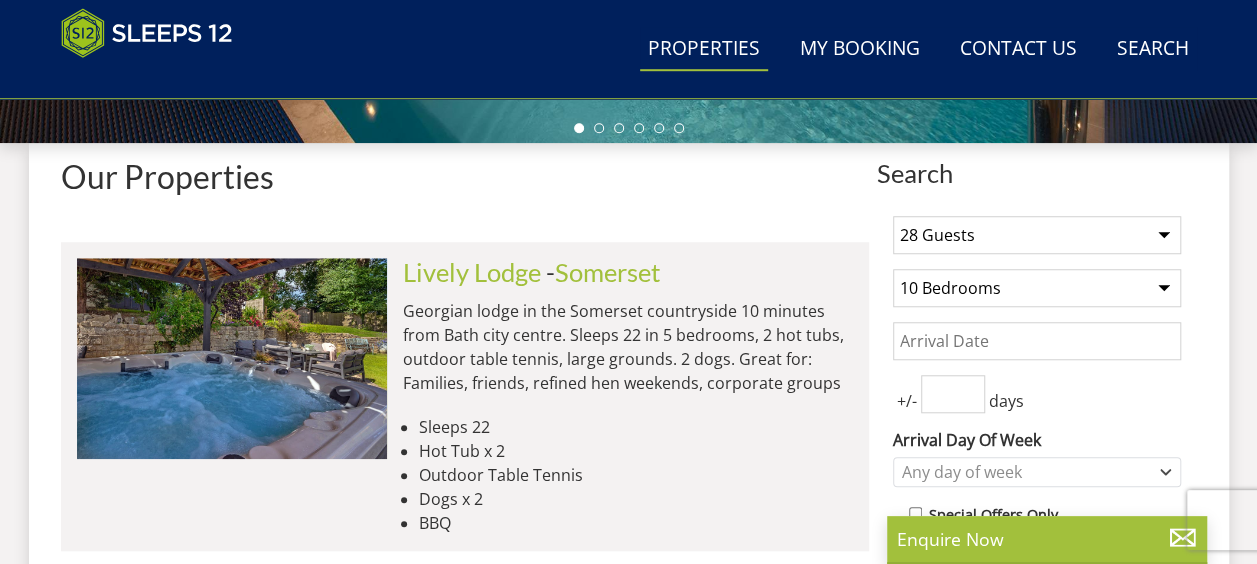 scroll, scrollTop: 800, scrollLeft: 0, axis: vertical 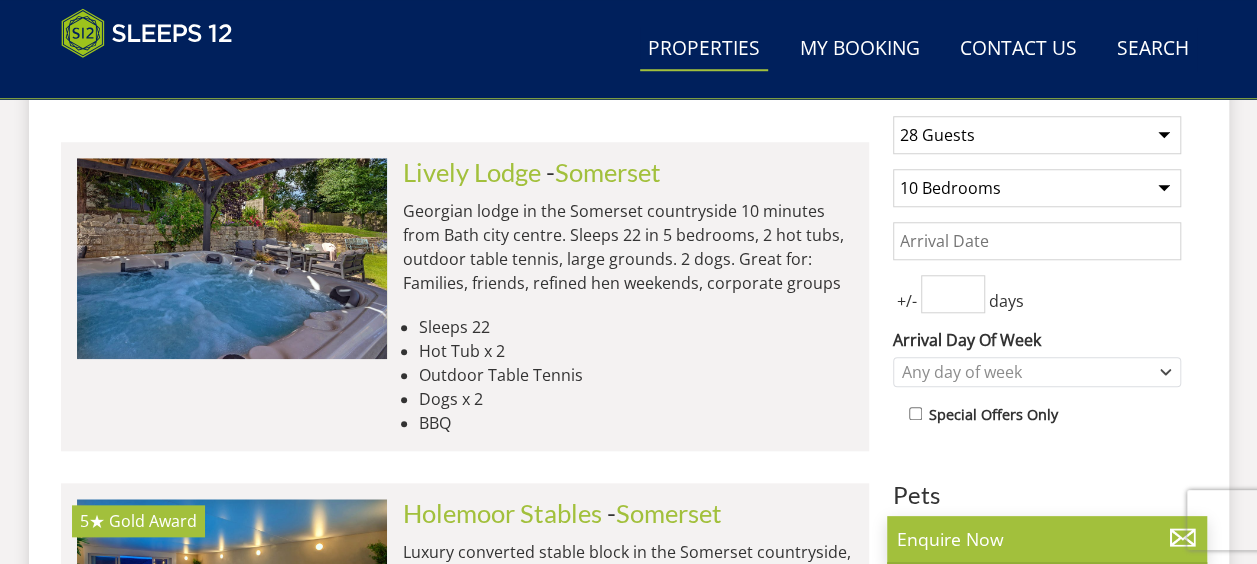 click on "Date" at bounding box center [1037, 241] 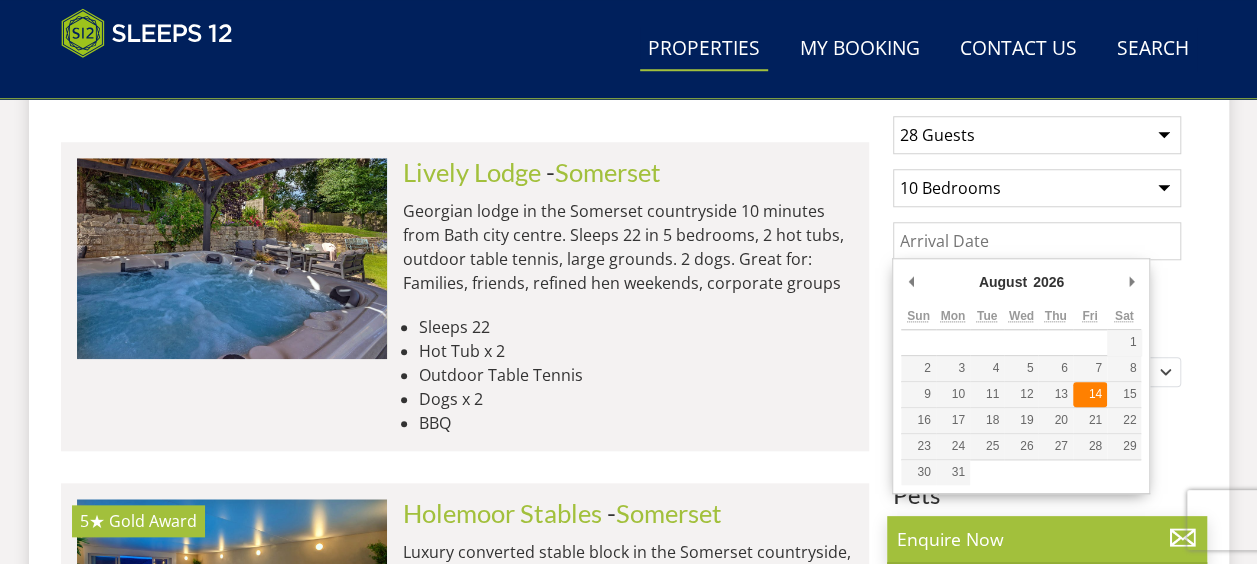 type on "14/08/2026" 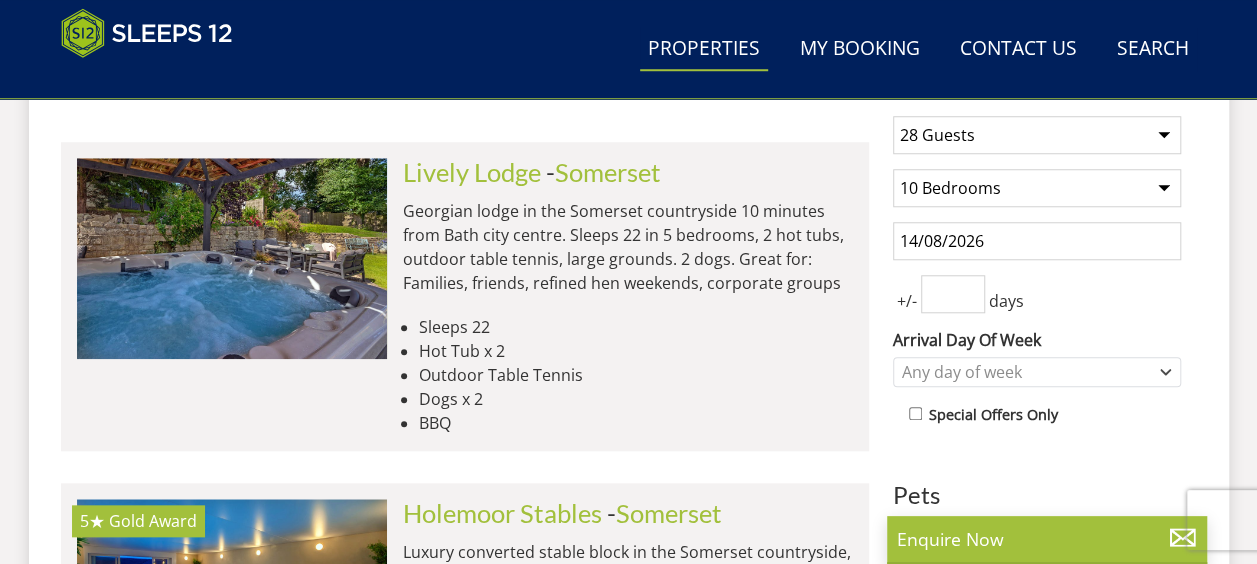 click at bounding box center (953, 294) 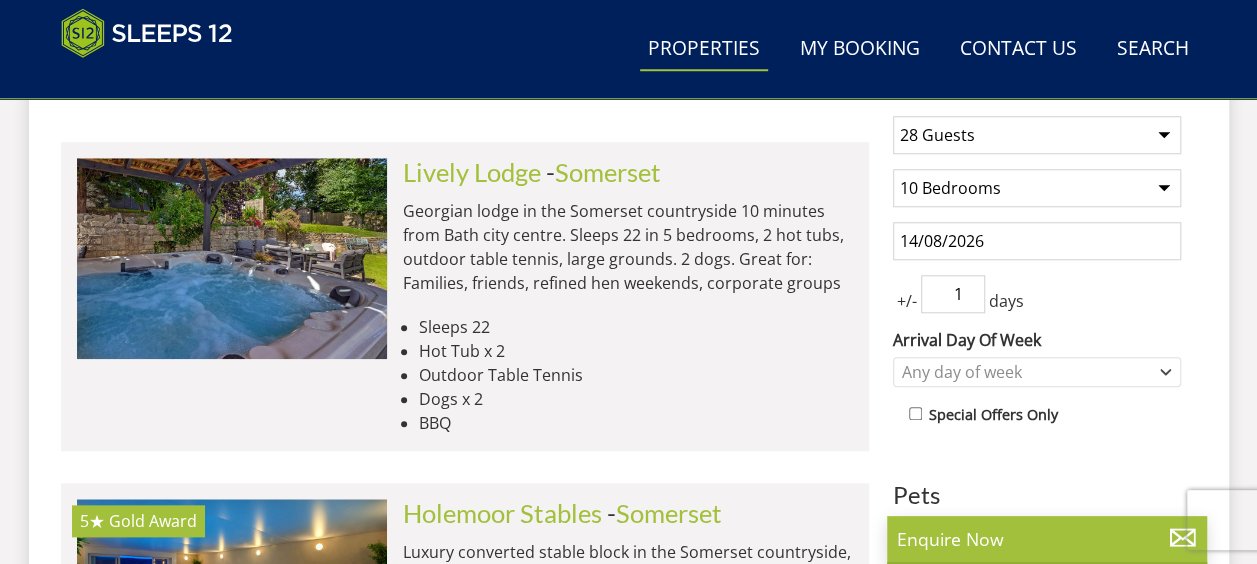 click on "1" at bounding box center [953, 294] 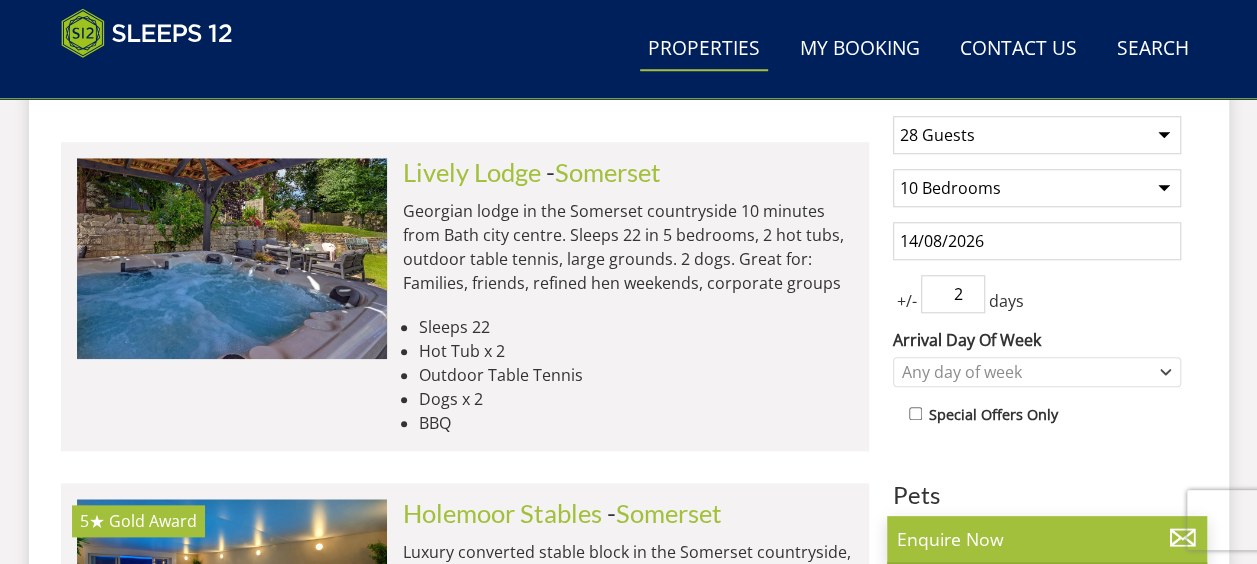 click on "2" at bounding box center (953, 294) 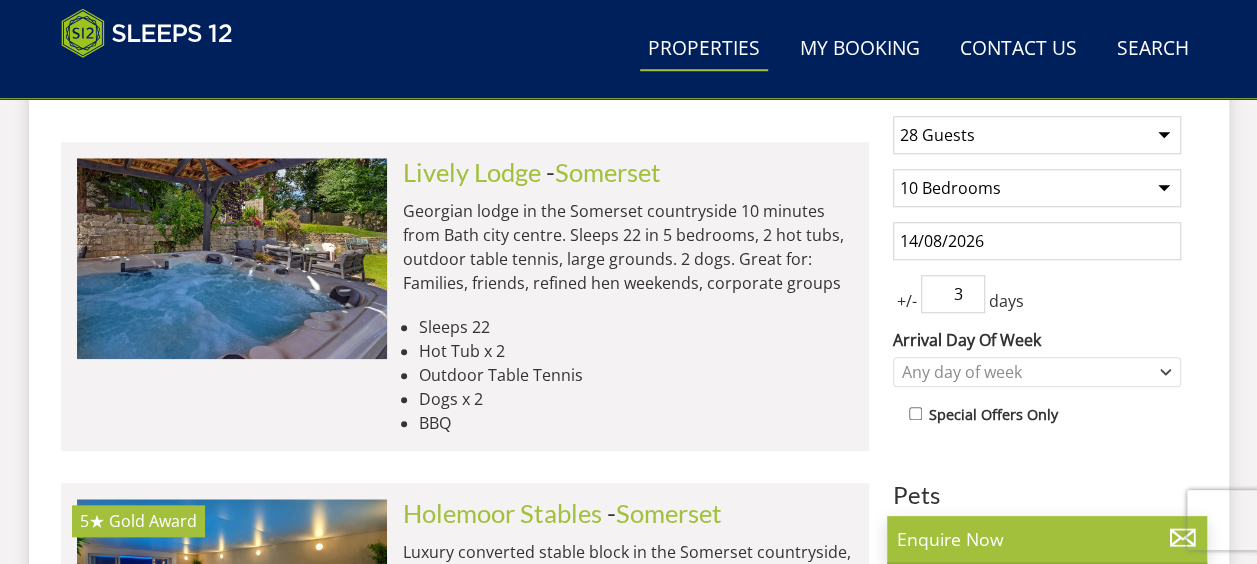 click on "3" at bounding box center (953, 294) 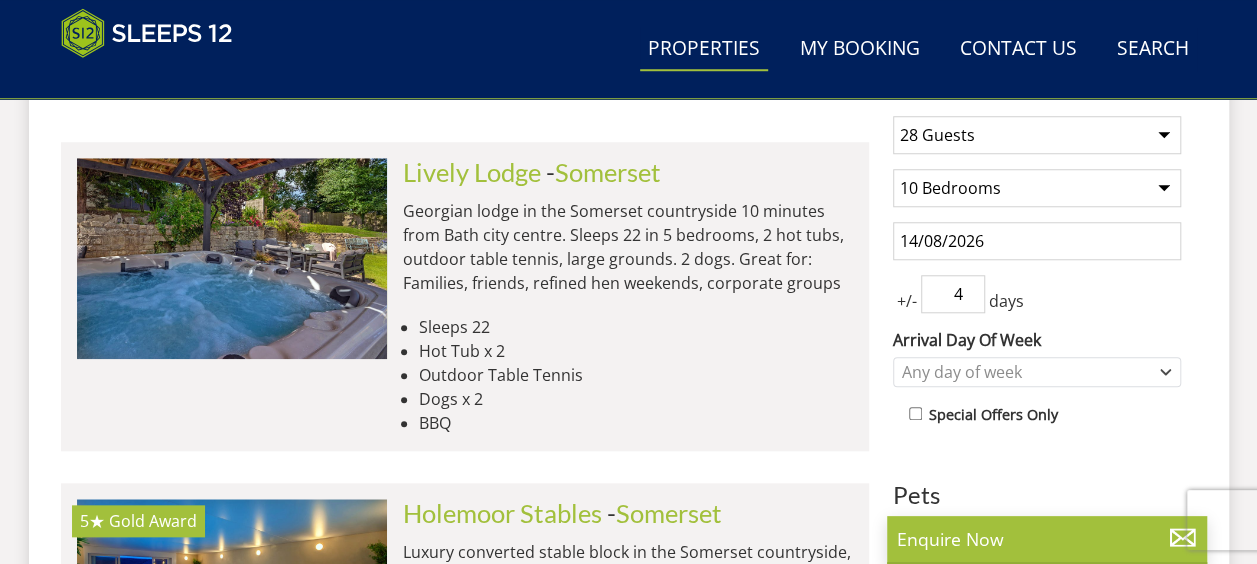 click on "4" at bounding box center [953, 294] 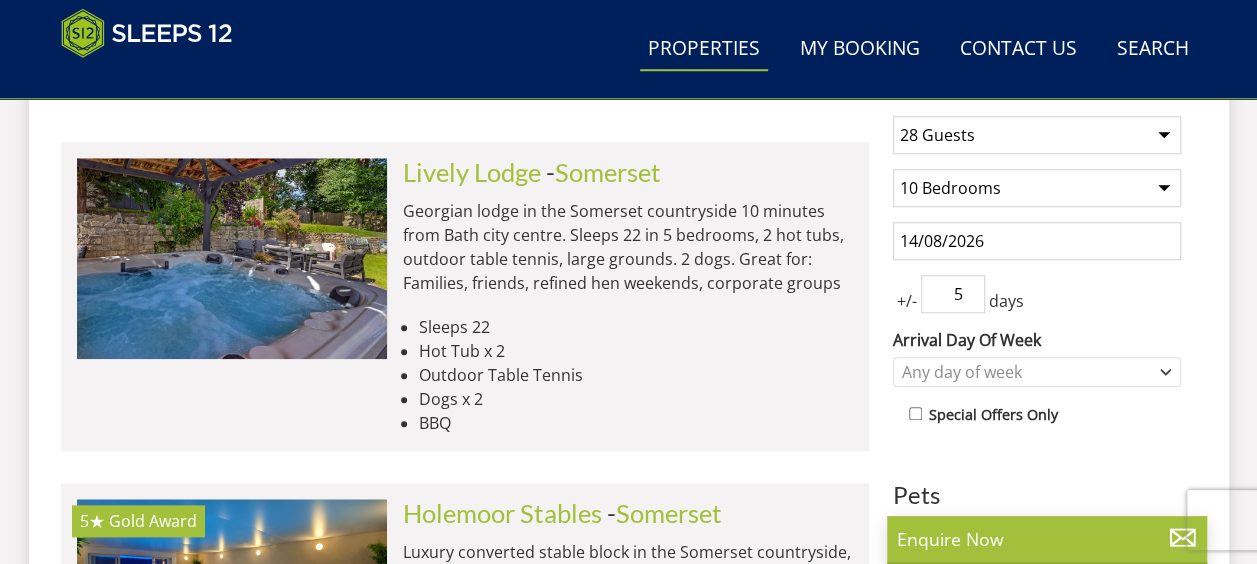 click on "5" at bounding box center [953, 294] 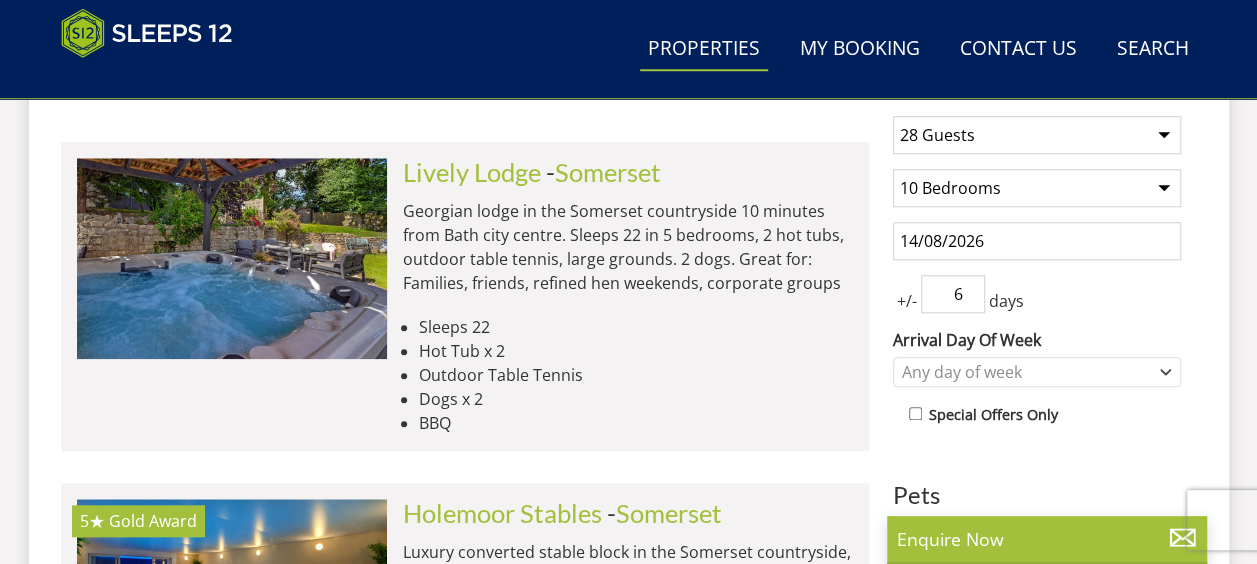 click on "6" at bounding box center (953, 294) 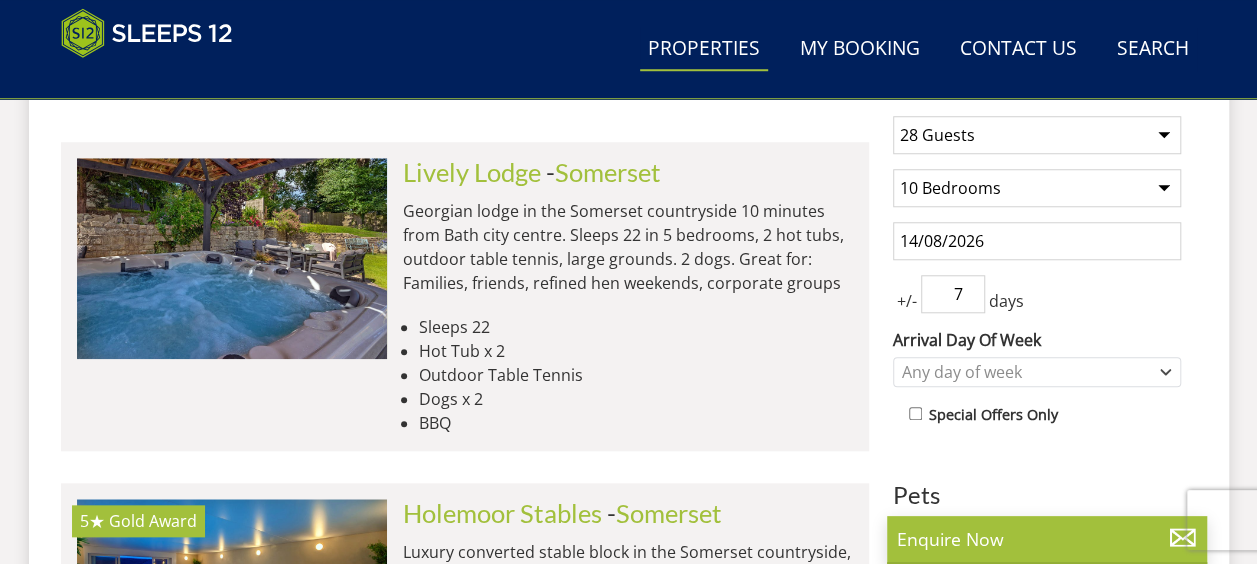 type on "7" 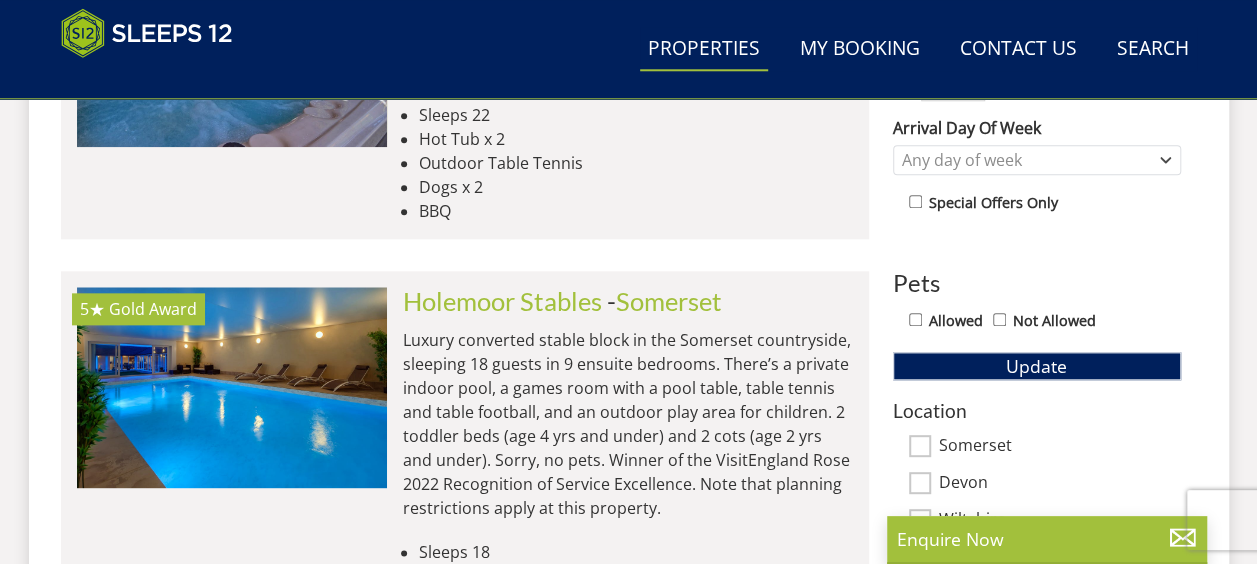 scroll, scrollTop: 1000, scrollLeft: 0, axis: vertical 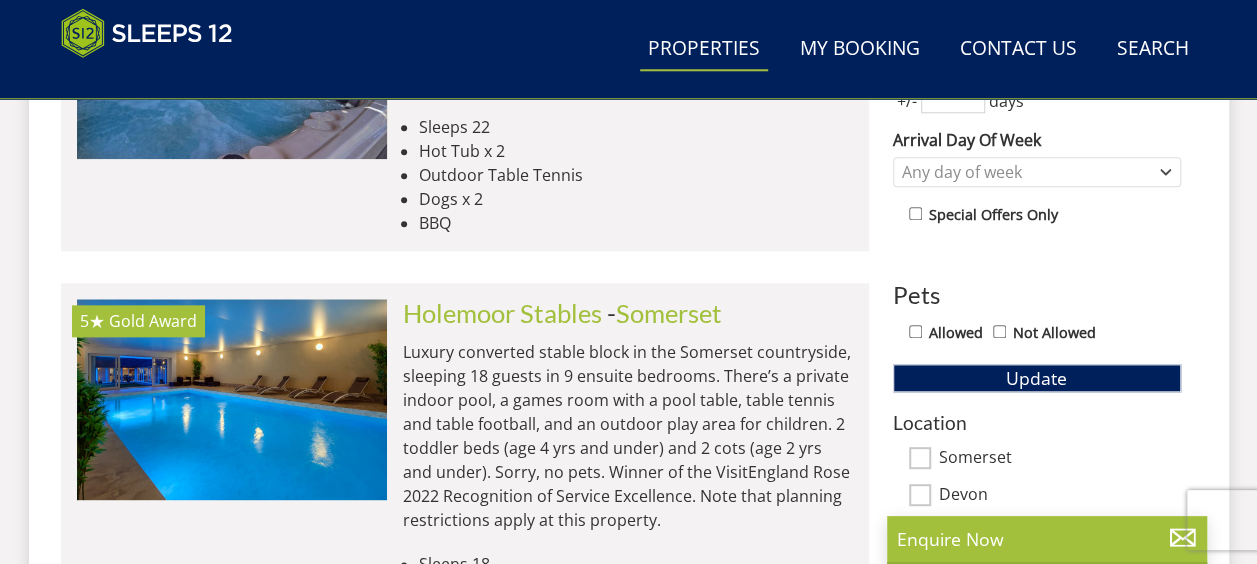 click on "Not Allowed" at bounding box center [999, 331] 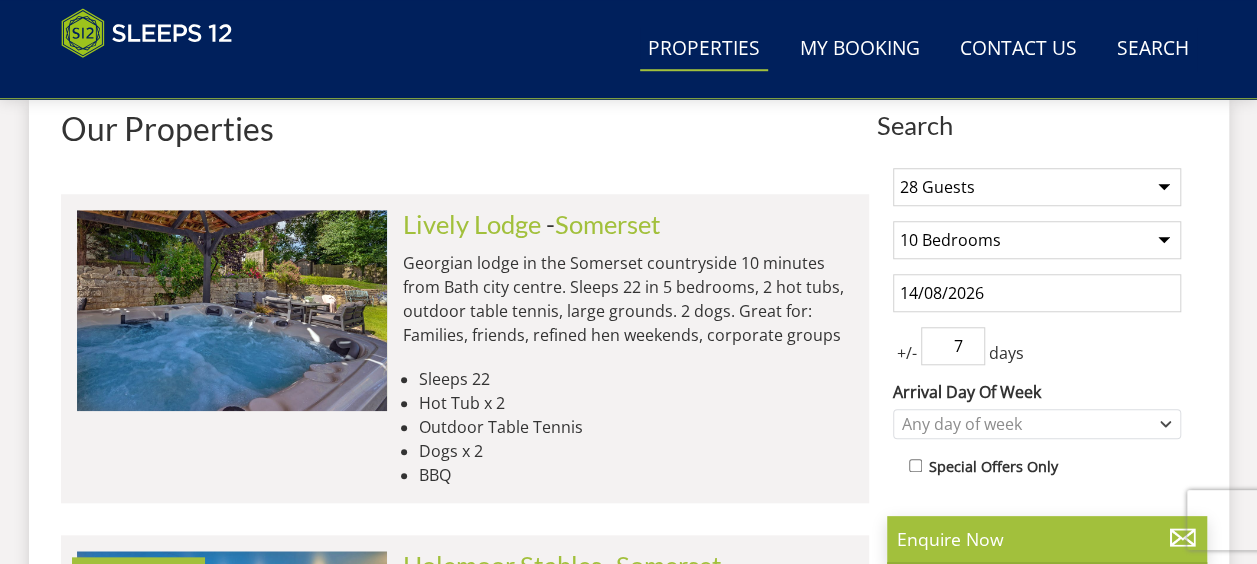 scroll, scrollTop: 700, scrollLeft: 0, axis: vertical 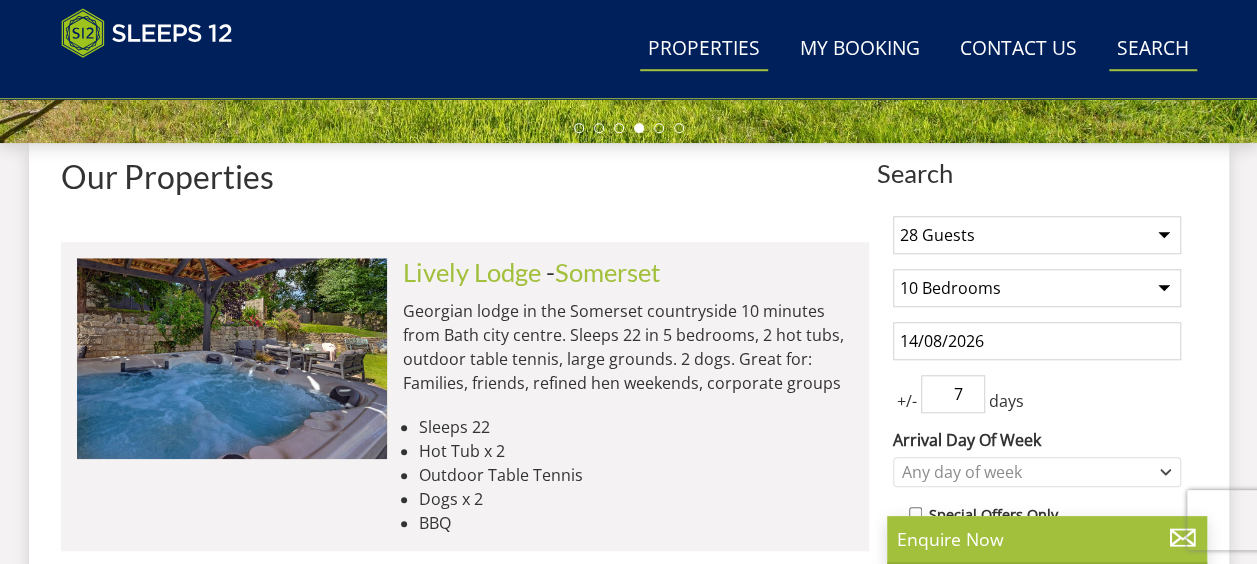 click on "Search  Check Availability" at bounding box center [1153, 49] 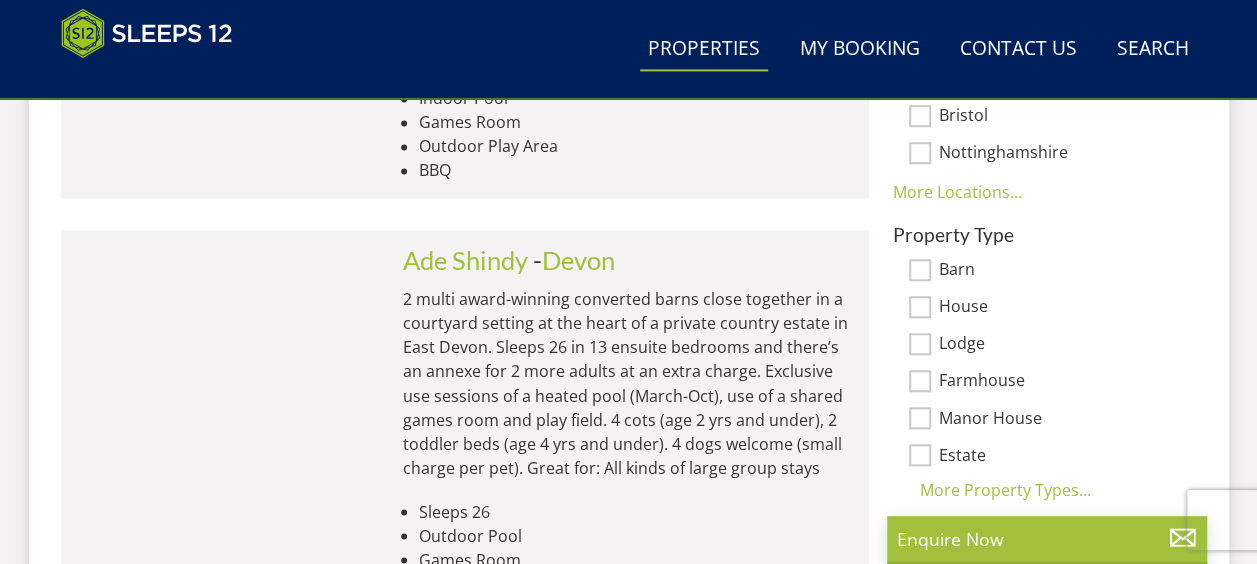 scroll, scrollTop: 1475, scrollLeft: 0, axis: vertical 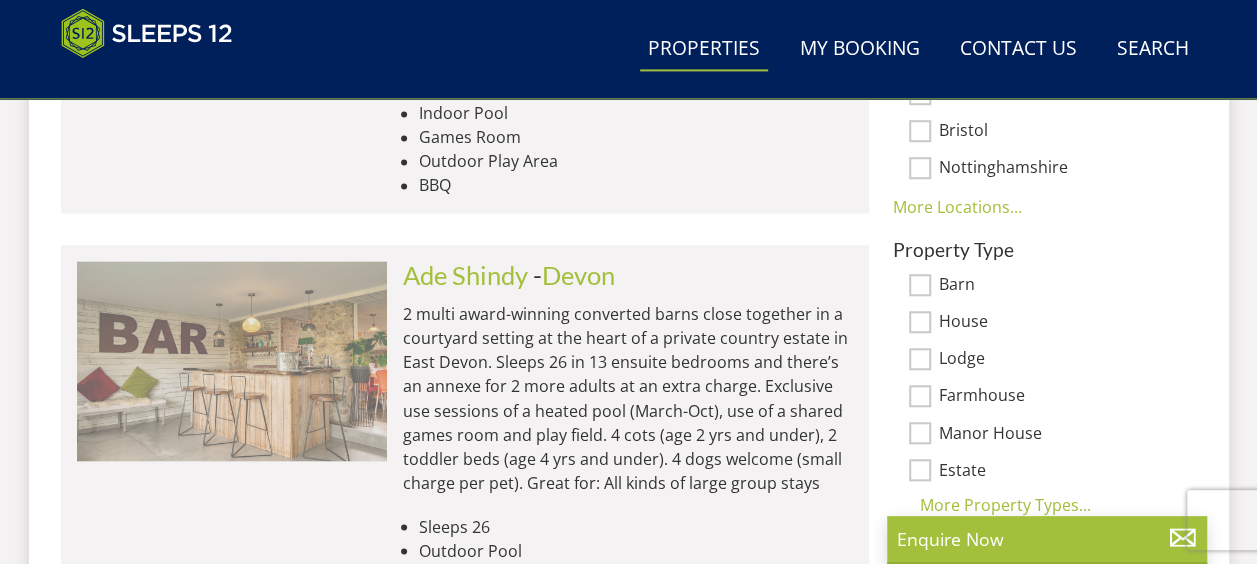 click at bounding box center [232, 361] 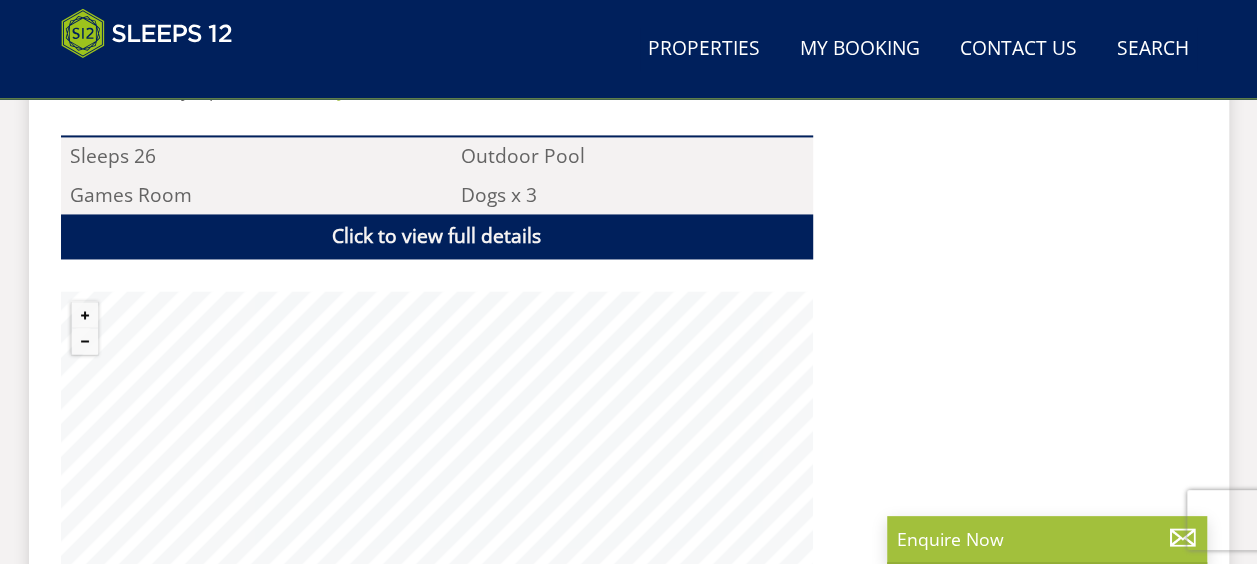 scroll, scrollTop: 1500, scrollLeft: 0, axis: vertical 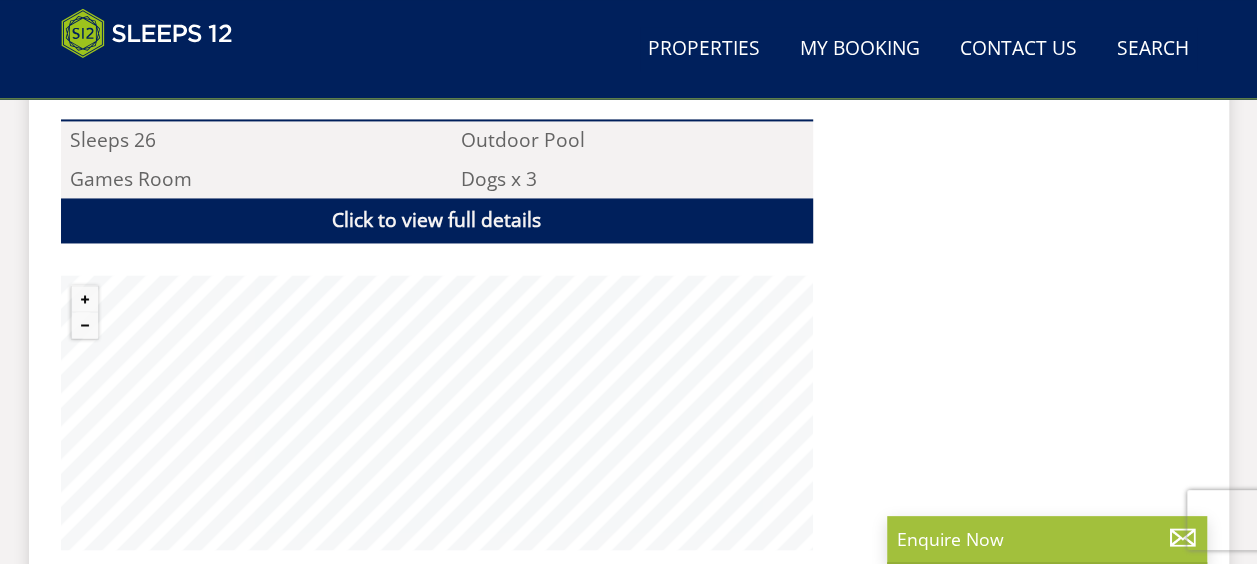 click on ""Ade Shindy is a great place to stay for all kinds of large group holidays and short breaks in the UK; come for days away and celebrations with friends and family, refined hen weekends, and self-catering corporate breaks. 13 ensuite bedrooms sleep 26, there’s an enormous open plan living space where you can gather together for big happy times, and indoor and outdoor dining to seat you all. You’ll have exclusive use slots of the outdoor heated pool and shared use of the games room and play field. Relax in the beautiful East Devon countryside, make memories to last forever."" at bounding box center (1013, 7) 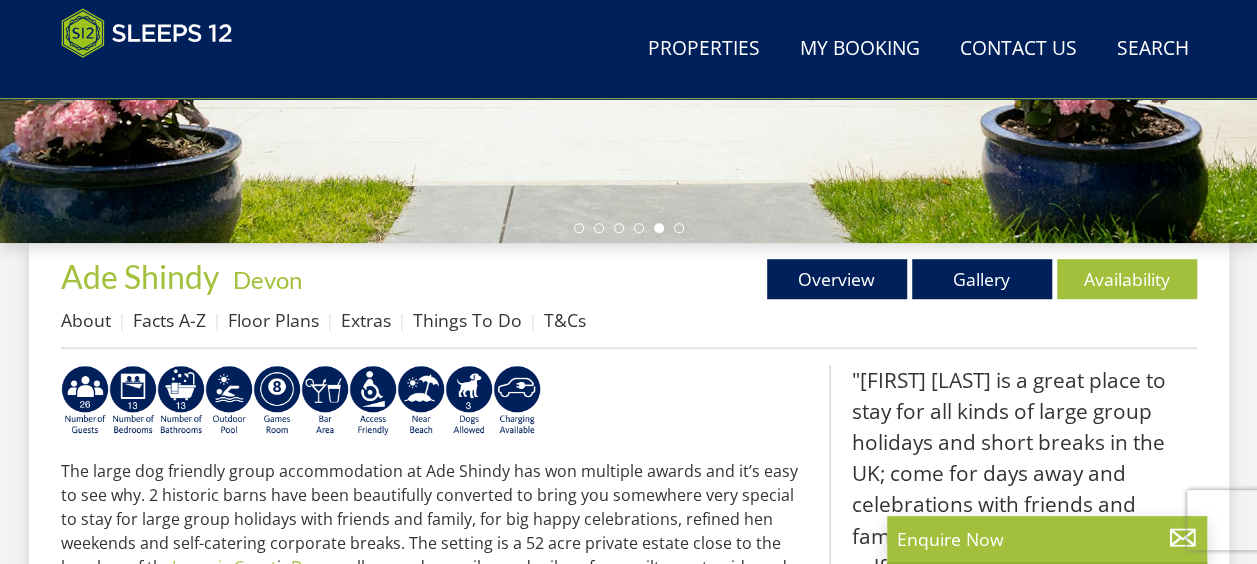 scroll, scrollTop: 700, scrollLeft: 0, axis: vertical 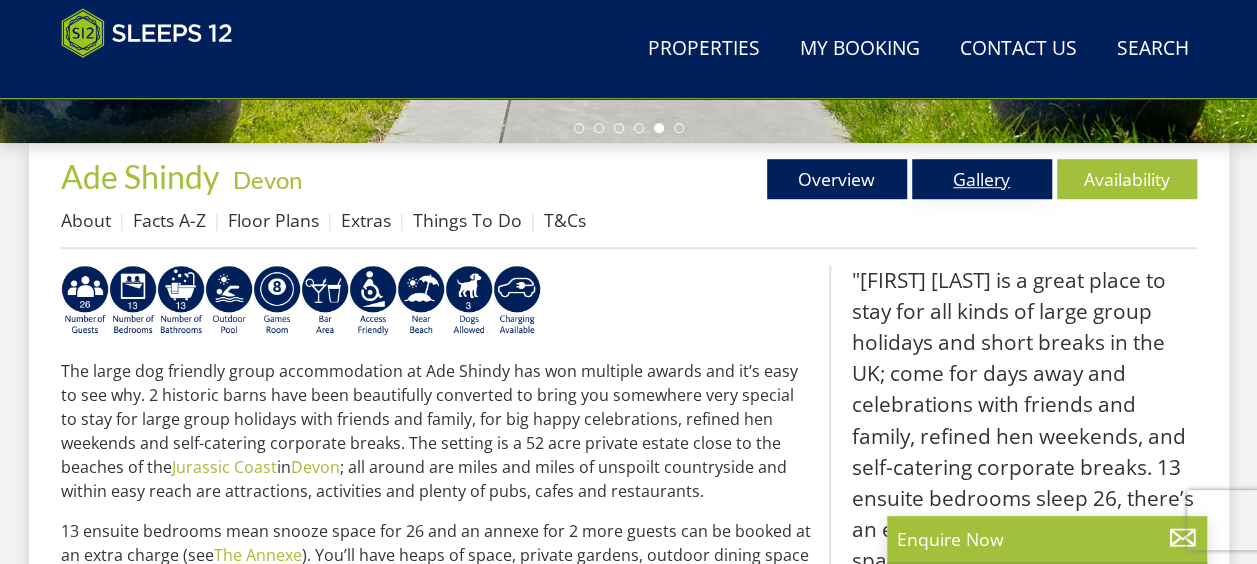 click on "Gallery" at bounding box center (982, 179) 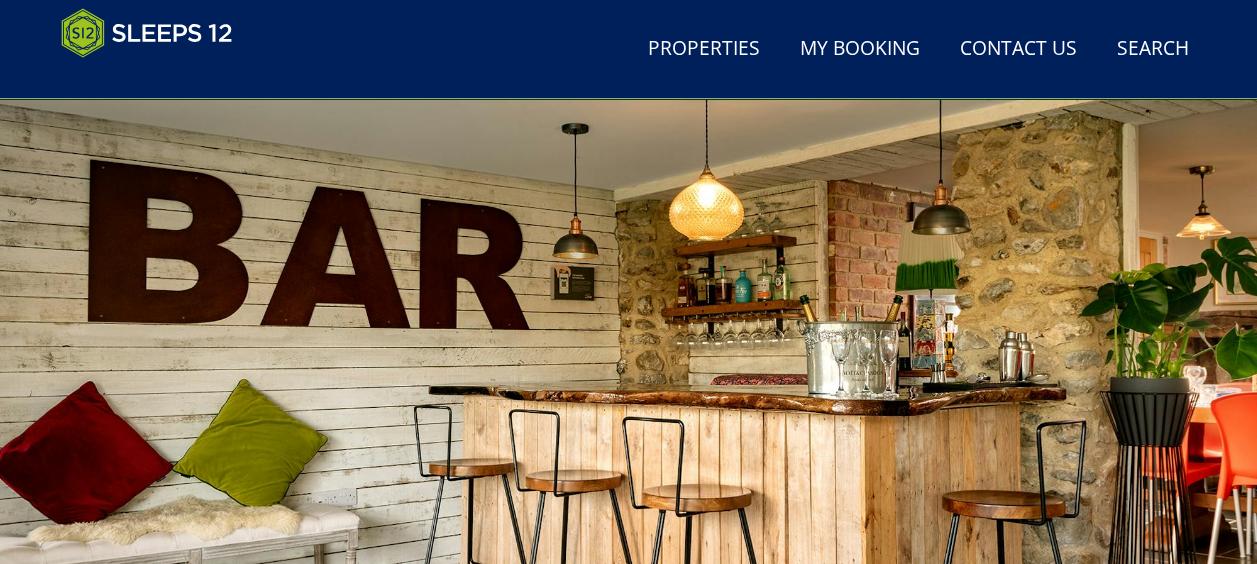scroll, scrollTop: 100, scrollLeft: 0, axis: vertical 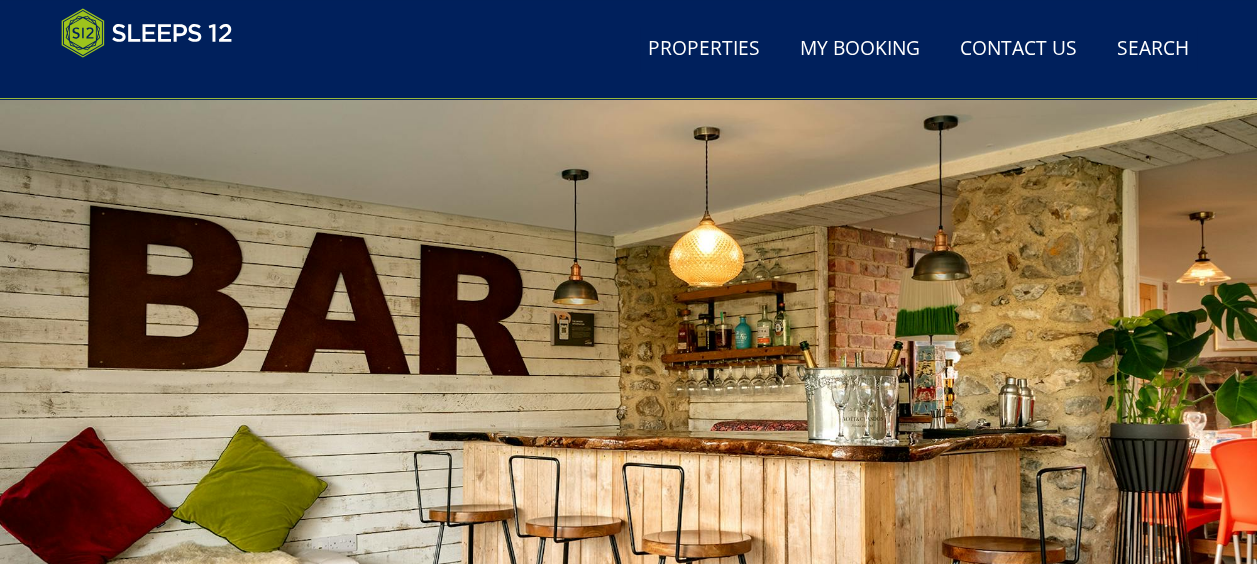 click at bounding box center [628, 393] 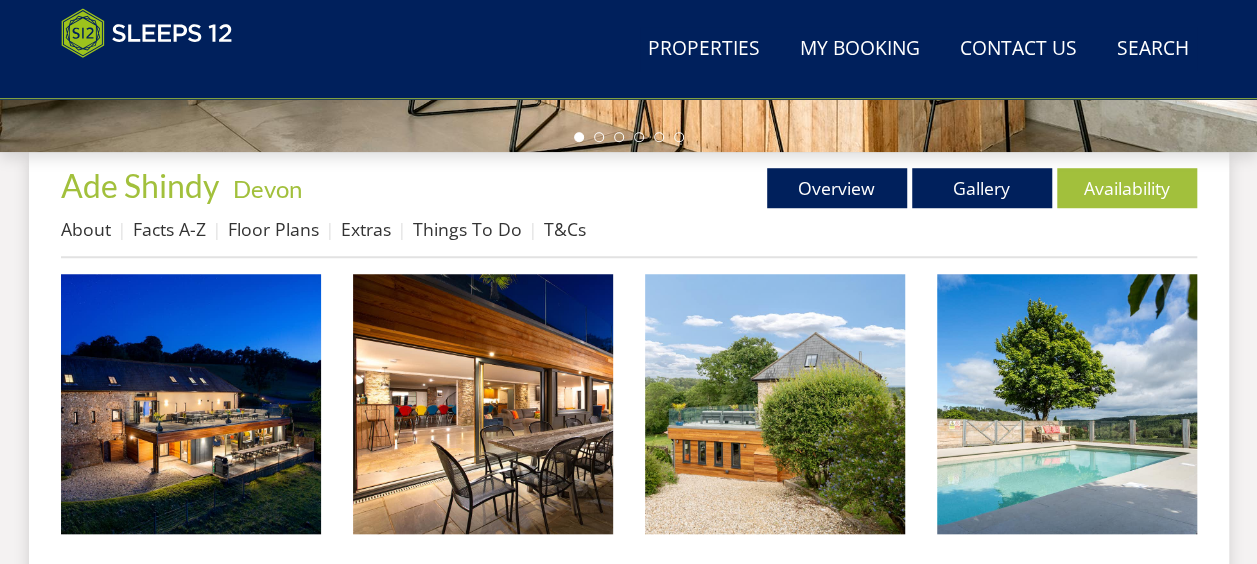 scroll, scrollTop: 700, scrollLeft: 0, axis: vertical 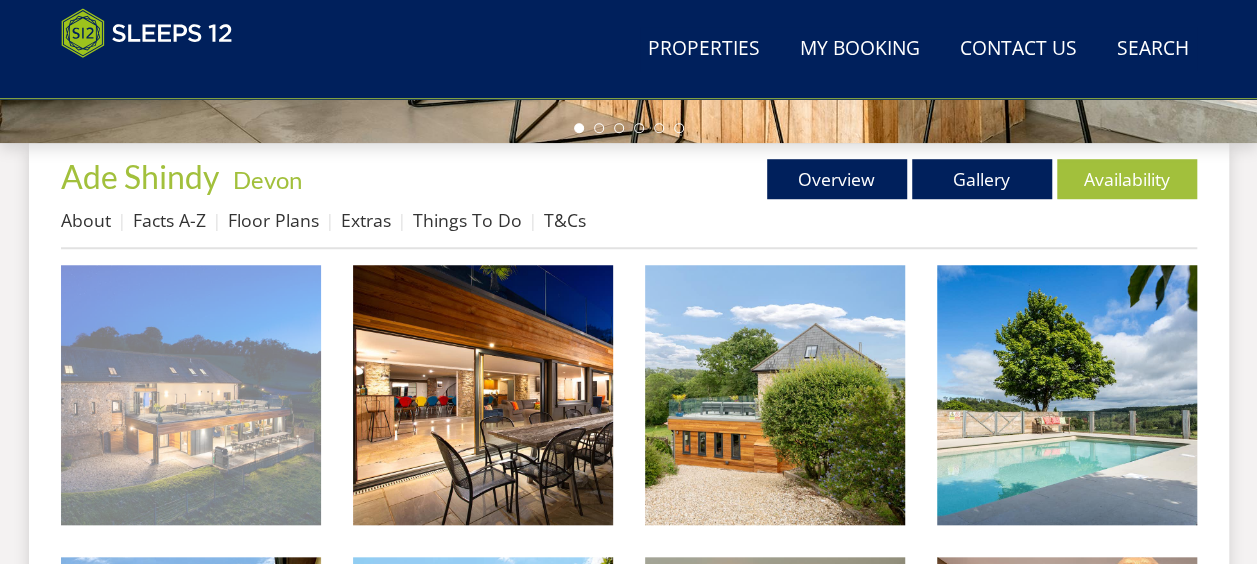 click at bounding box center [191, 395] 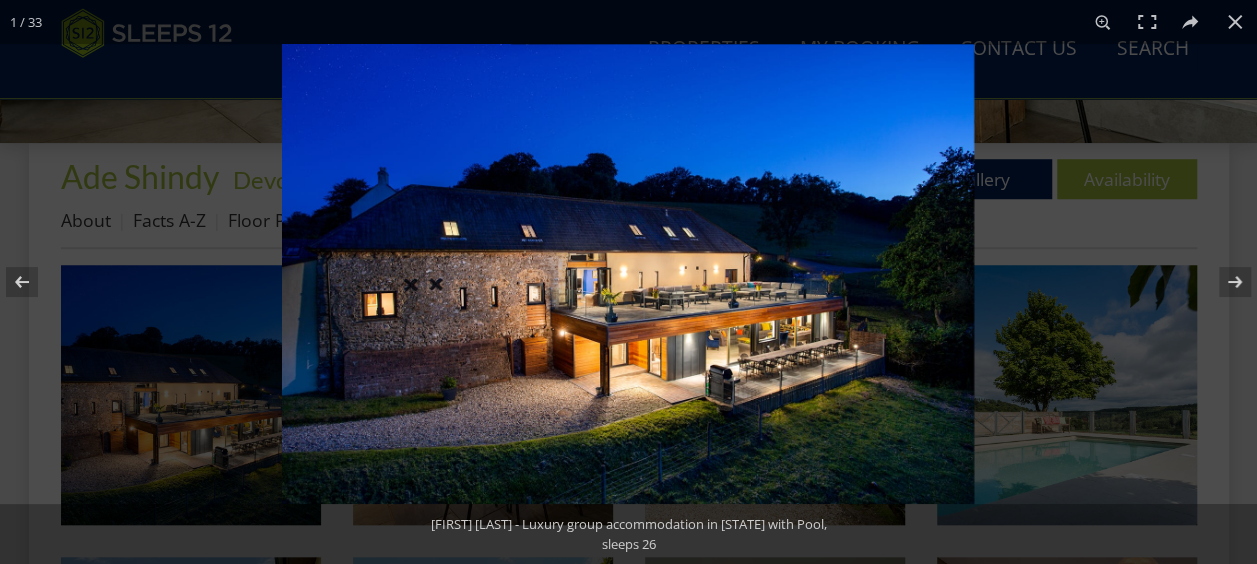 click at bounding box center (628, 274) 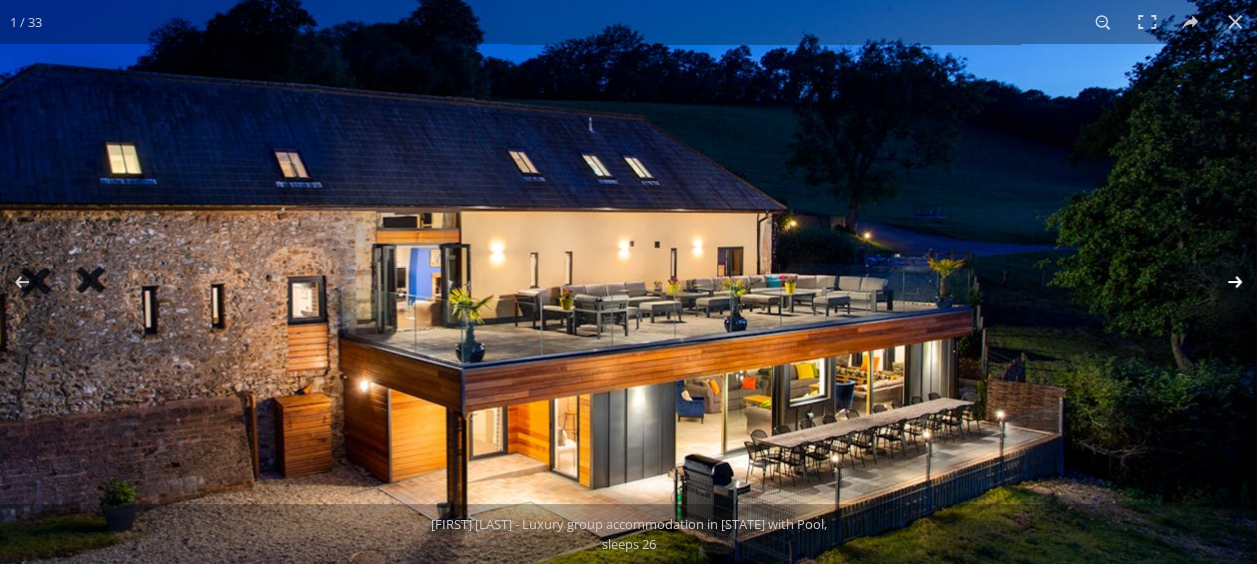 click at bounding box center (1222, 282) 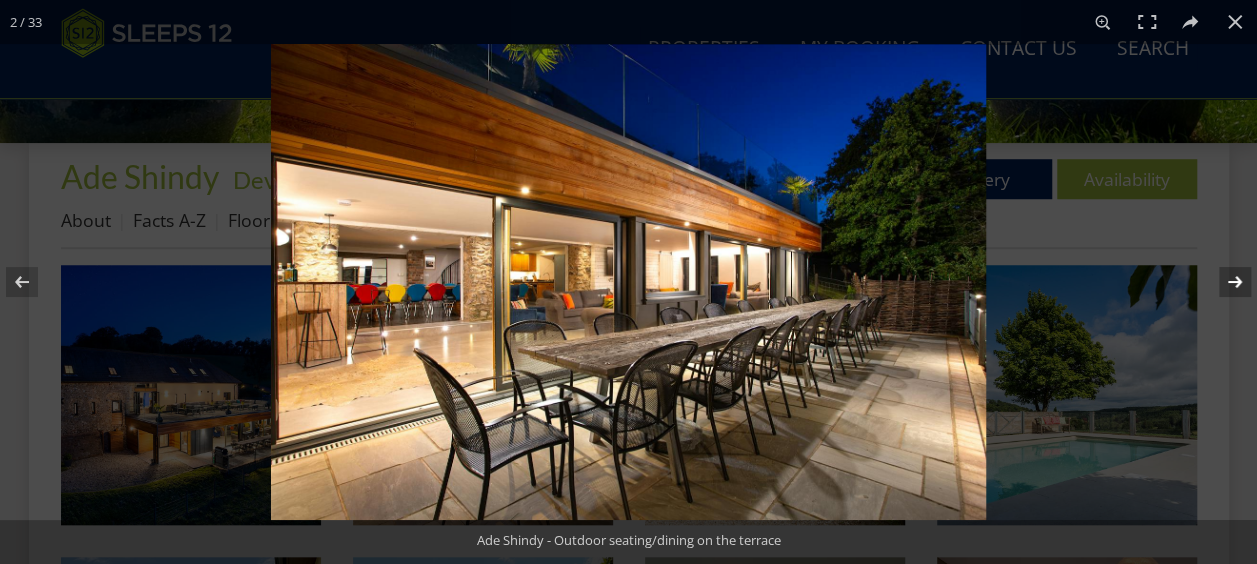 click at bounding box center [1222, 282] 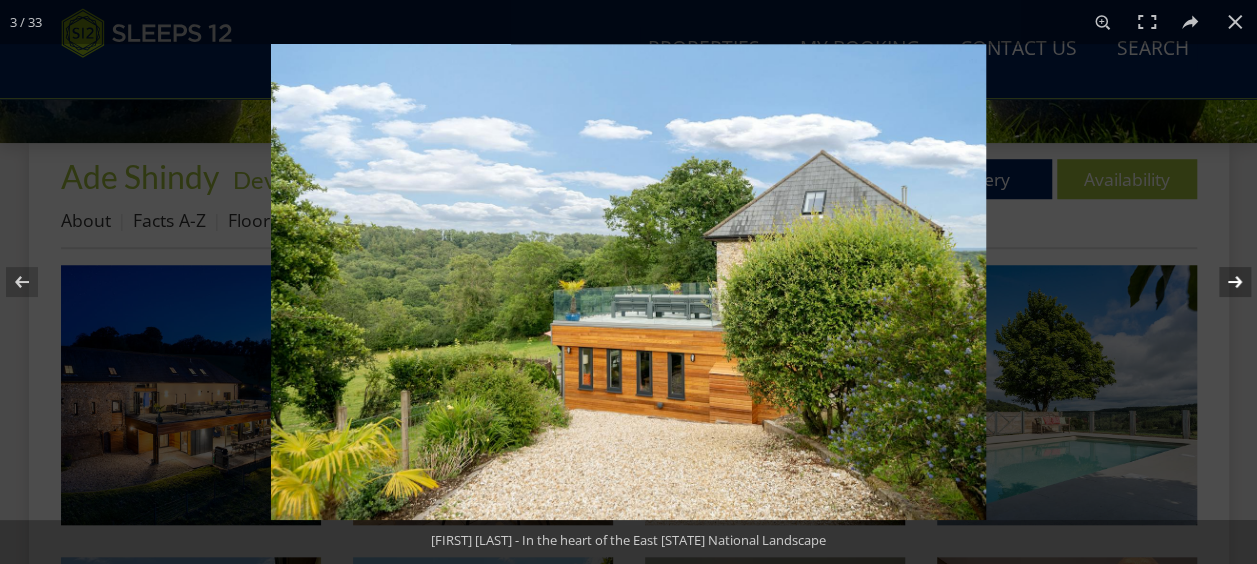 click at bounding box center (1222, 282) 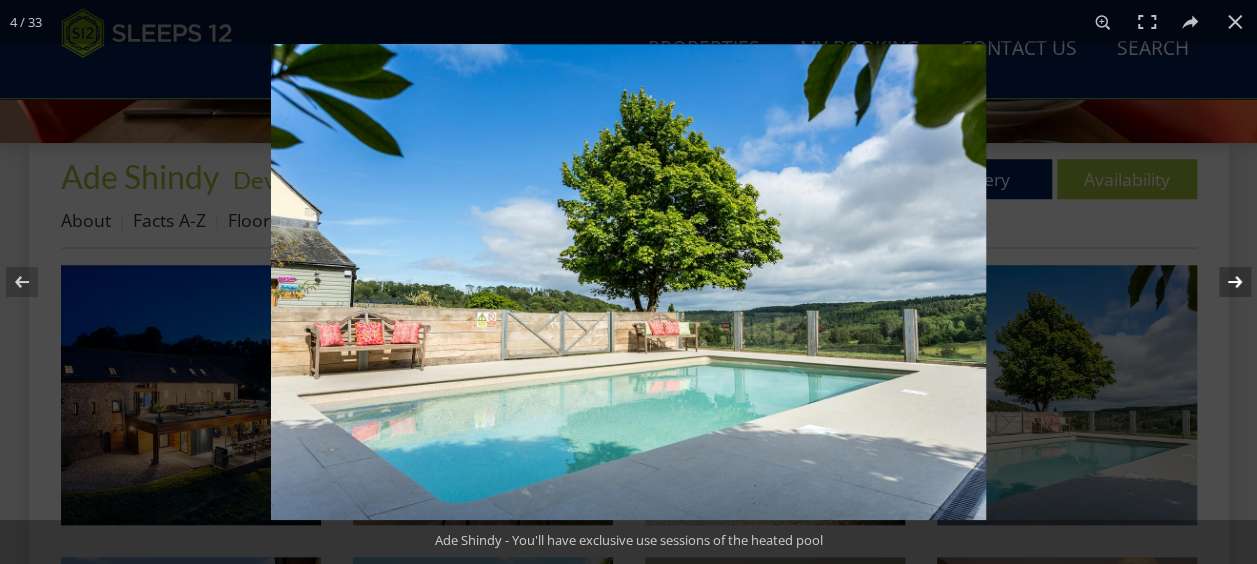 click at bounding box center [1222, 282] 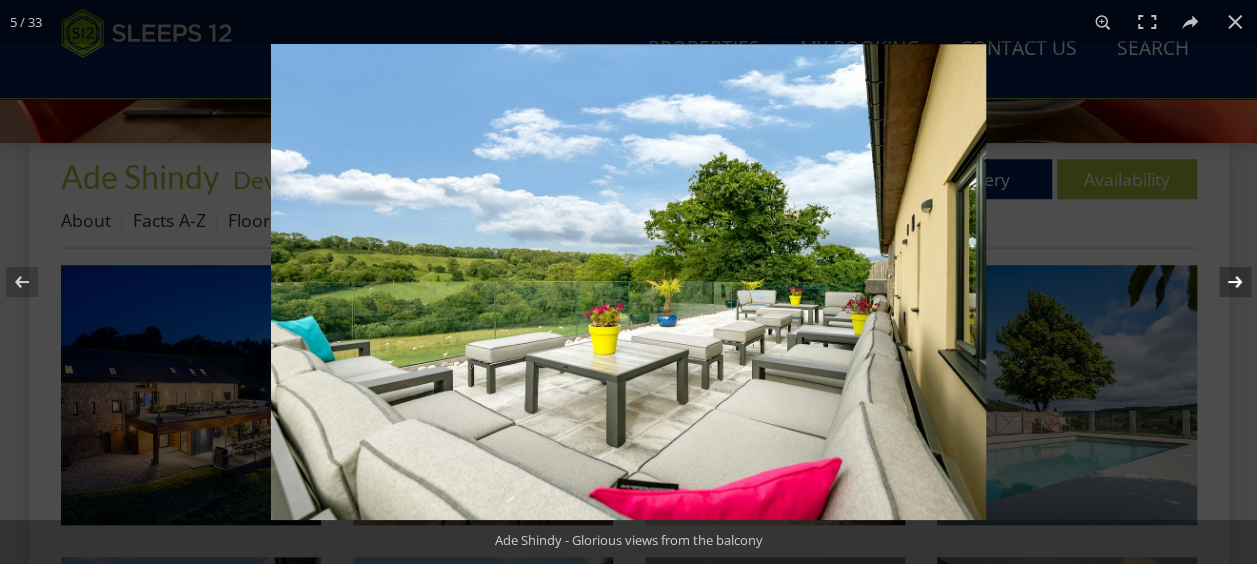 click at bounding box center (1222, 282) 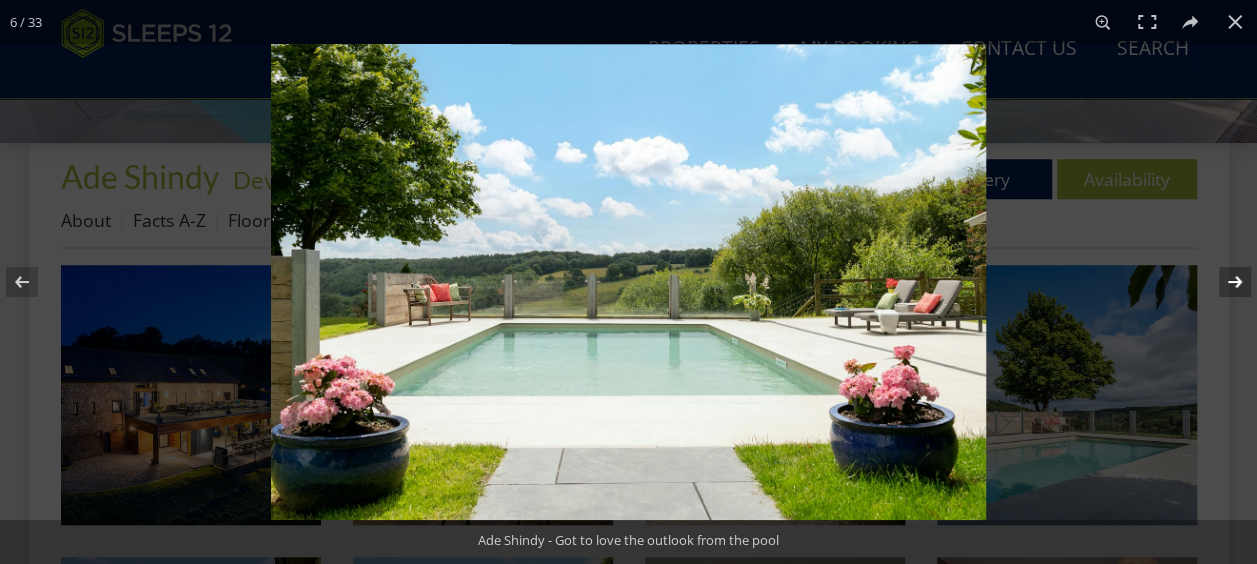 click at bounding box center (1222, 282) 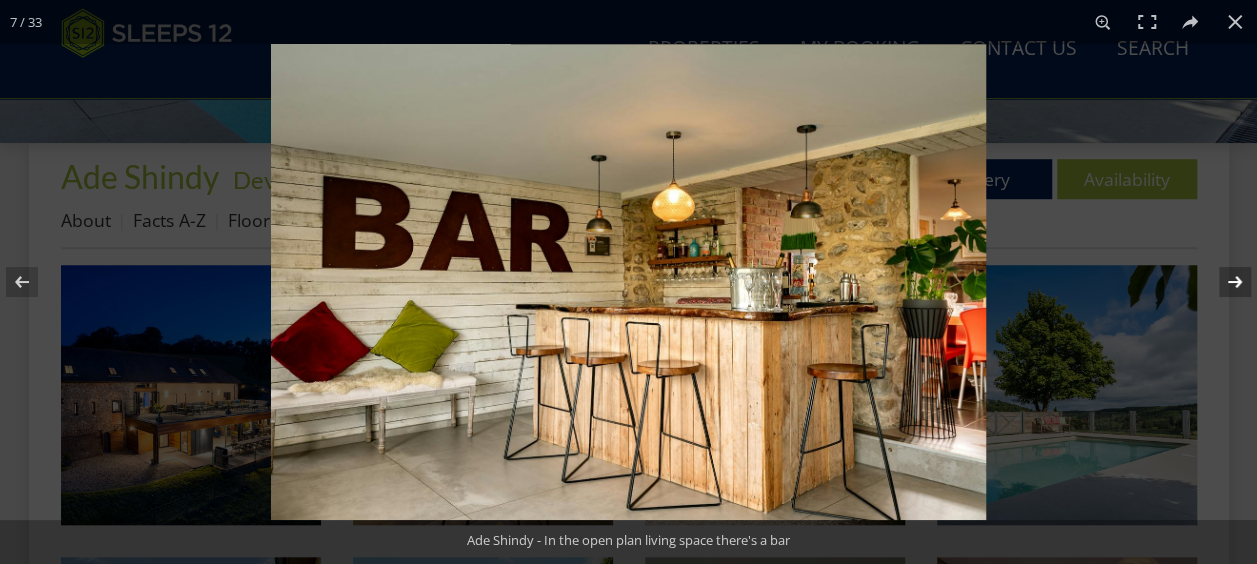 click at bounding box center [1222, 282] 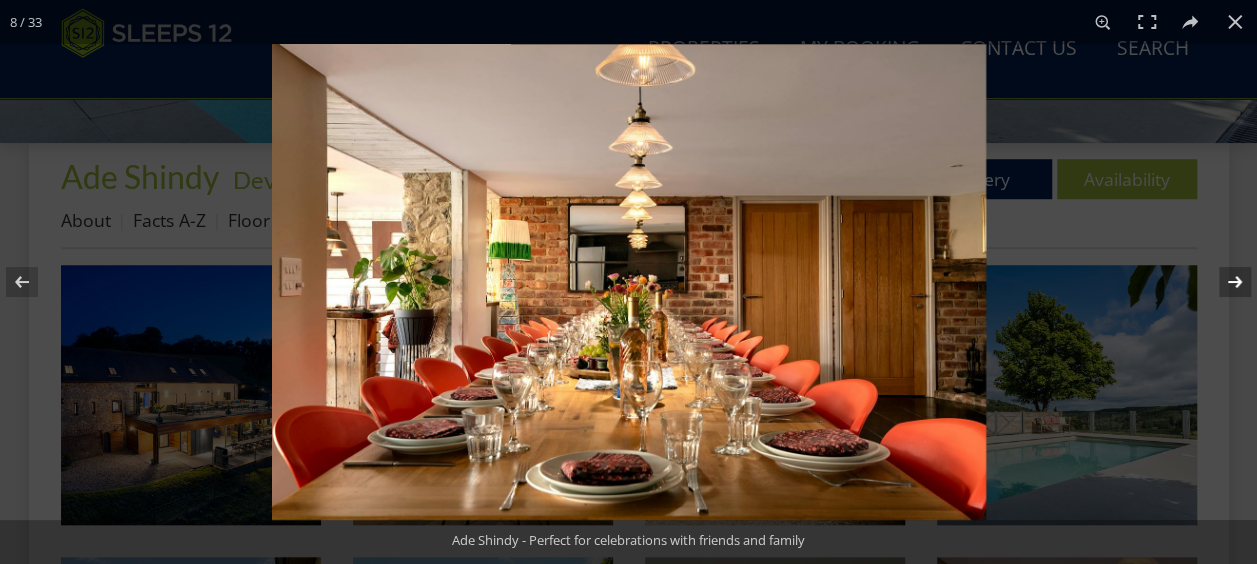 click at bounding box center (1222, 282) 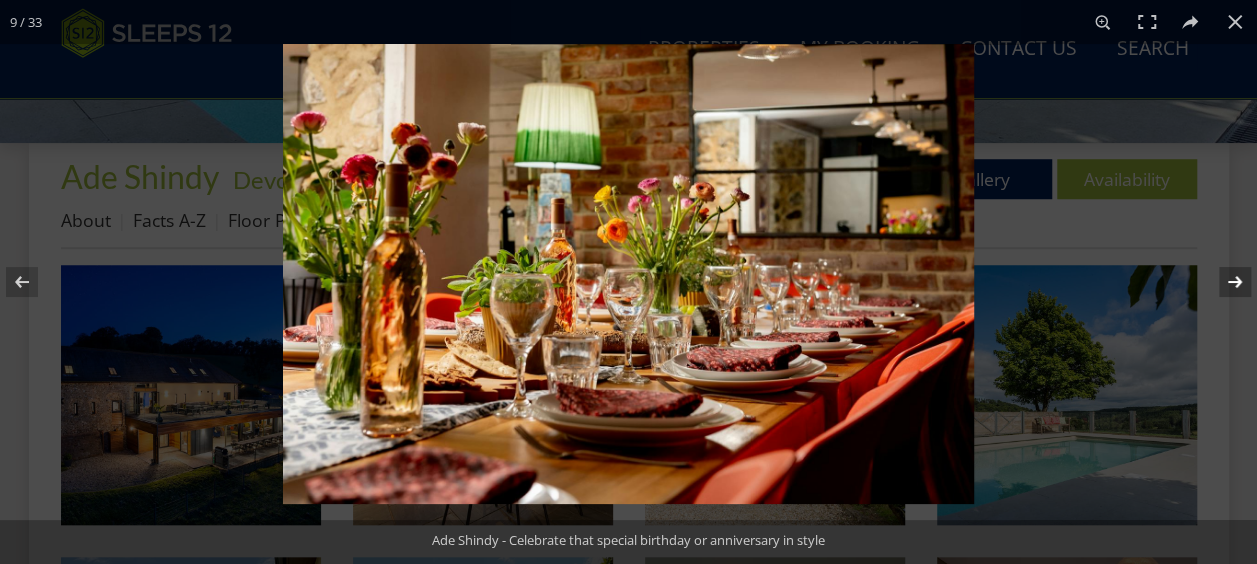 click at bounding box center (1222, 282) 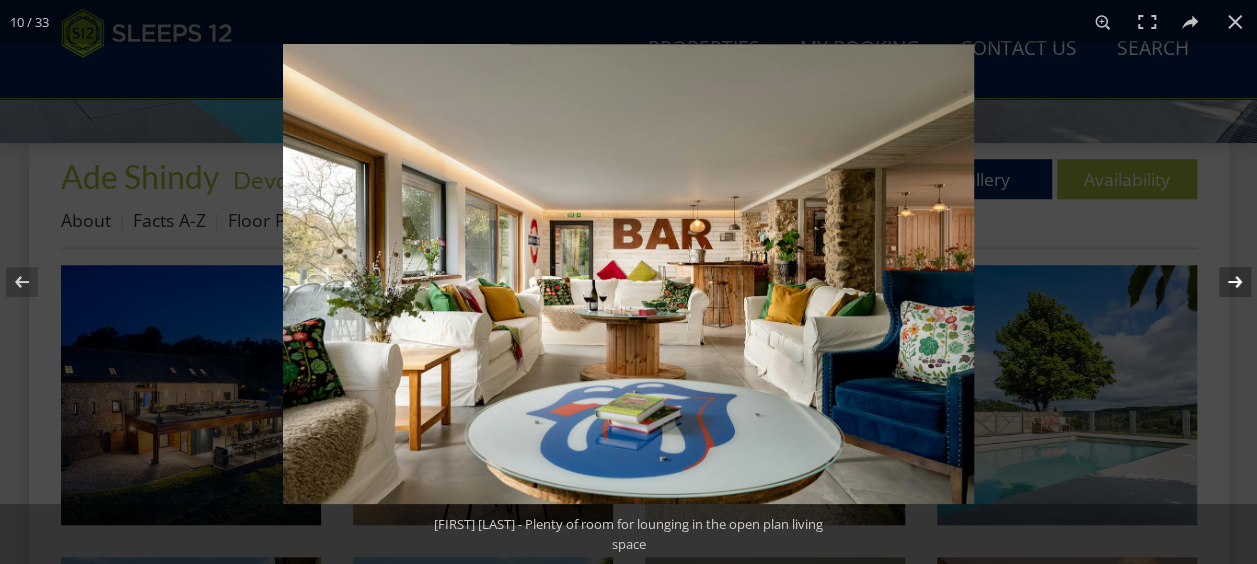 click at bounding box center [1222, 282] 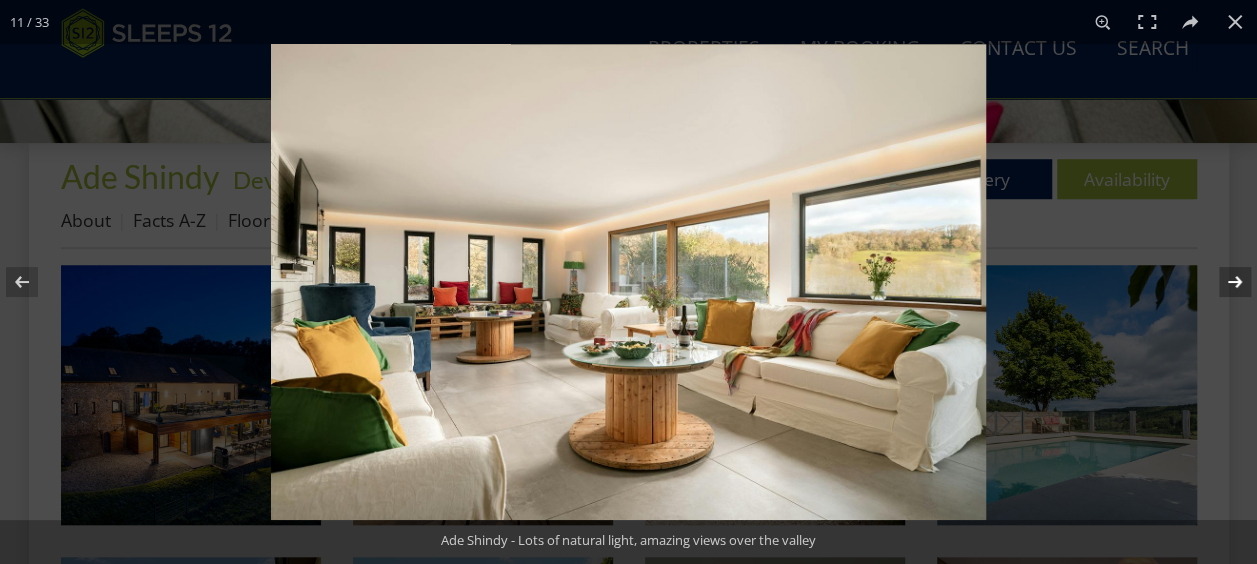 click at bounding box center (1222, 282) 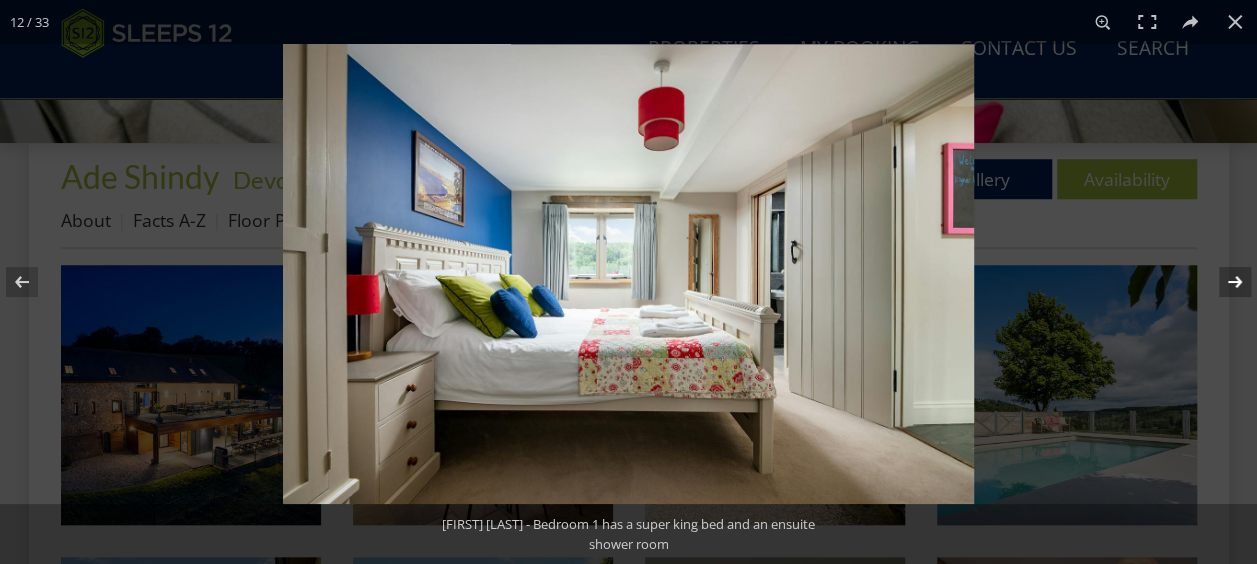 click at bounding box center [1222, 282] 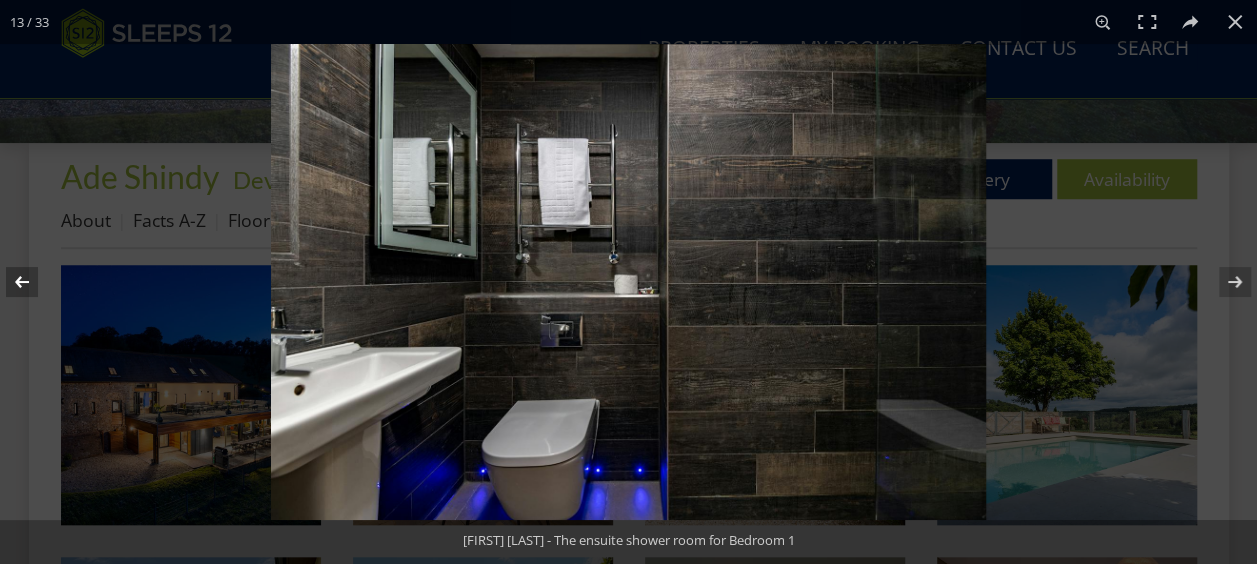 click at bounding box center (35, 282) 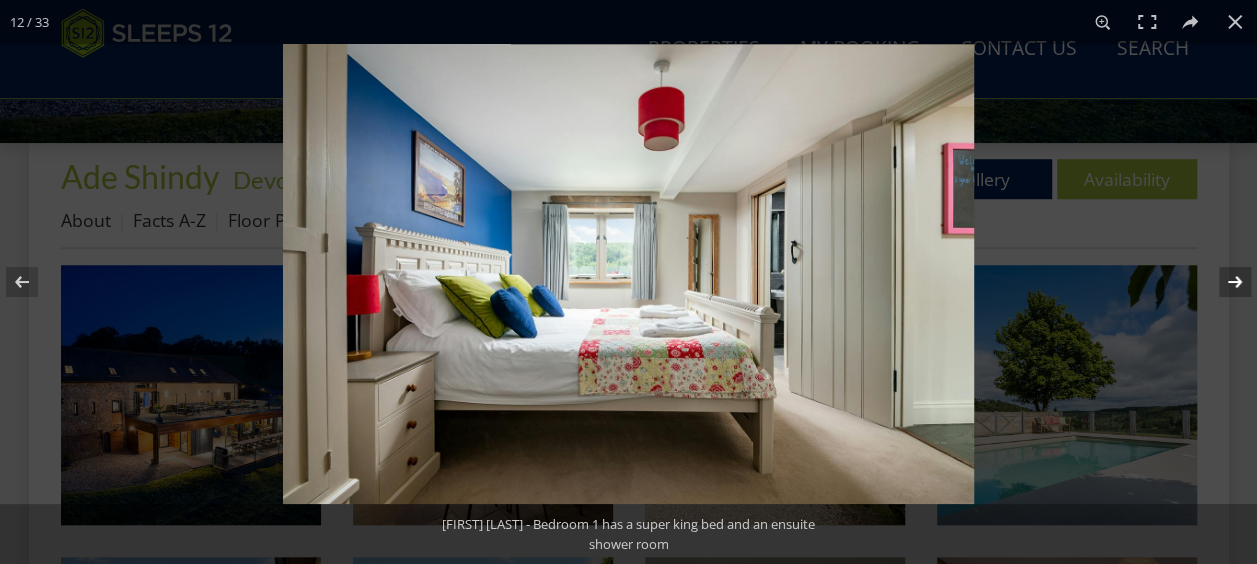 click at bounding box center [1222, 282] 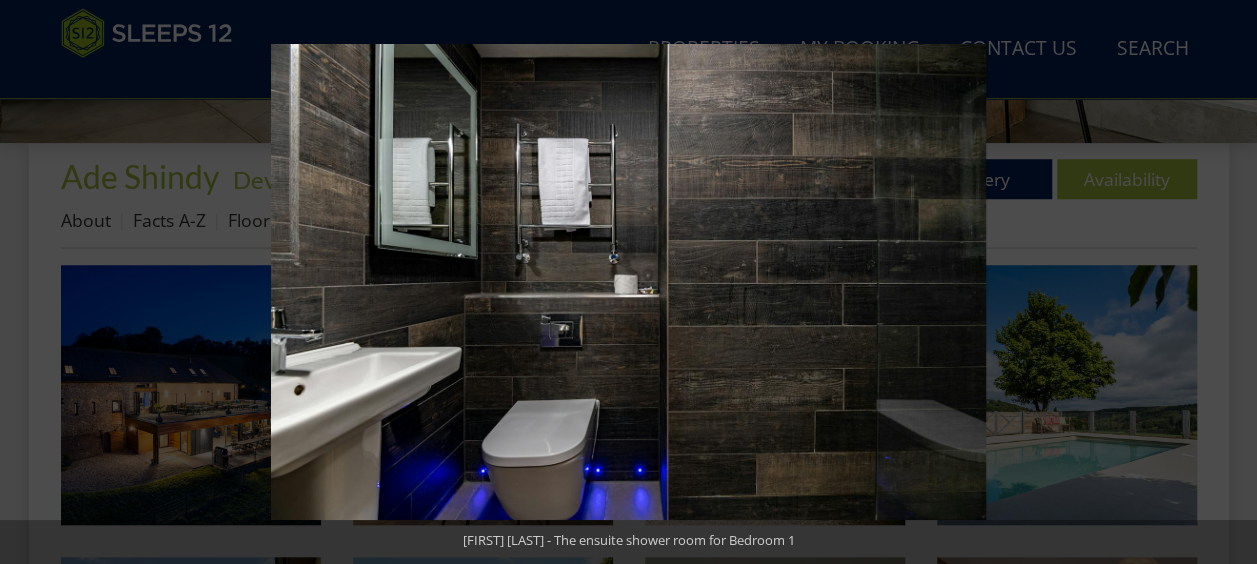 click at bounding box center [1222, 282] 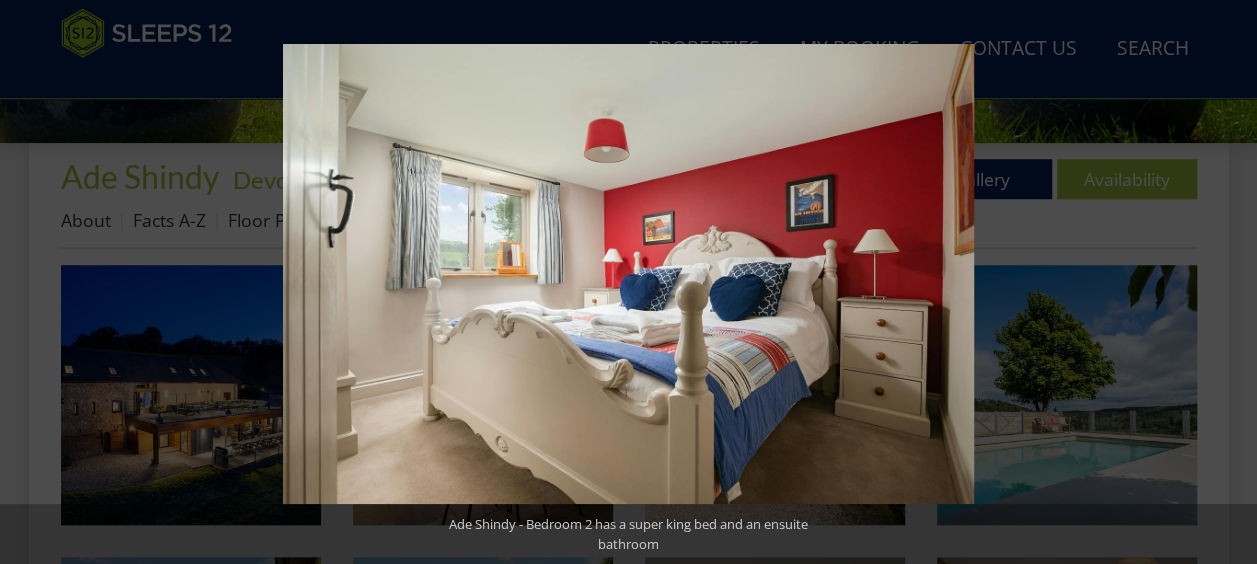 click at bounding box center [1222, 282] 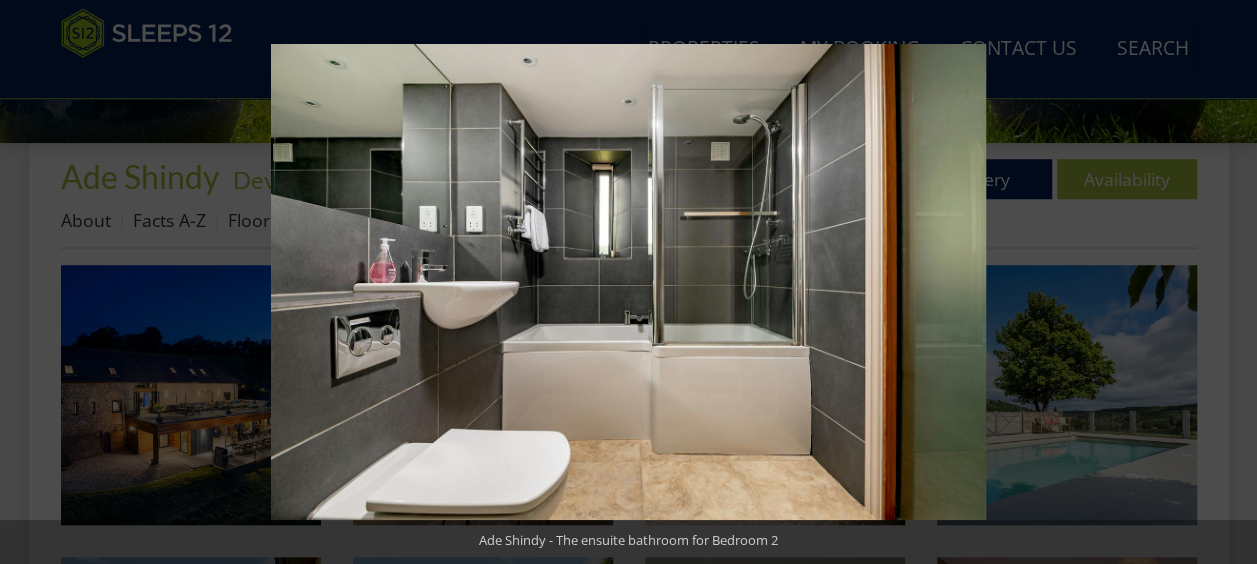 click at bounding box center [1222, 282] 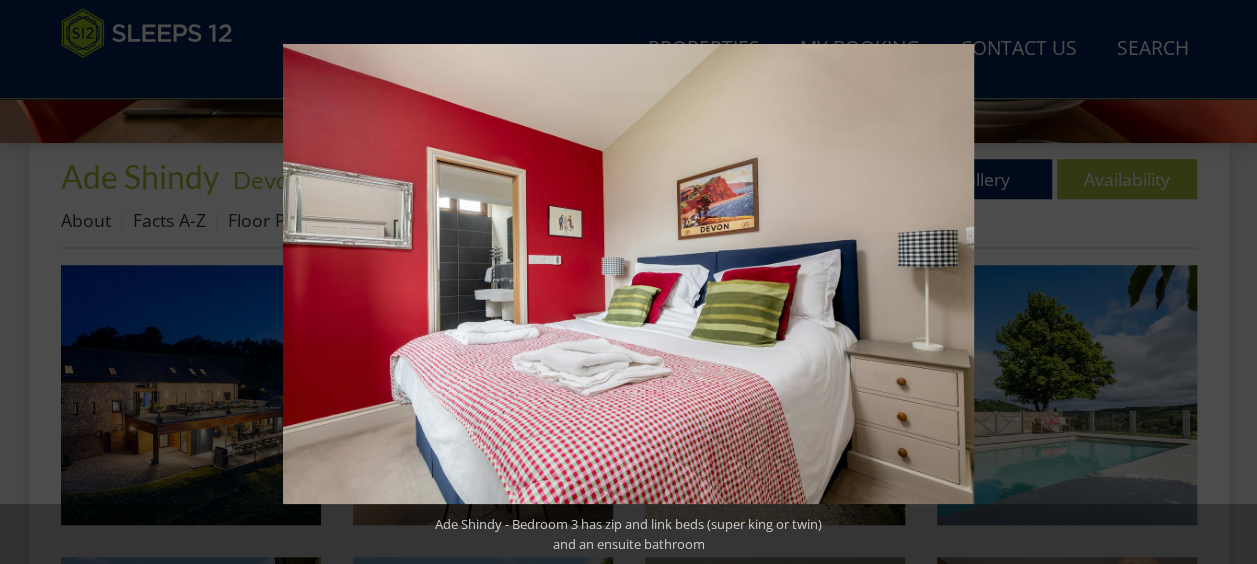 click at bounding box center [1222, 282] 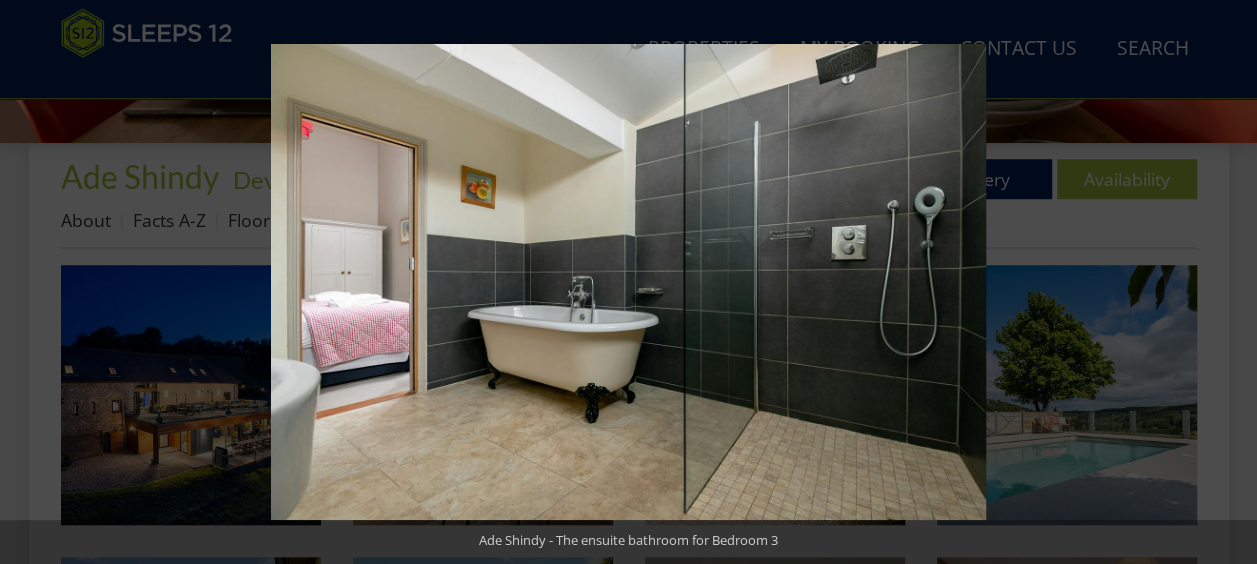 click at bounding box center [1222, 282] 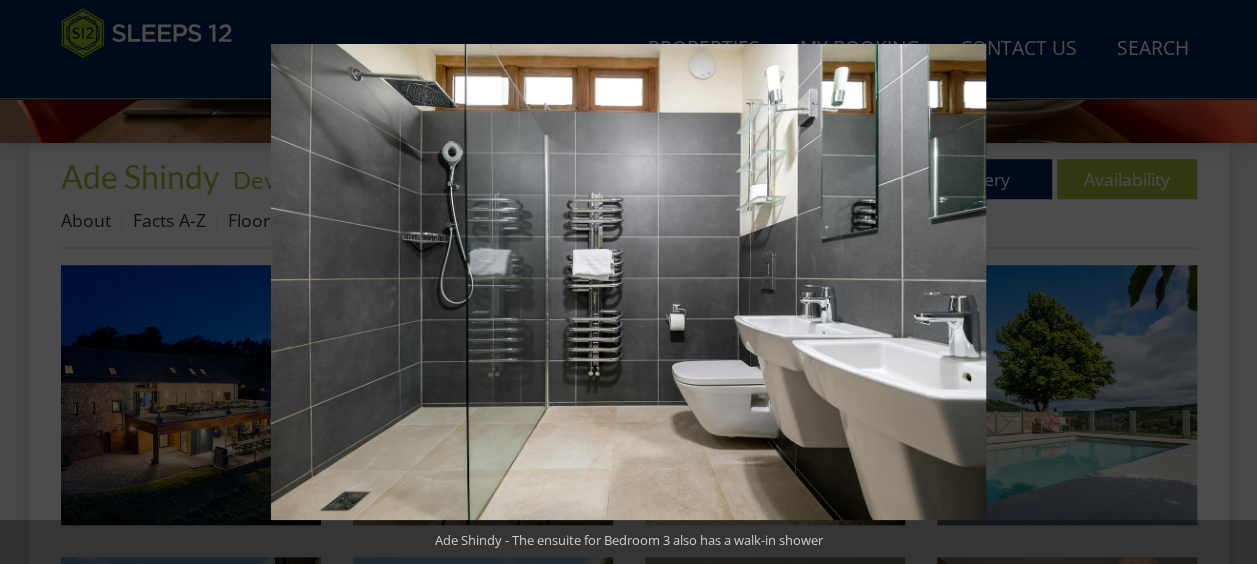 click at bounding box center (1222, 282) 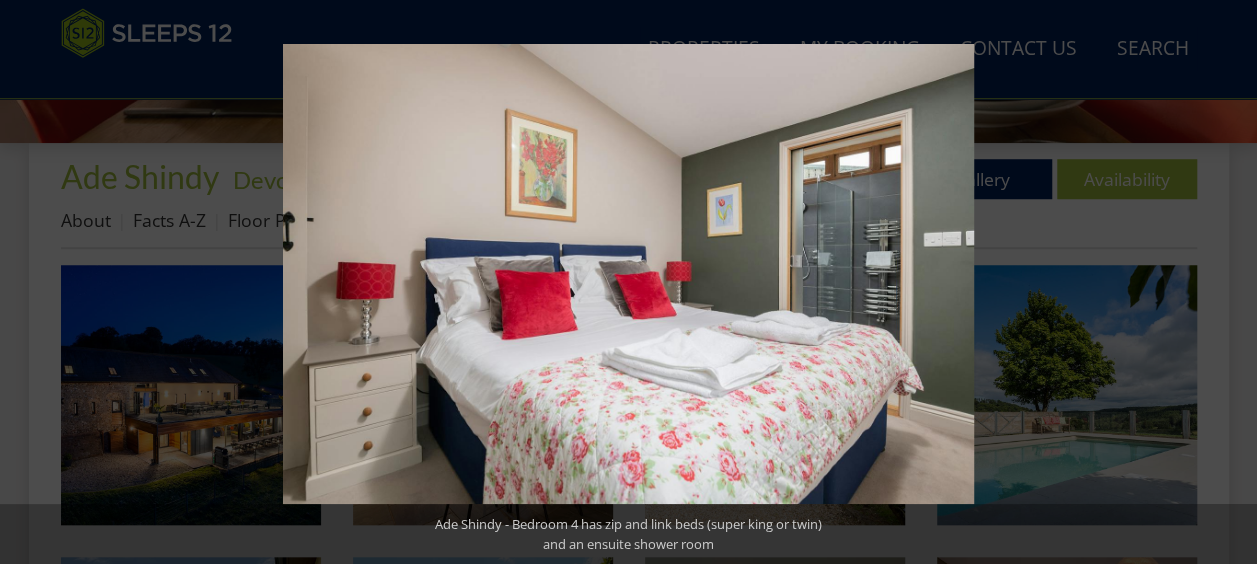 click at bounding box center [1222, 282] 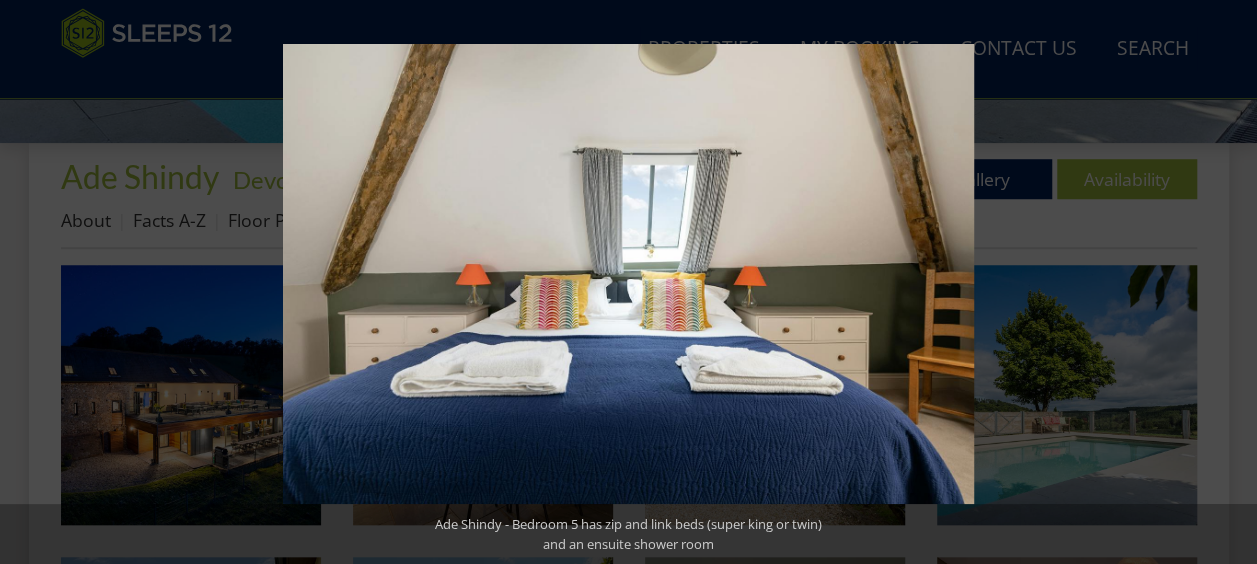 click at bounding box center [1222, 282] 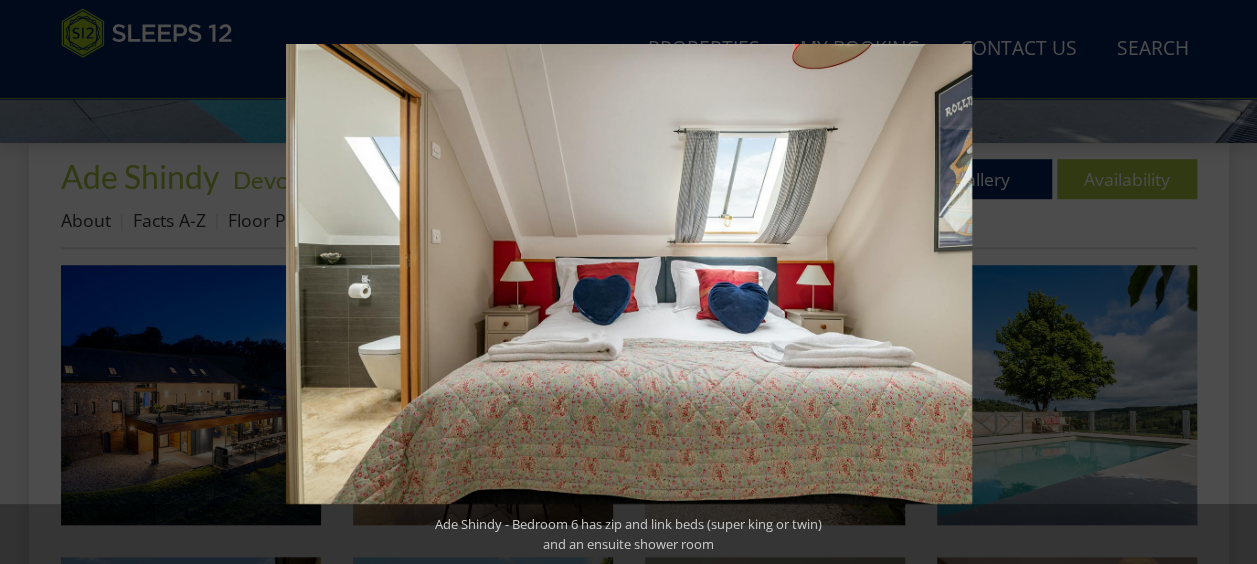 click at bounding box center (1222, 282) 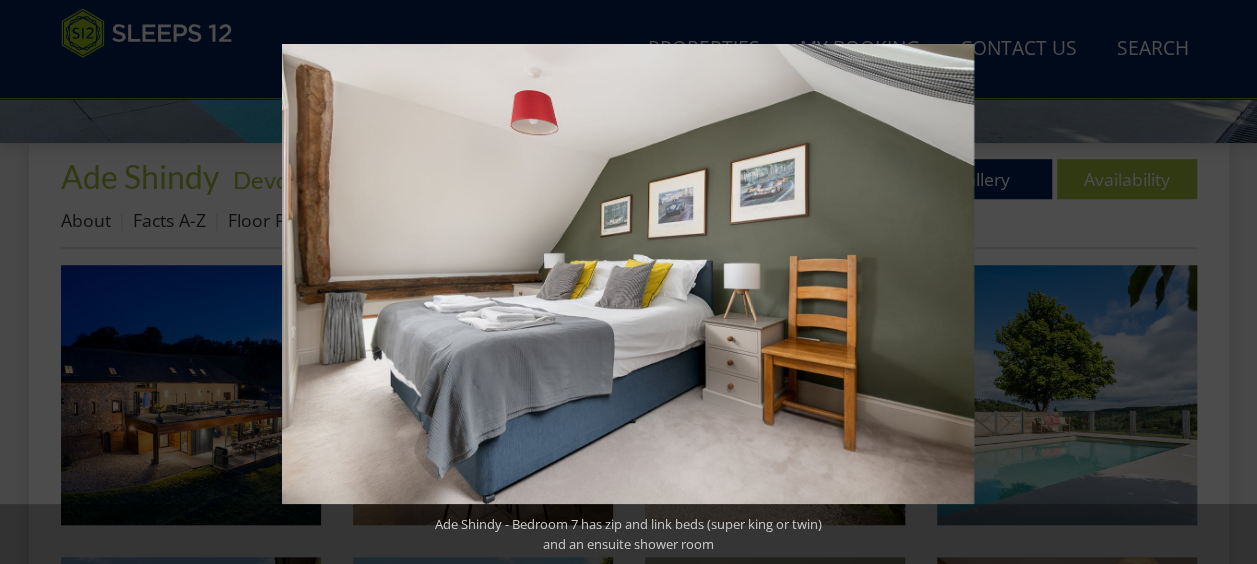 click at bounding box center (1222, 282) 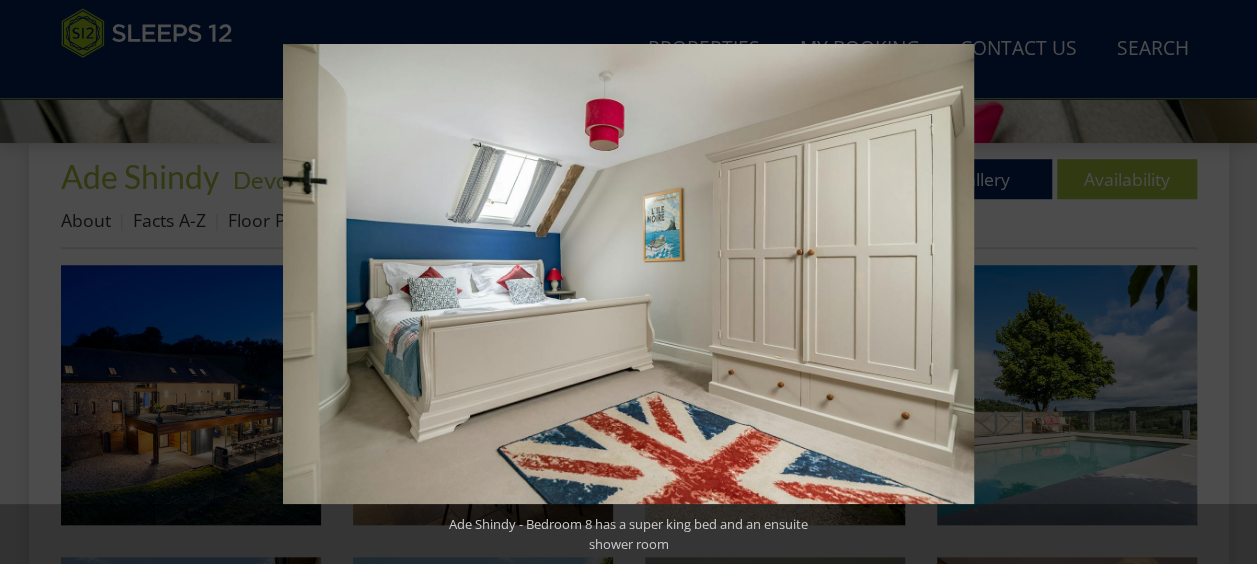 click at bounding box center [1222, 282] 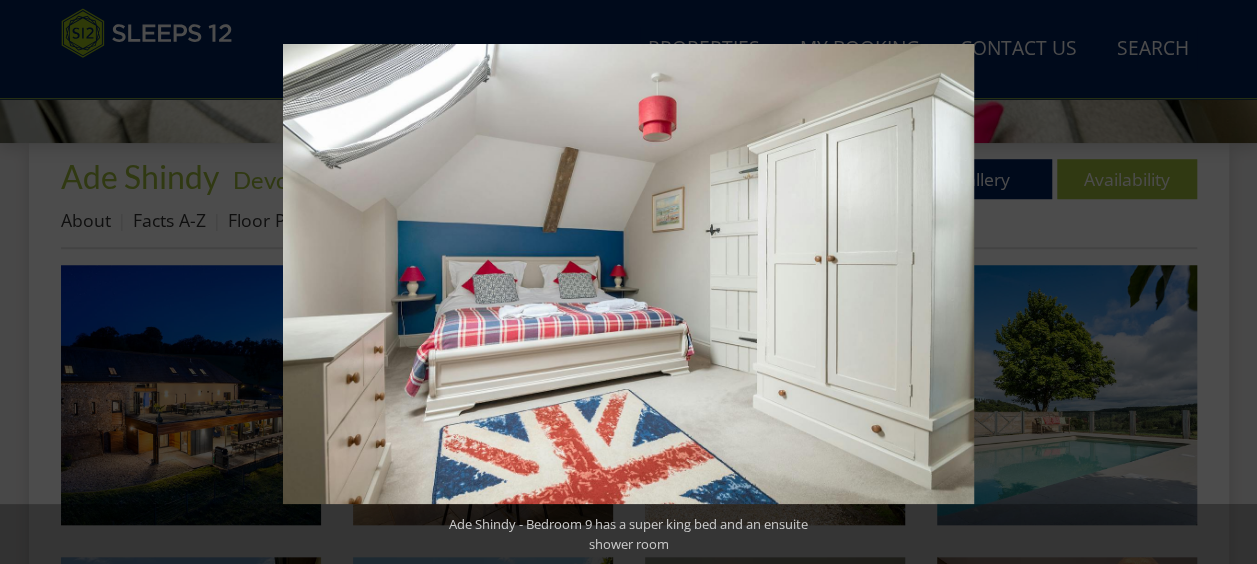 click at bounding box center [1222, 282] 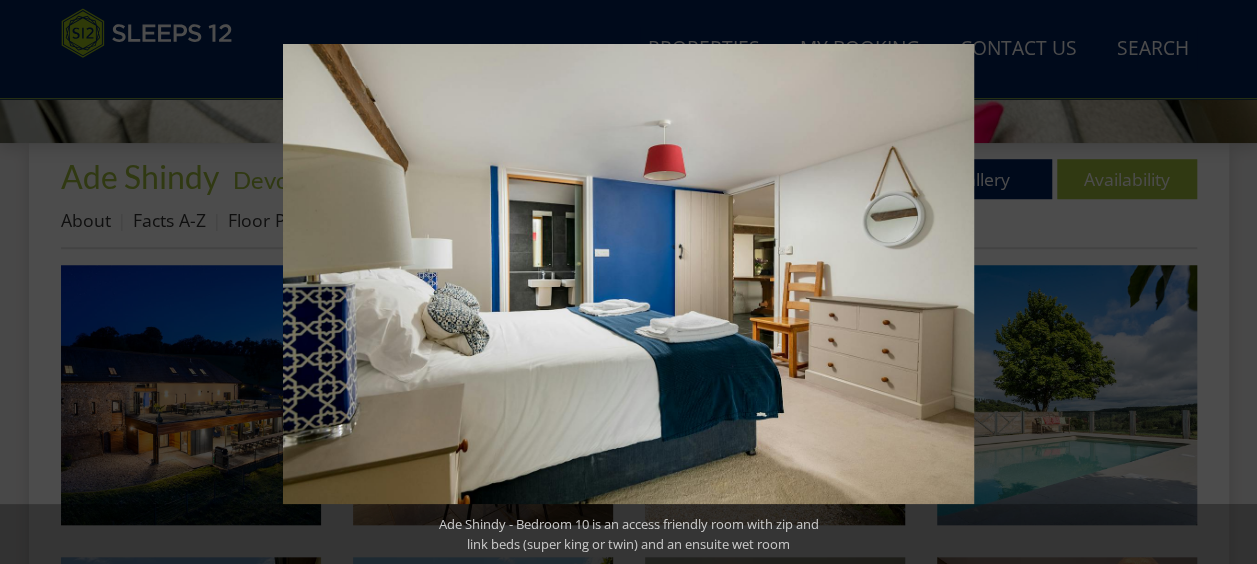 click at bounding box center [1222, 282] 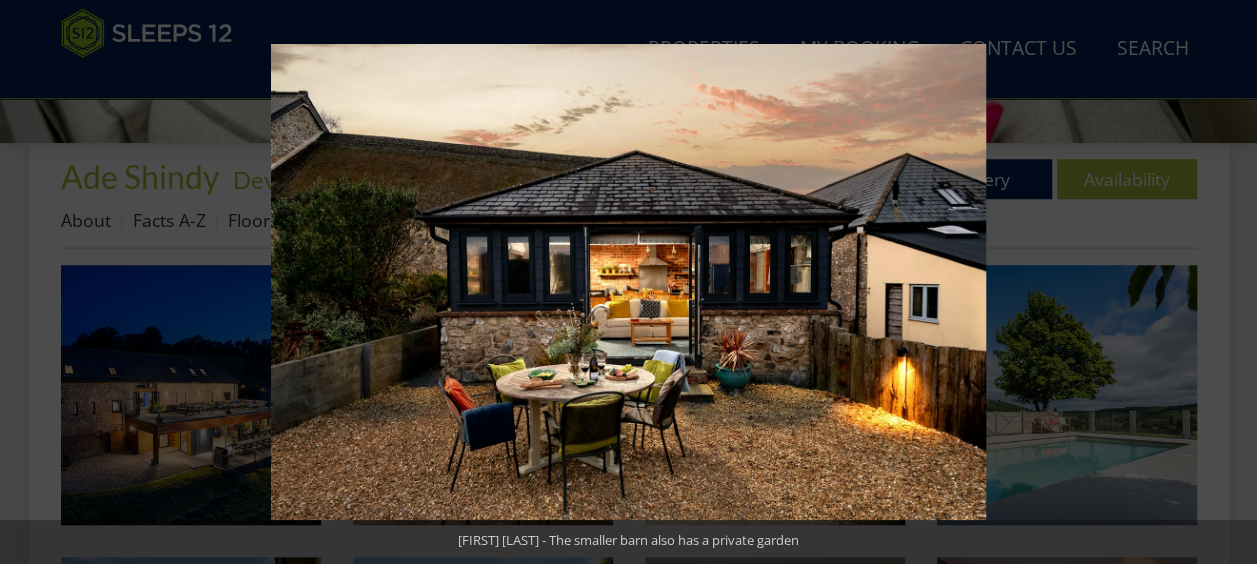 click at bounding box center (1222, 282) 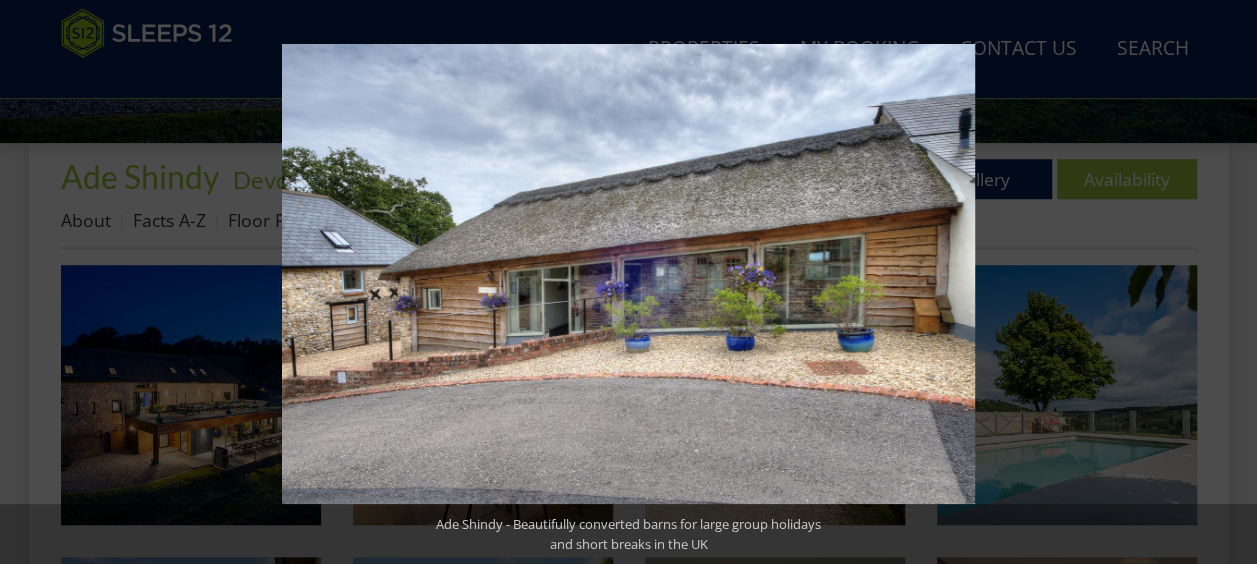 click at bounding box center [1222, 282] 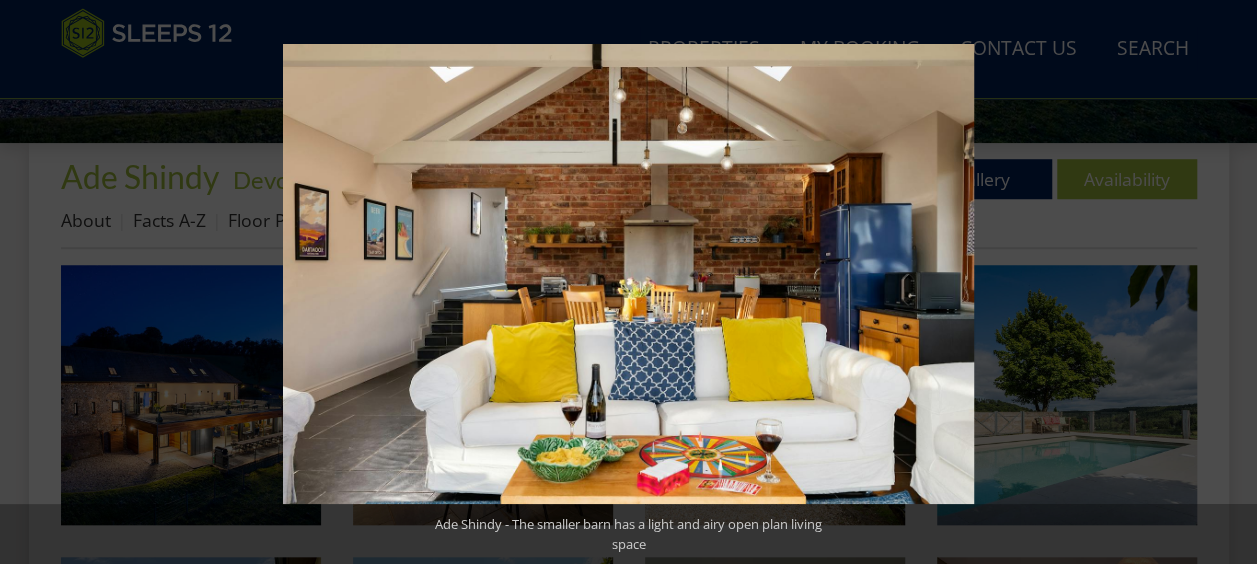 click at bounding box center [1222, 282] 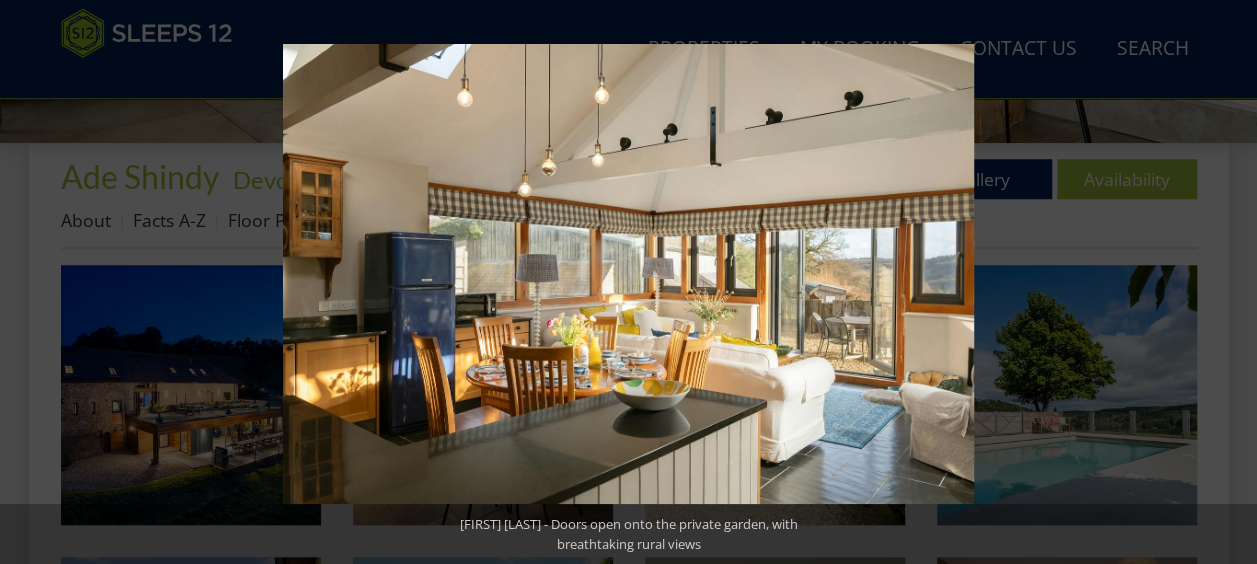 click at bounding box center [1222, 282] 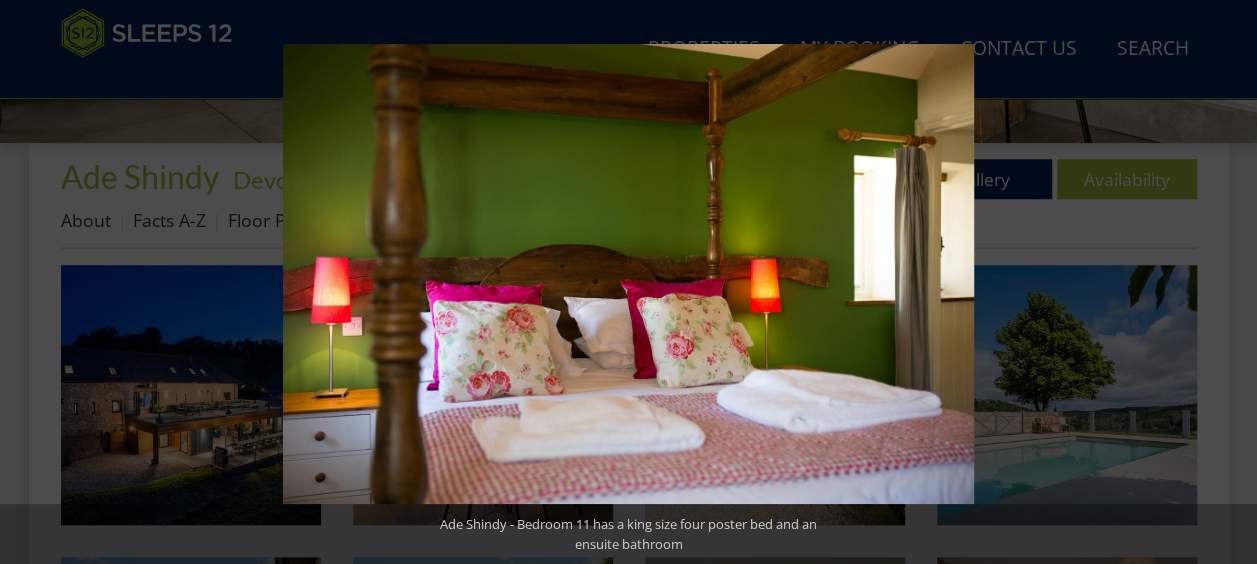 click at bounding box center (1222, 282) 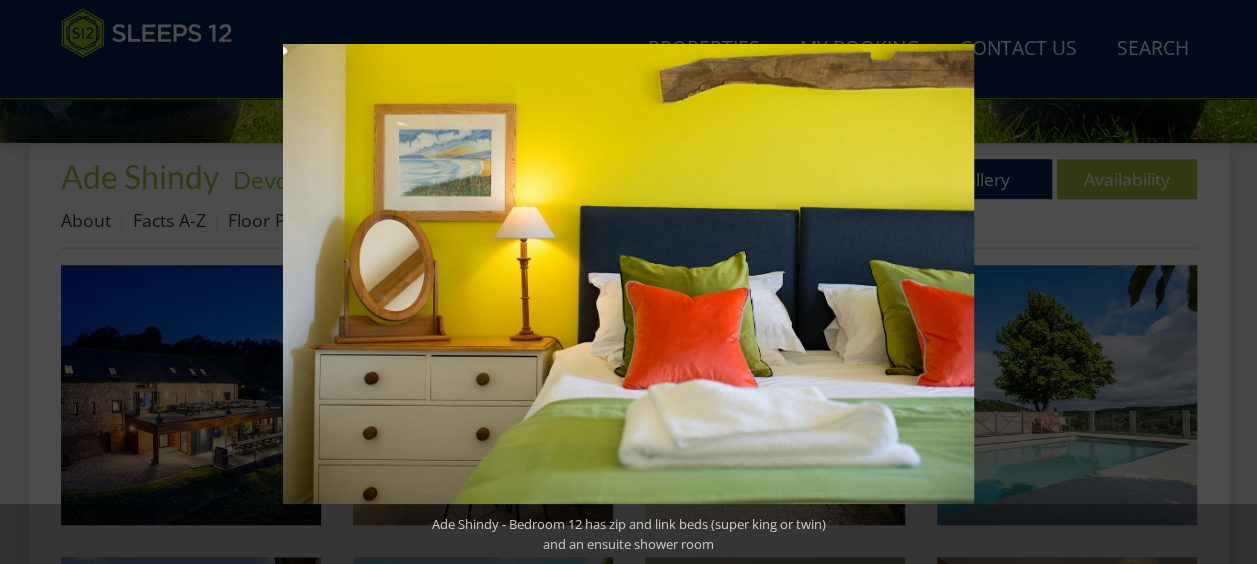 click at bounding box center (1222, 282) 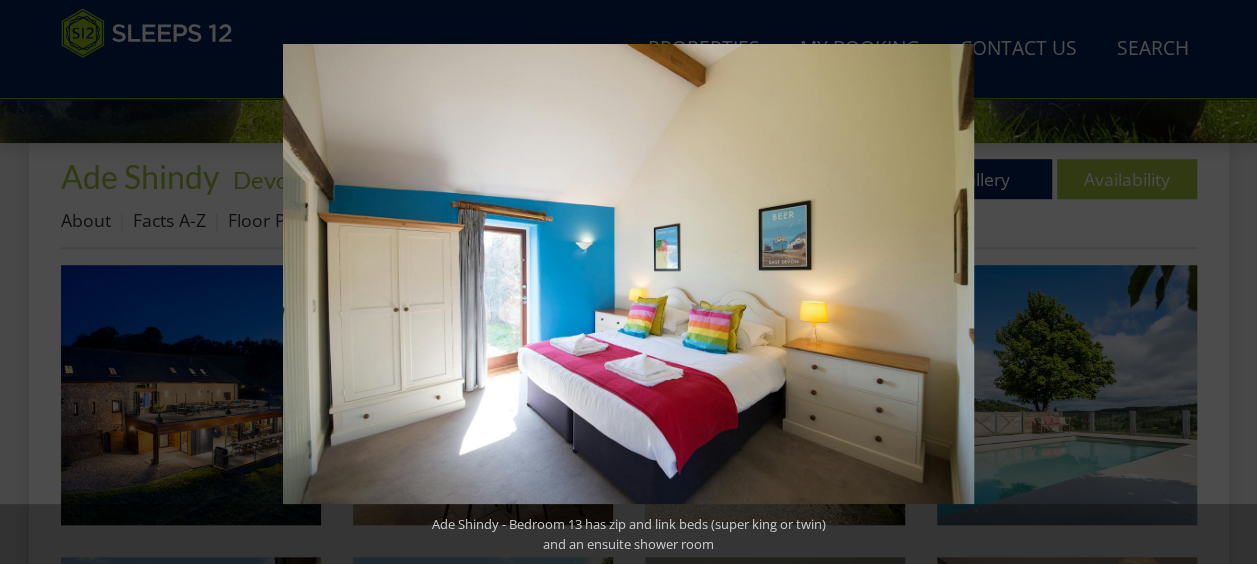 click at bounding box center [1222, 282] 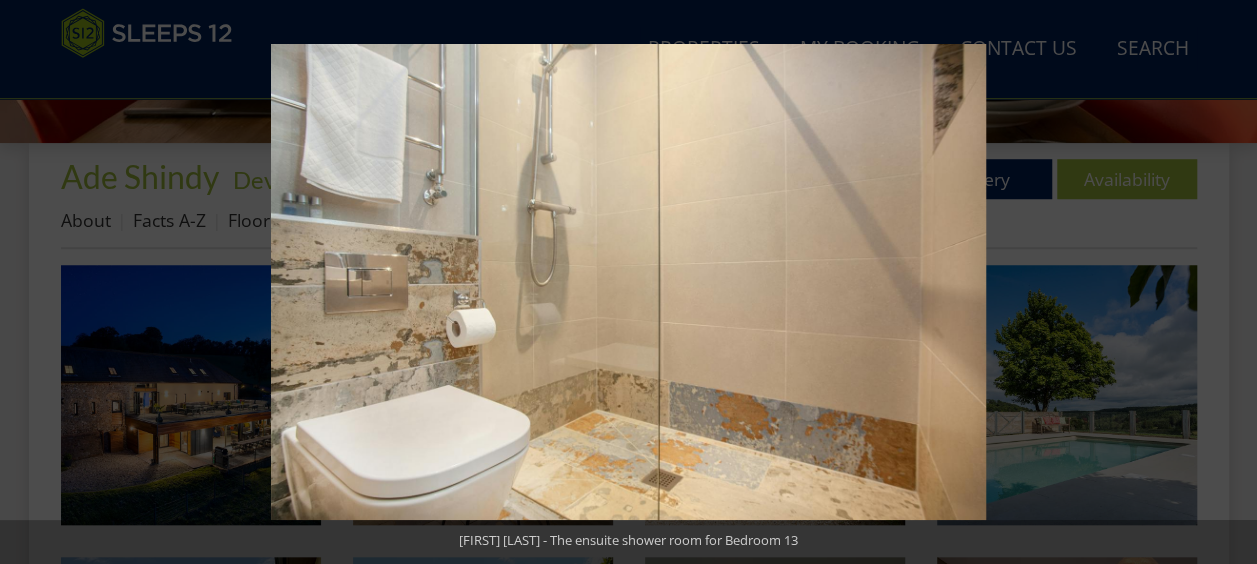 click at bounding box center (1222, 282) 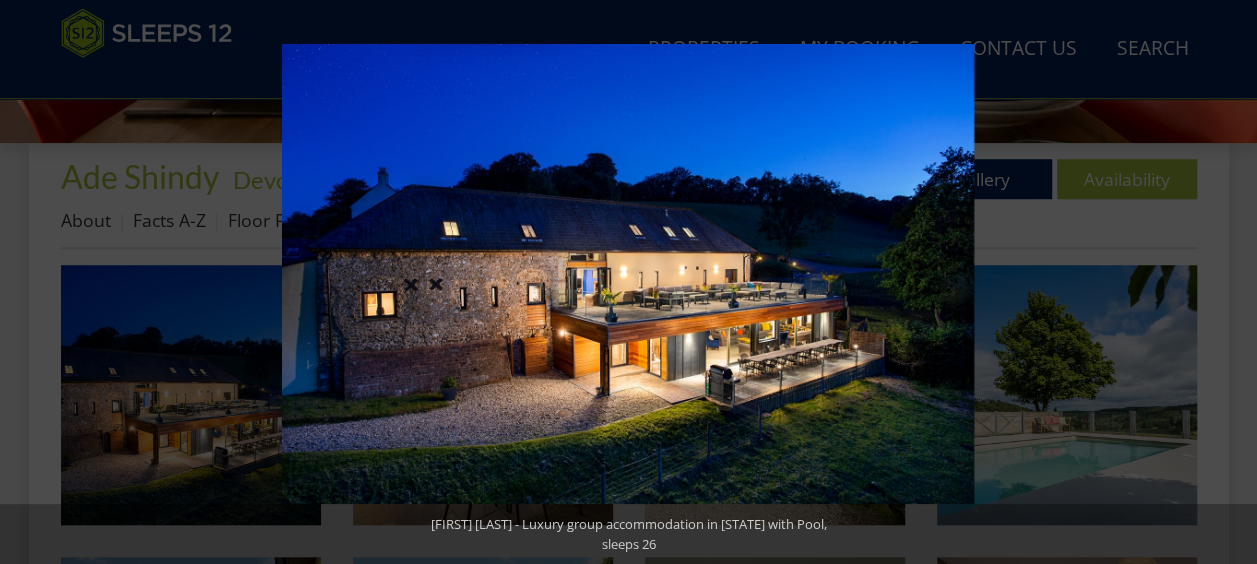 click at bounding box center [1222, 282] 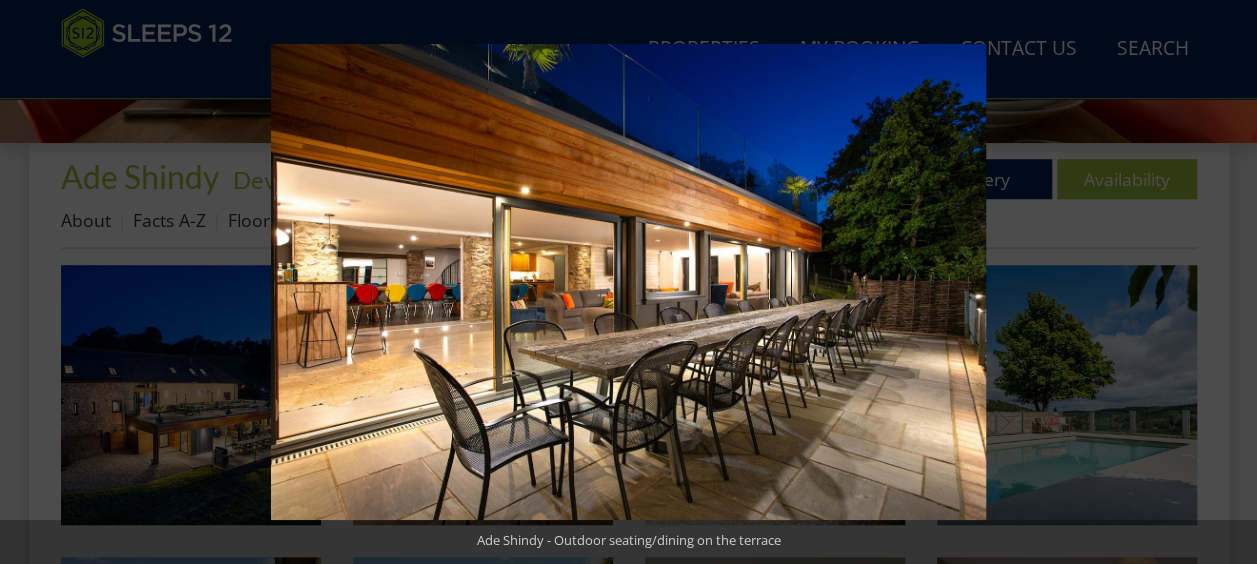 click at bounding box center (1222, 282) 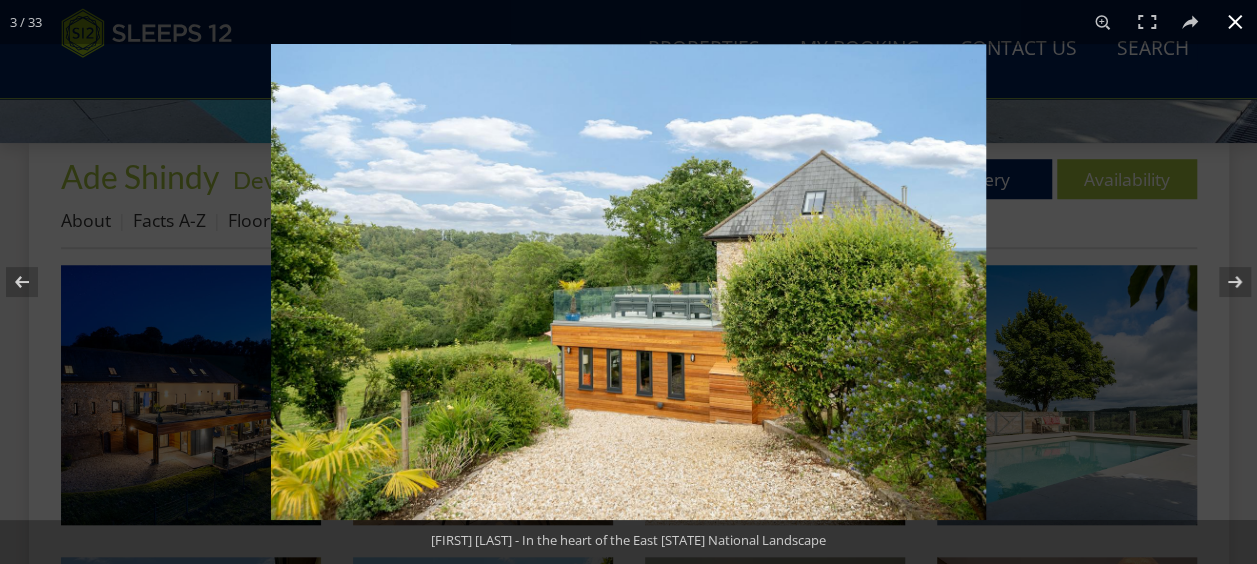 click at bounding box center [1235, 22] 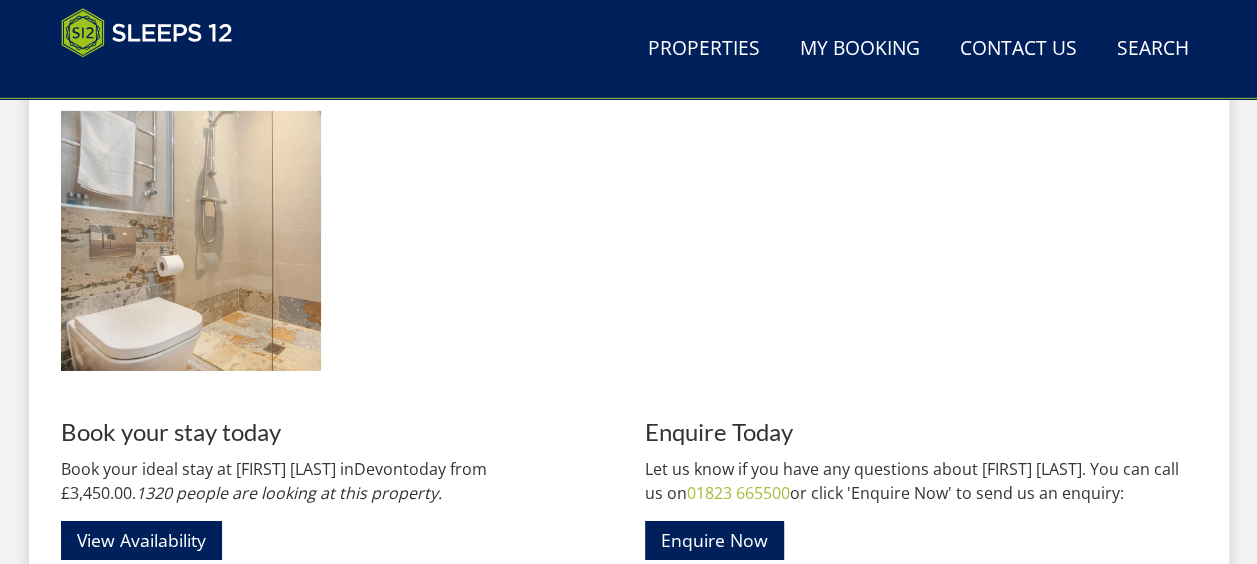scroll, scrollTop: 3300, scrollLeft: 0, axis: vertical 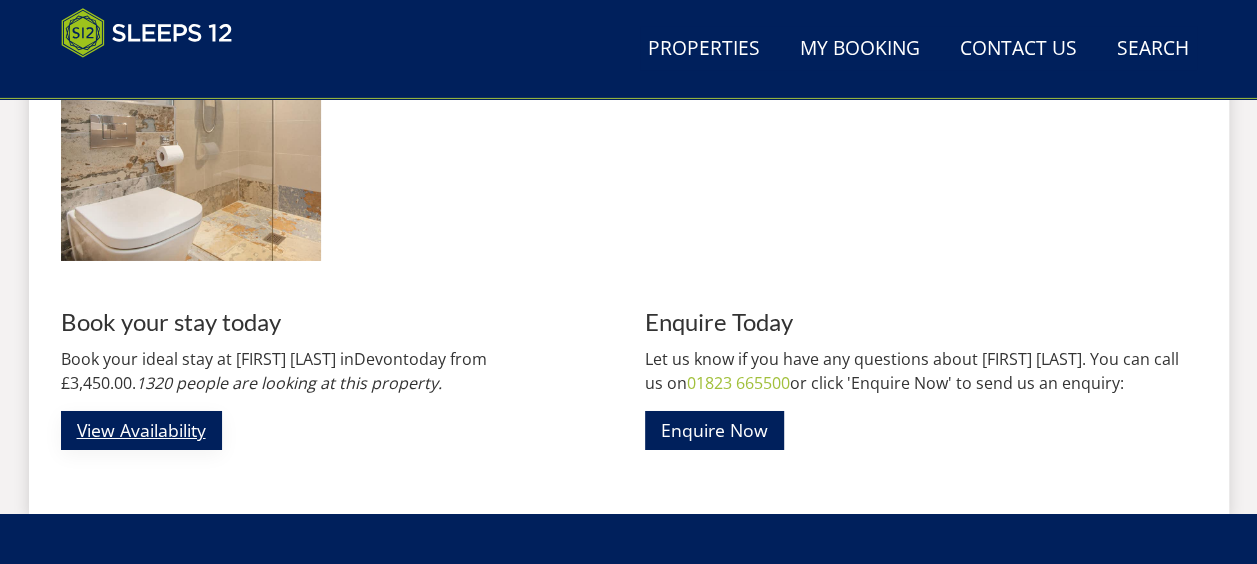 click on "View Availability" at bounding box center (141, 430) 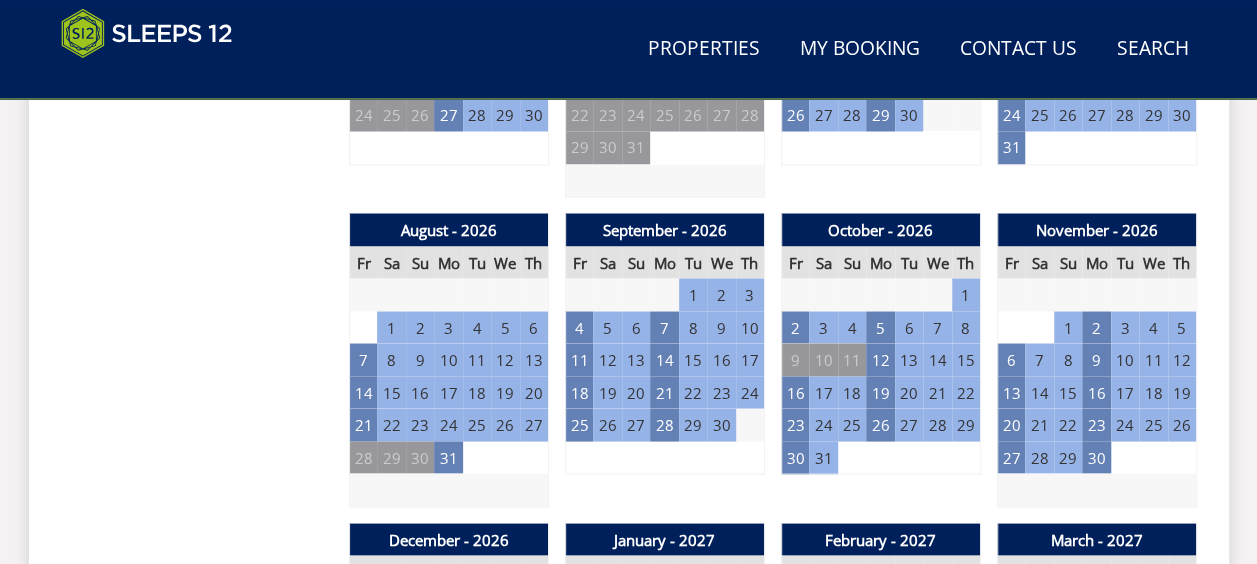 scroll, scrollTop: 1700, scrollLeft: 0, axis: vertical 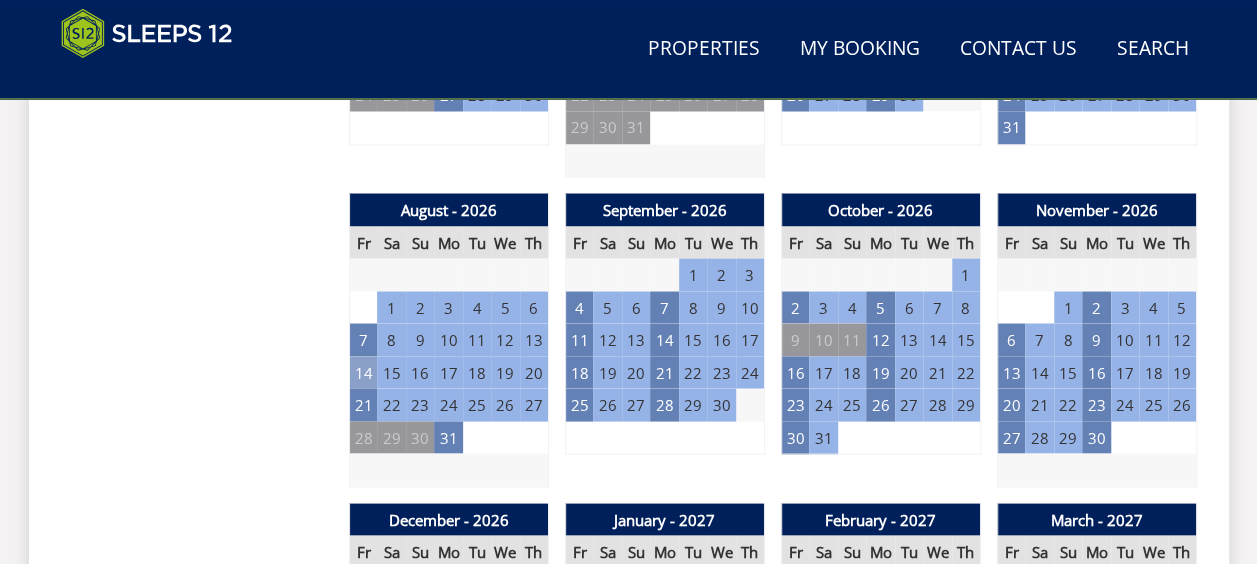 click on "14" at bounding box center [363, 372] 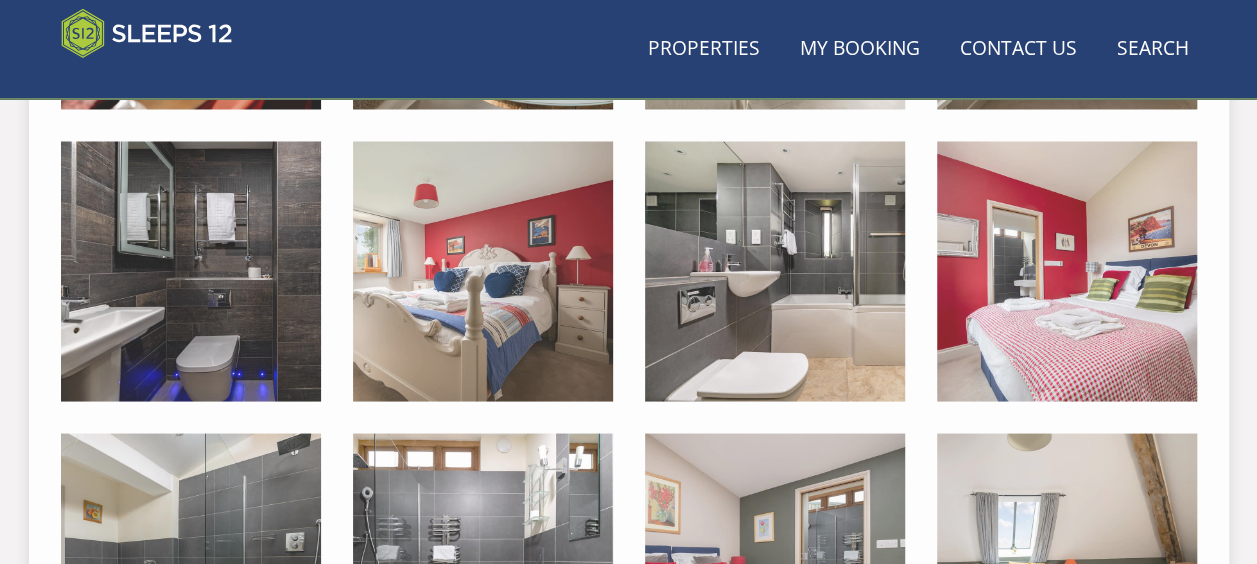 scroll, scrollTop: 3300, scrollLeft: 0, axis: vertical 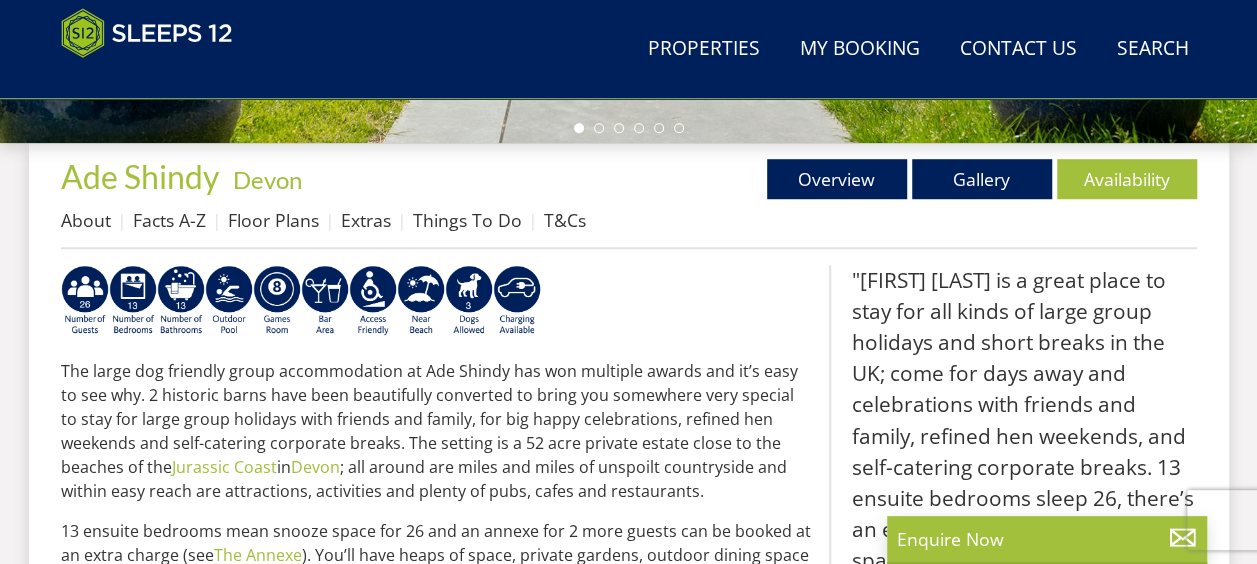 select on "28" 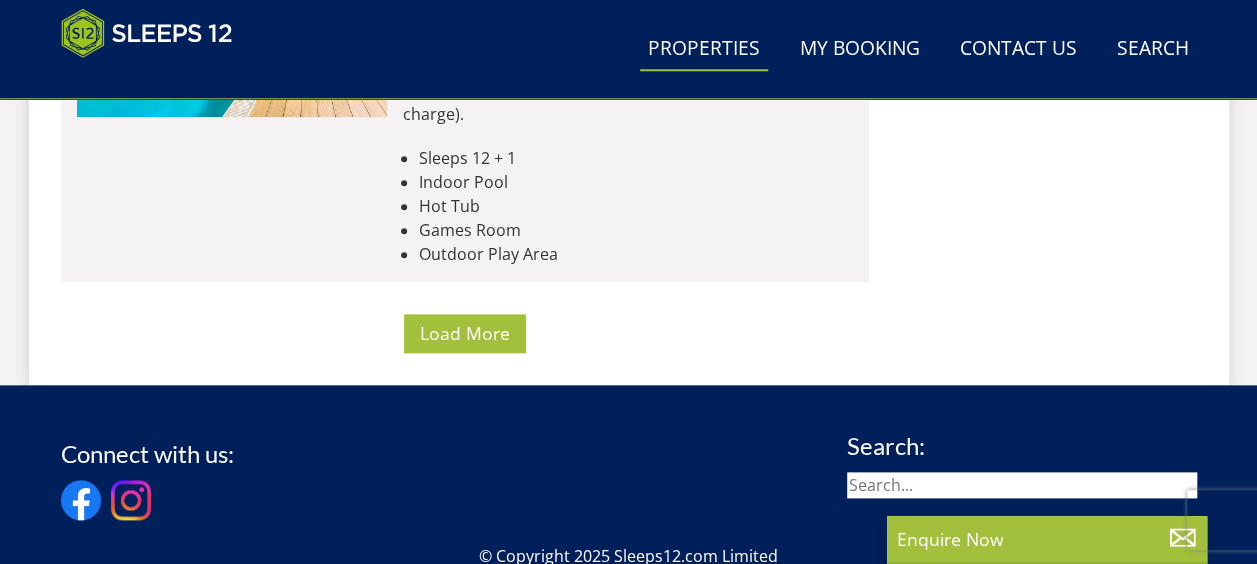 scroll, scrollTop: 8575, scrollLeft: 0, axis: vertical 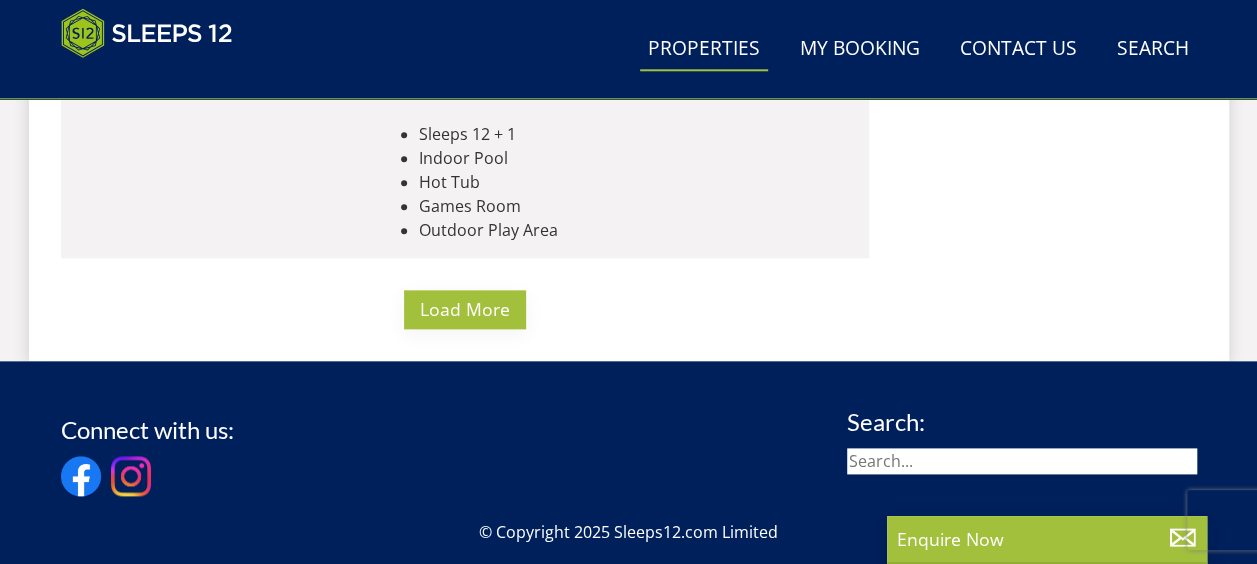 click on "Load More" at bounding box center [465, 309] 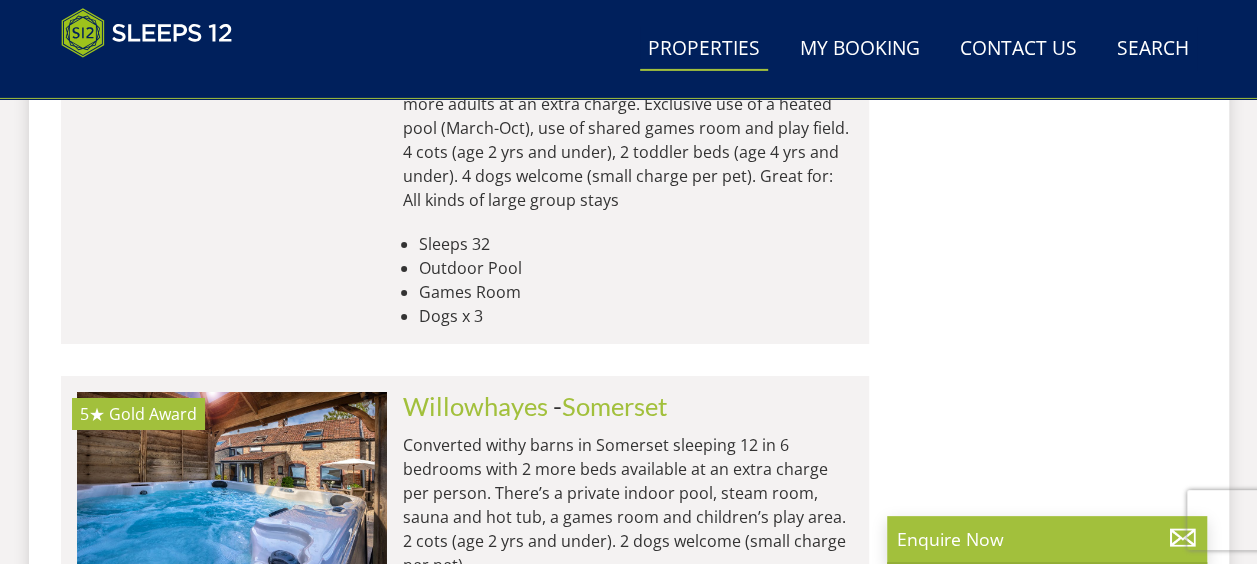 scroll, scrollTop: 10675, scrollLeft: 0, axis: vertical 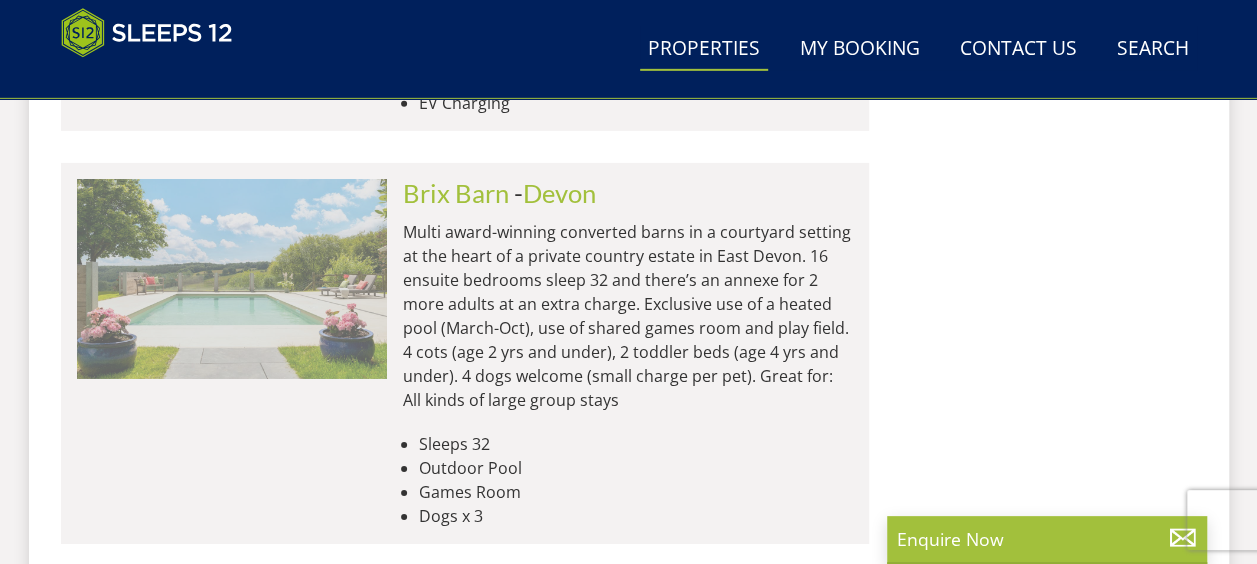 click at bounding box center [232, 279] 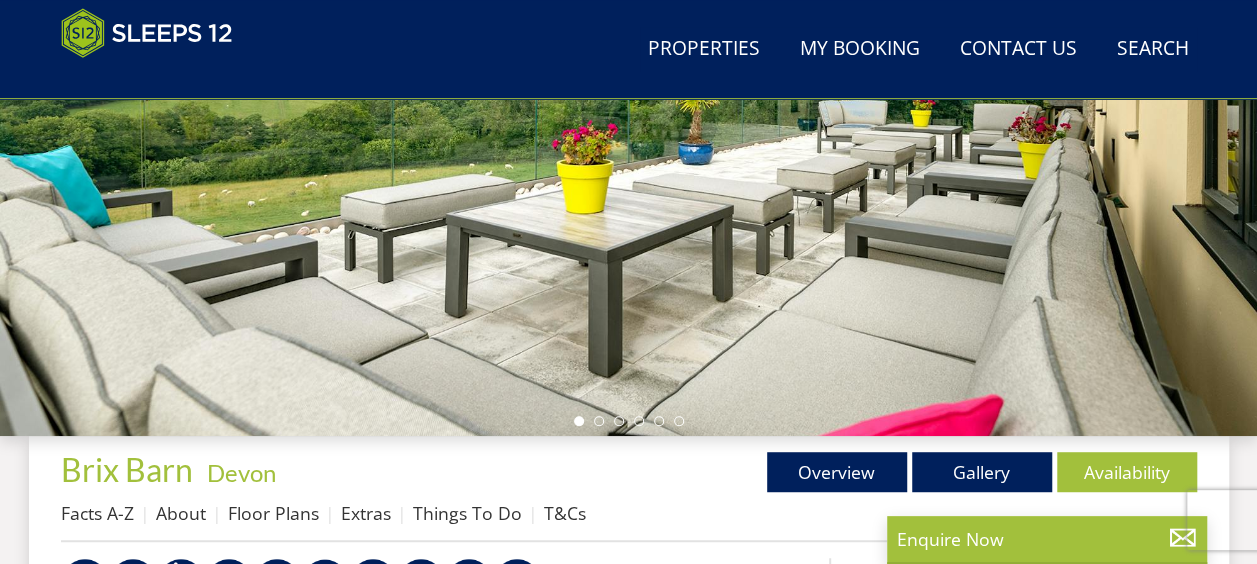 scroll, scrollTop: 300, scrollLeft: 0, axis: vertical 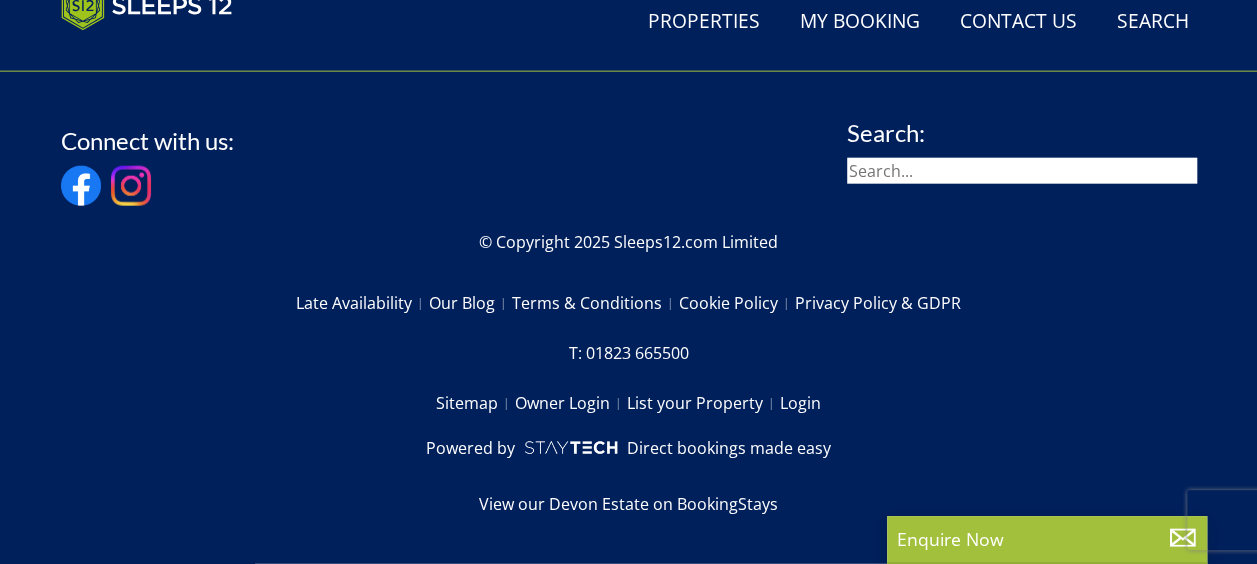 select on "28" 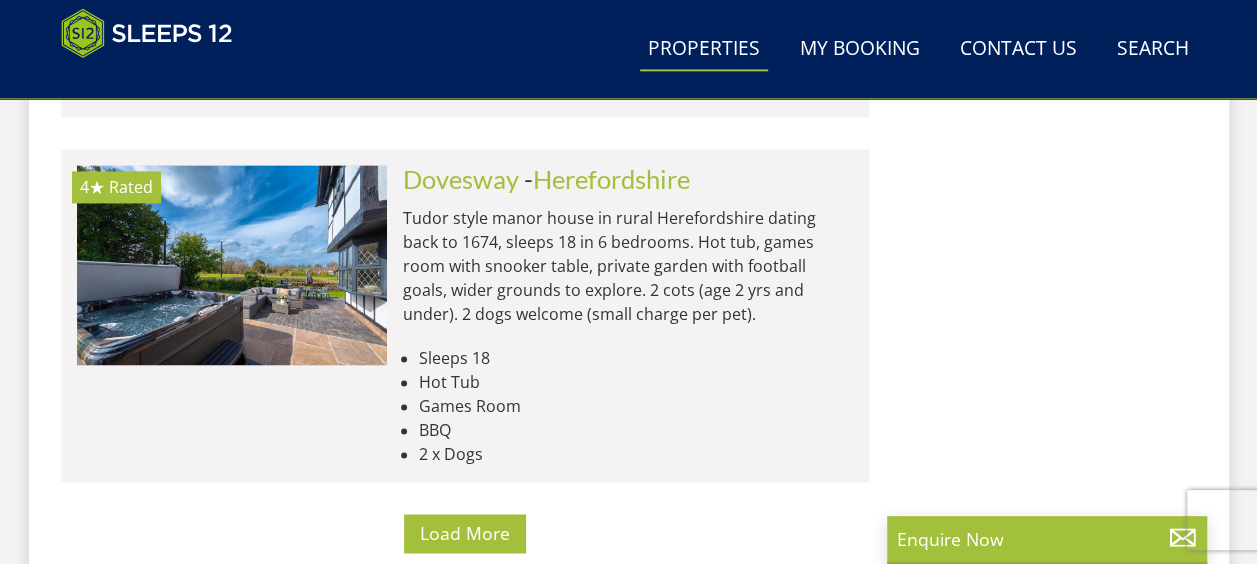 scroll, scrollTop: 16475, scrollLeft: 0, axis: vertical 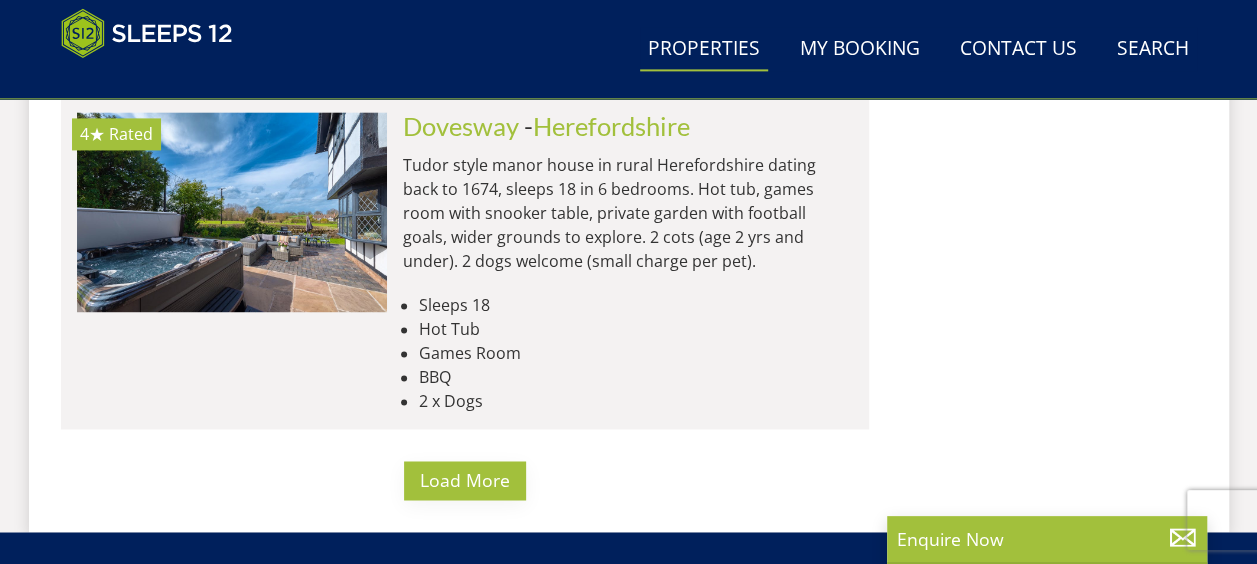 click on "Load More" at bounding box center [465, 480] 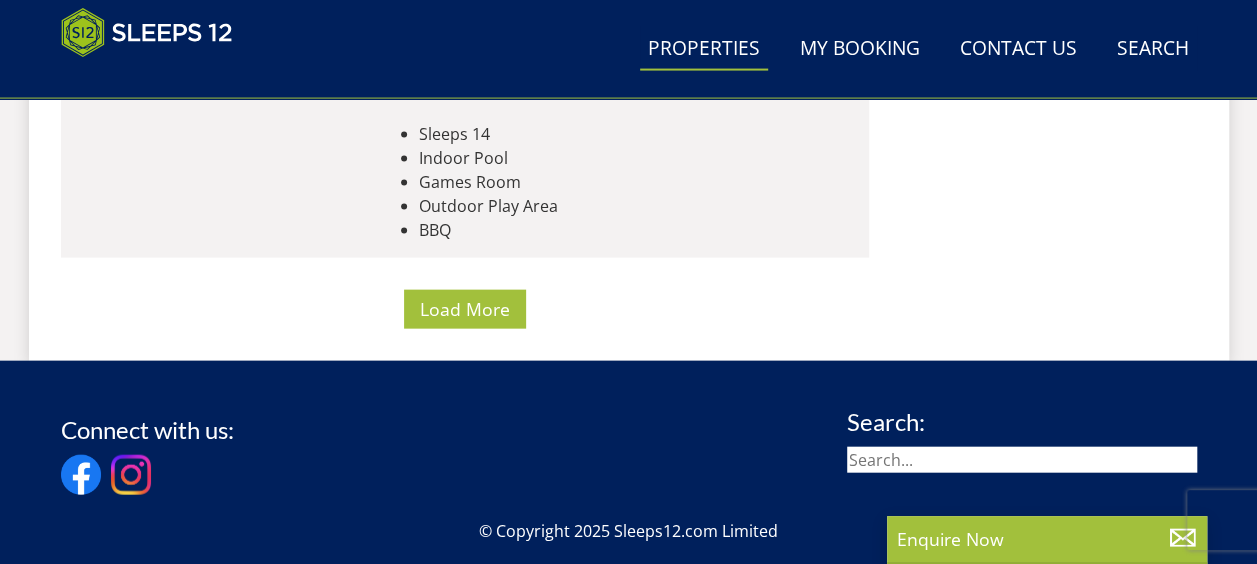 scroll, scrollTop: 24775, scrollLeft: 0, axis: vertical 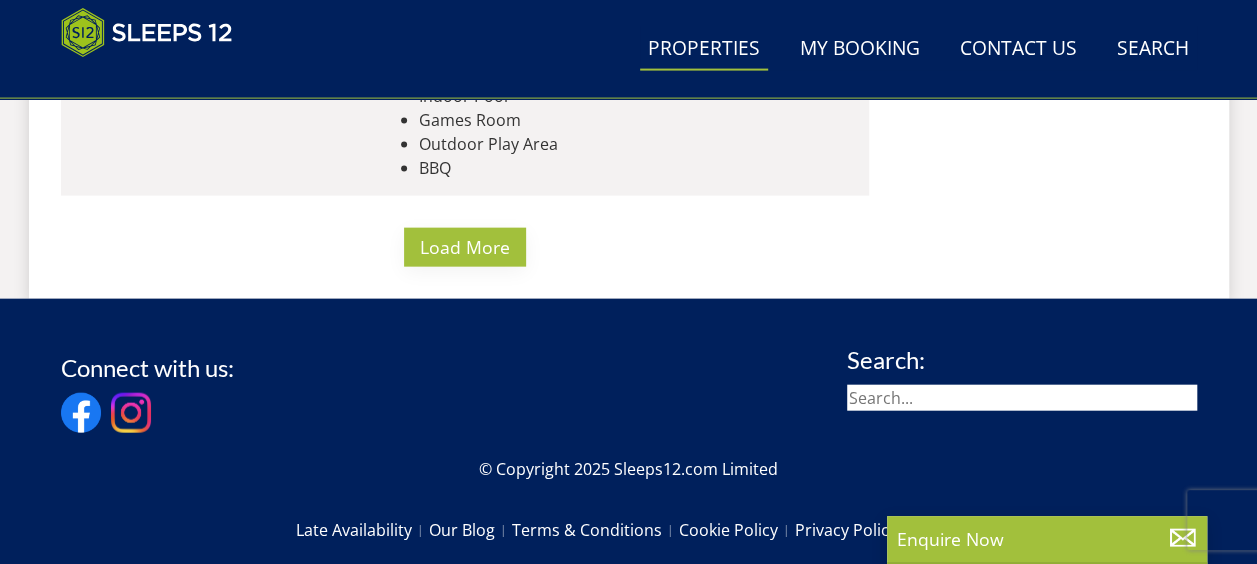 drag, startPoint x: 487, startPoint y: 145, endPoint x: 502, endPoint y: 158, distance: 19.849434 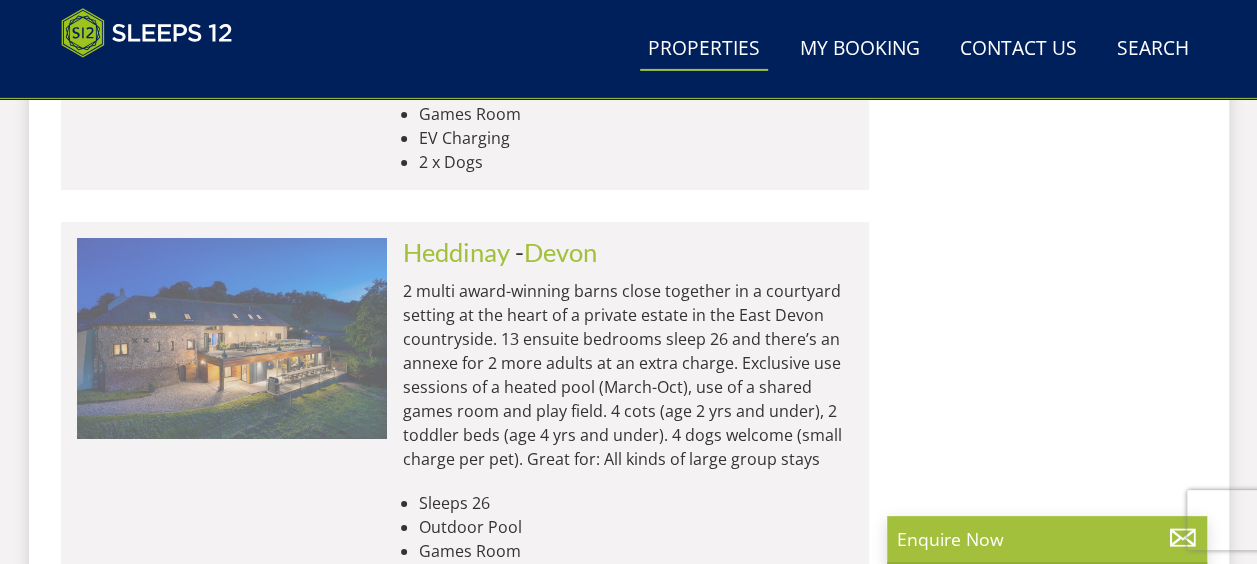 scroll, scrollTop: 25975, scrollLeft: 0, axis: vertical 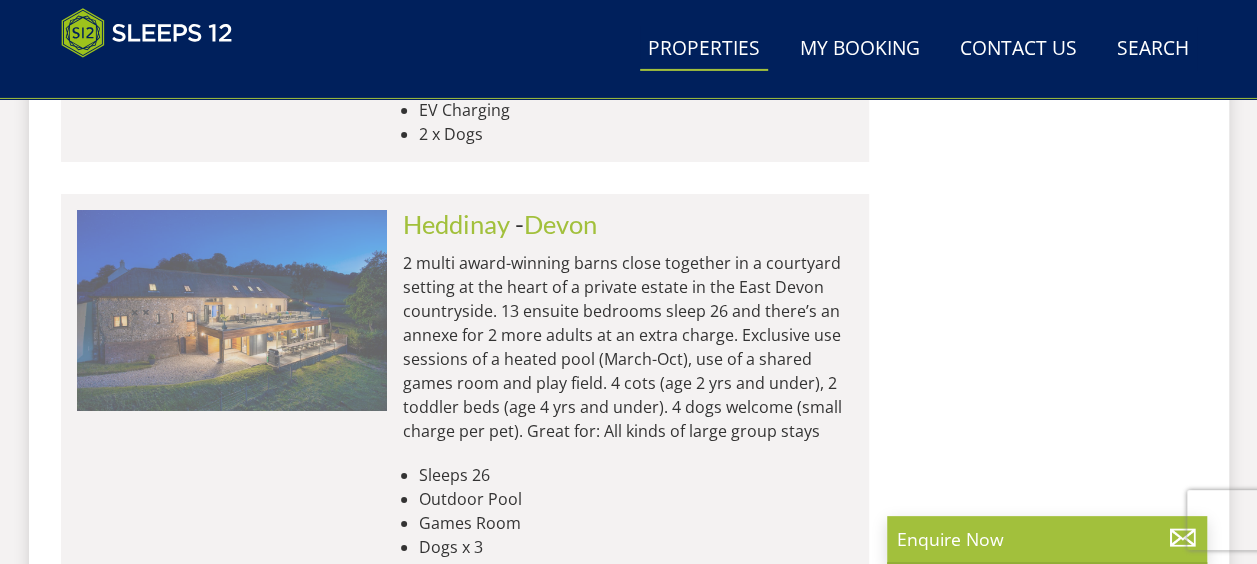 click at bounding box center [232, 310] 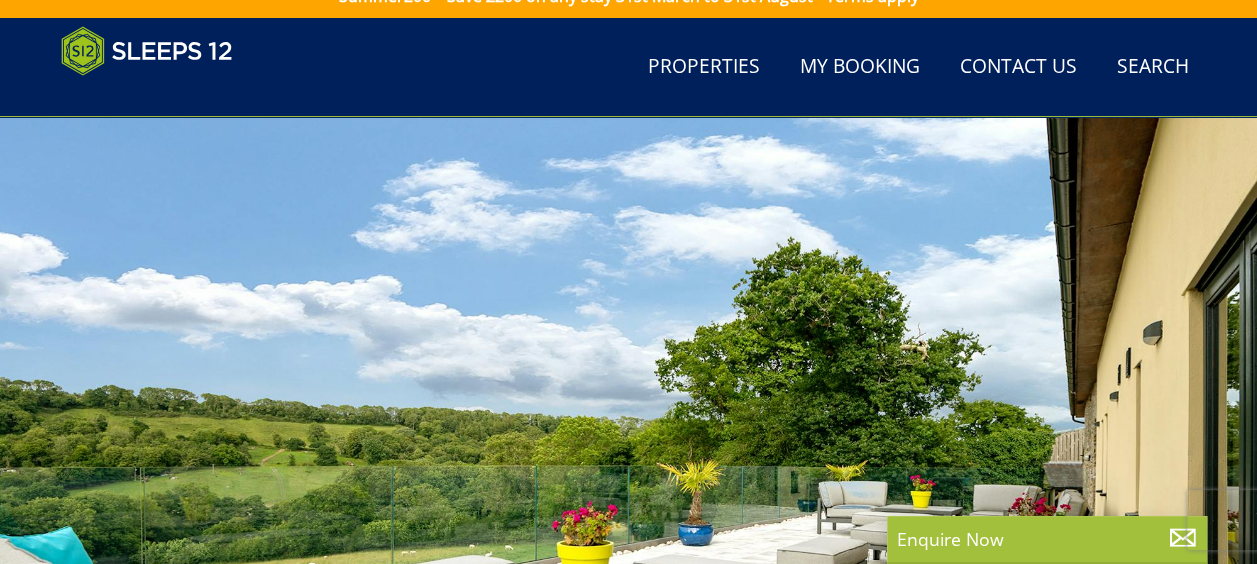 scroll, scrollTop: 0, scrollLeft: 0, axis: both 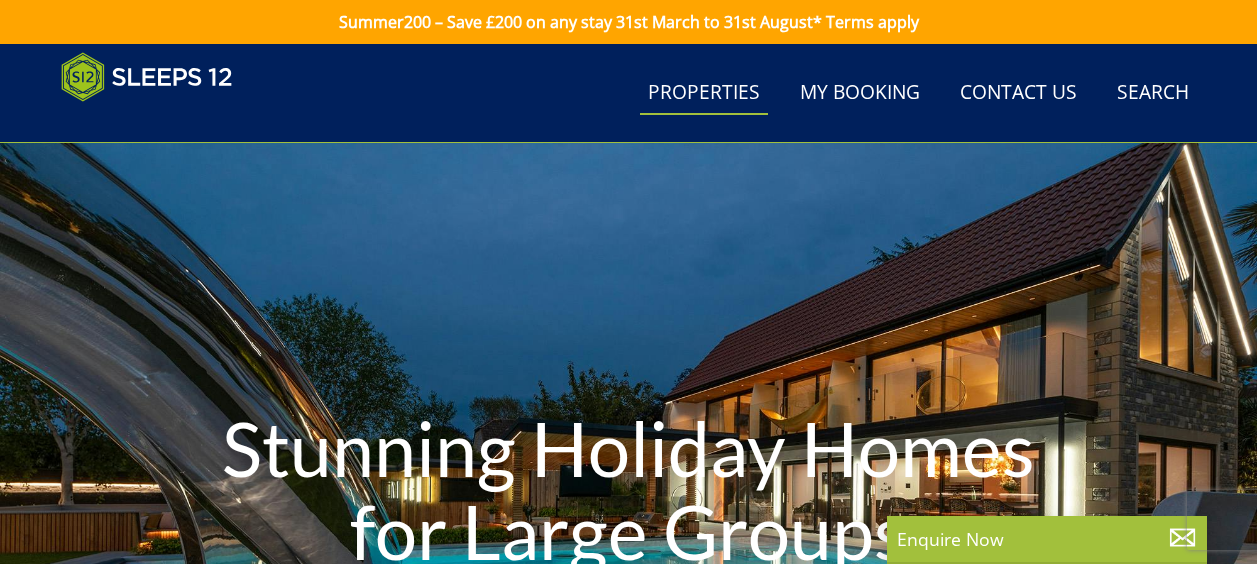 select on "28" 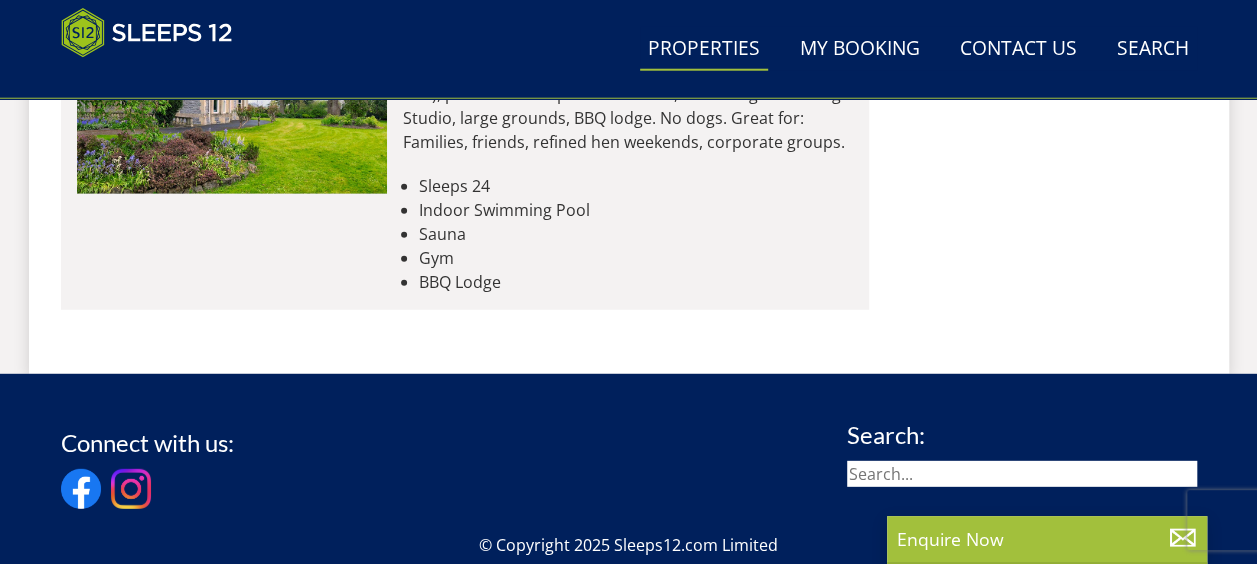 scroll, scrollTop: 32675, scrollLeft: 0, axis: vertical 